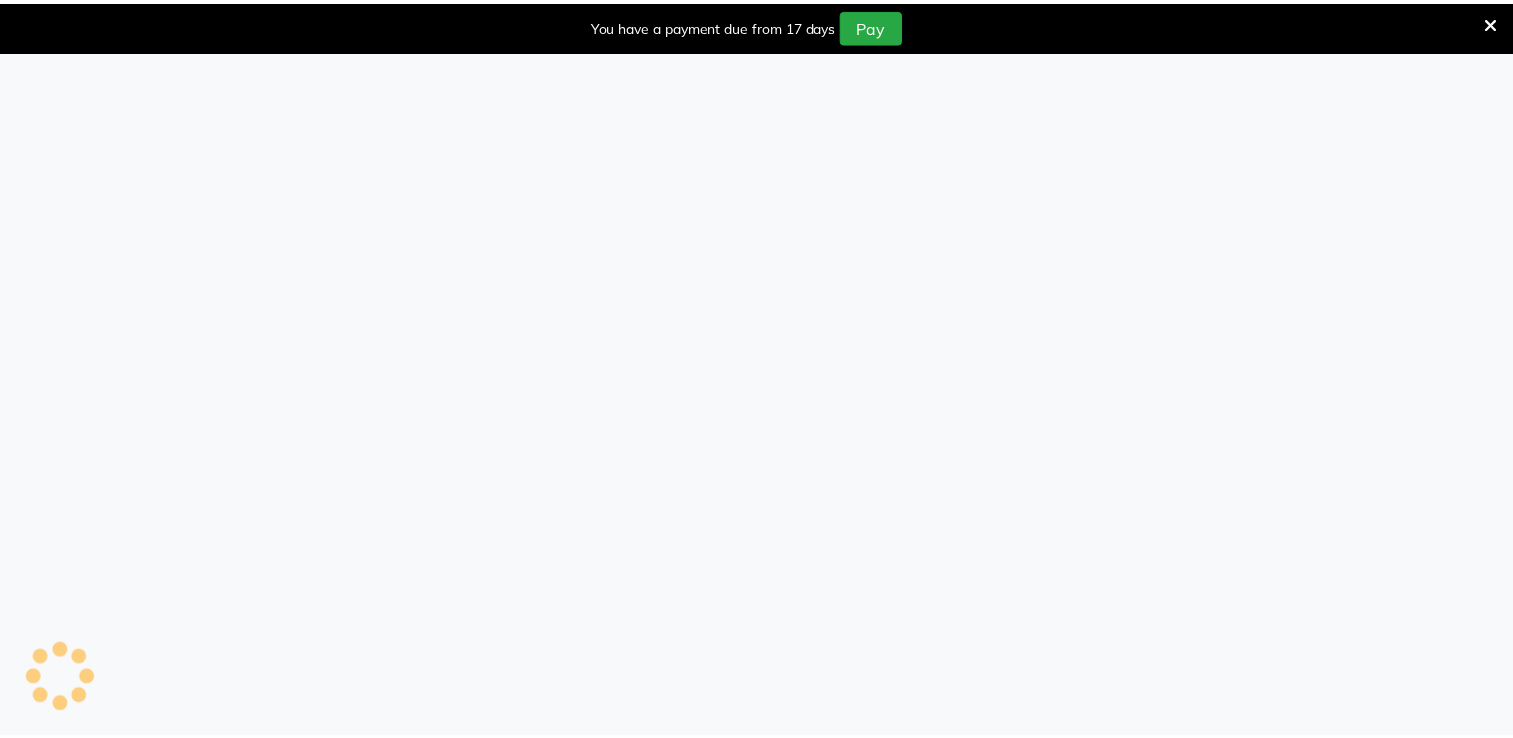 scroll, scrollTop: 0, scrollLeft: 0, axis: both 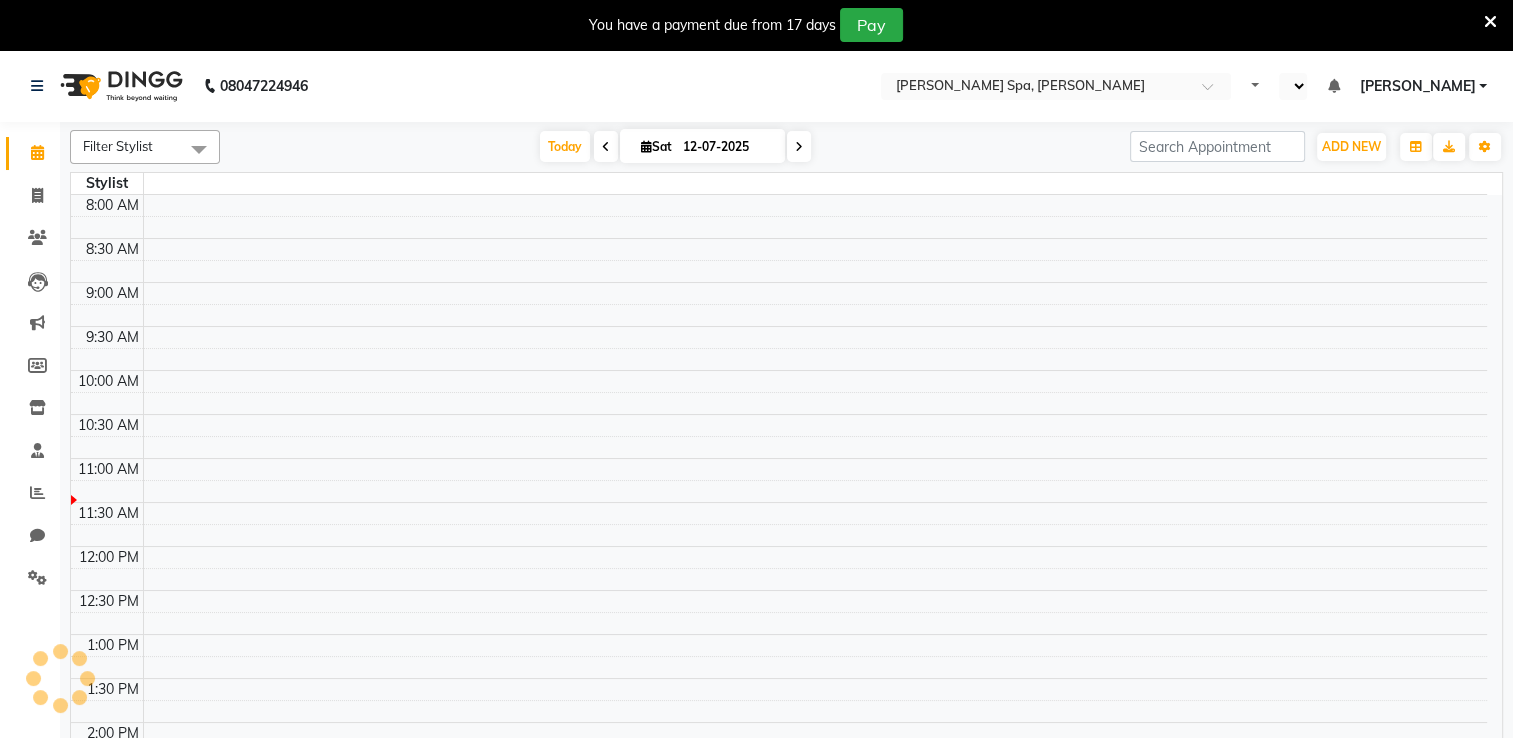 select on "en" 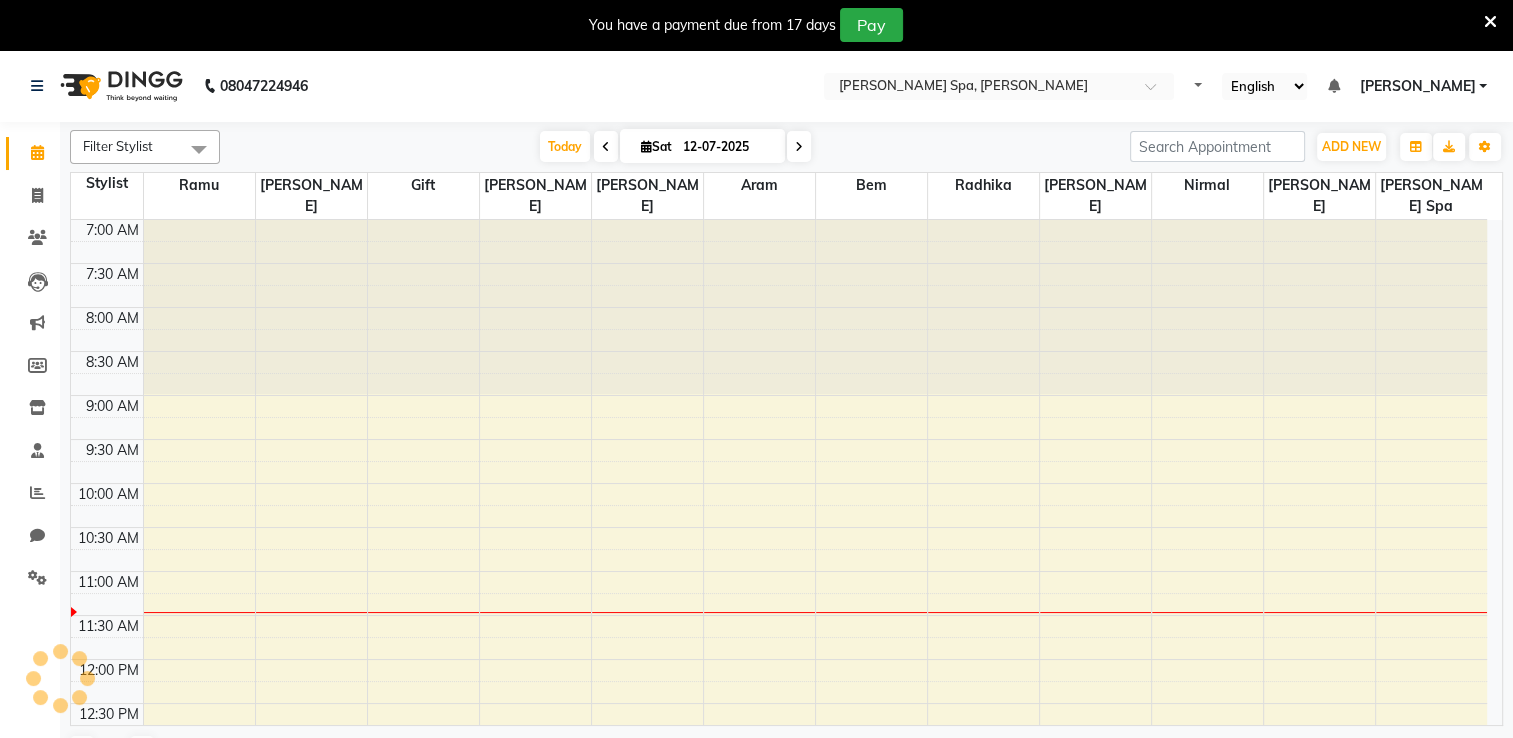 scroll, scrollTop: 0, scrollLeft: 0, axis: both 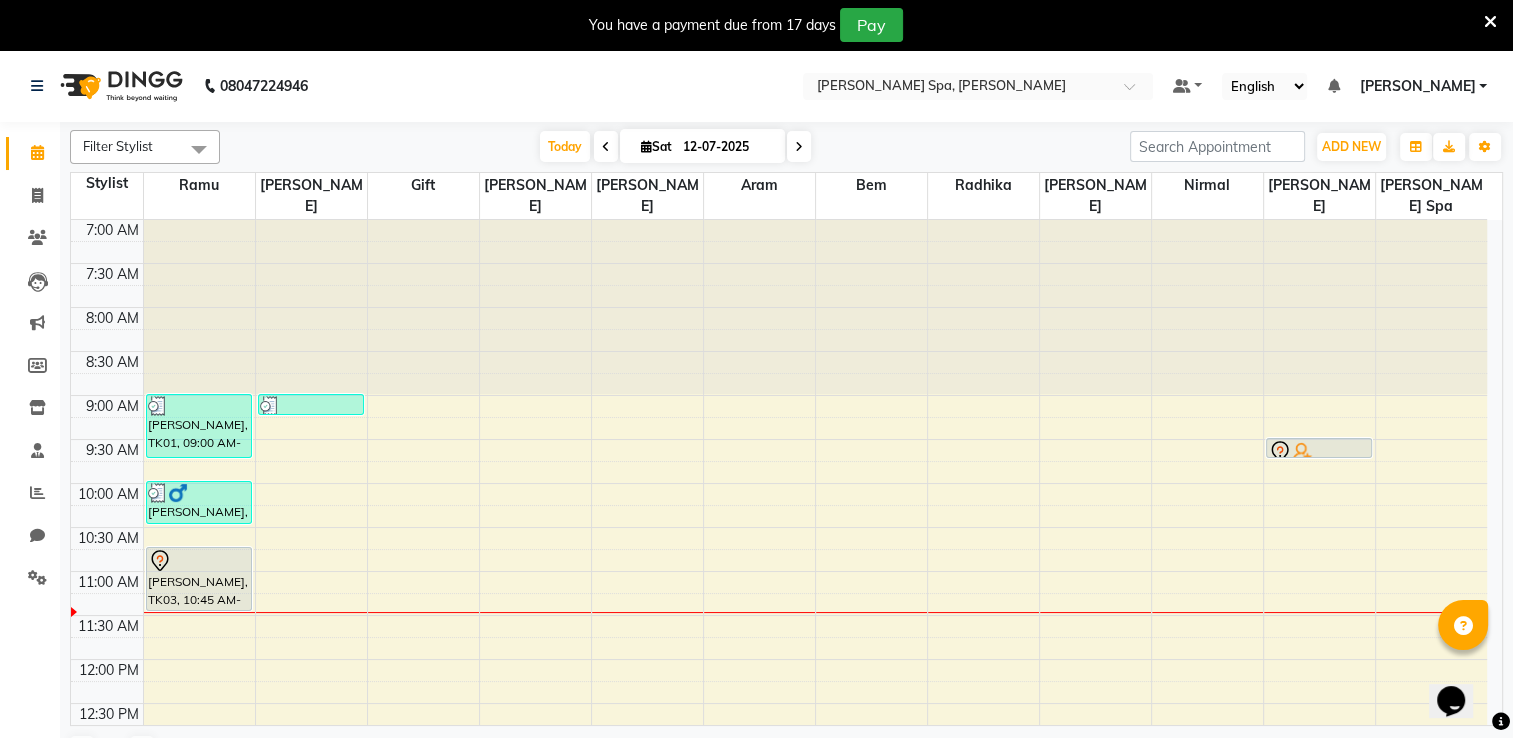 click at bounding box center [1490, 22] 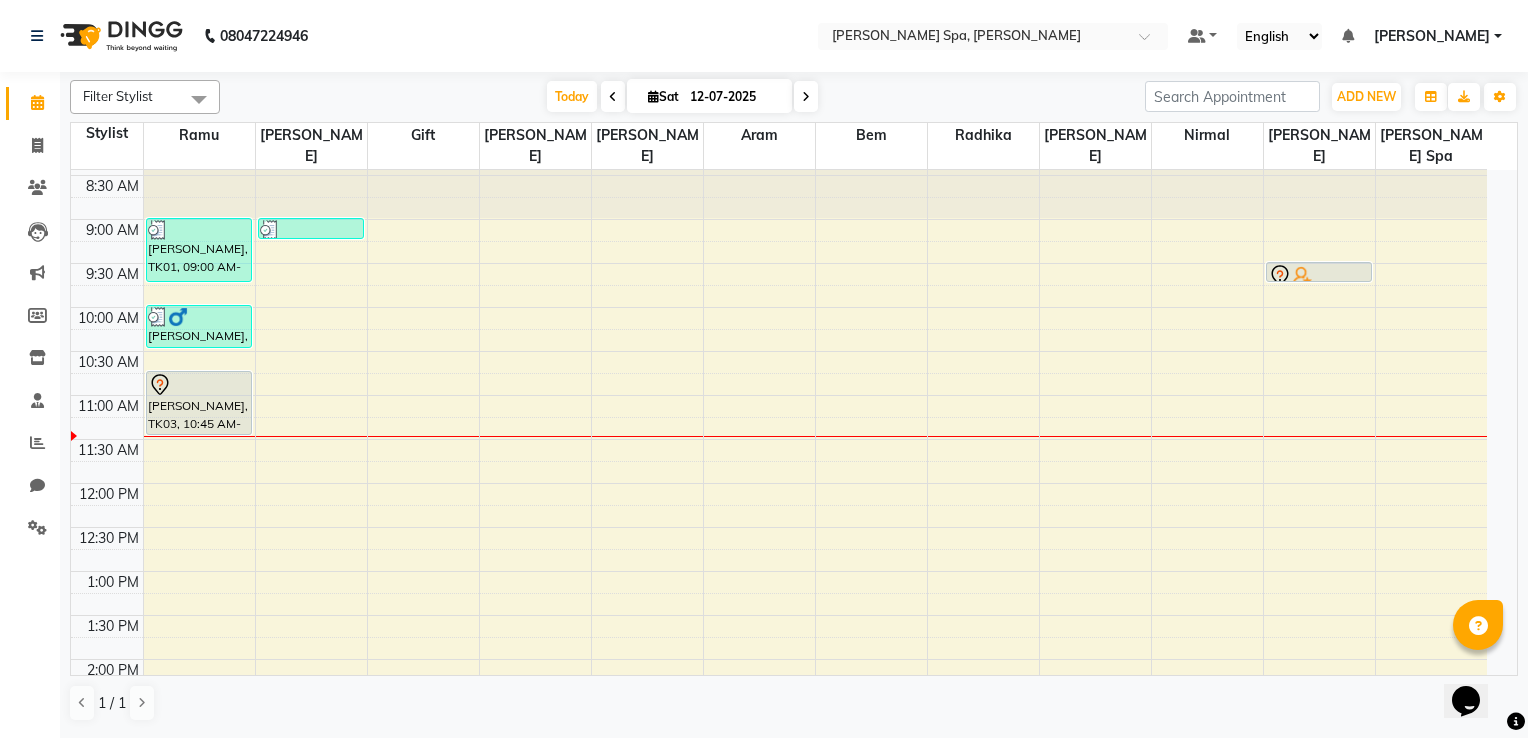 scroll, scrollTop: 0, scrollLeft: 0, axis: both 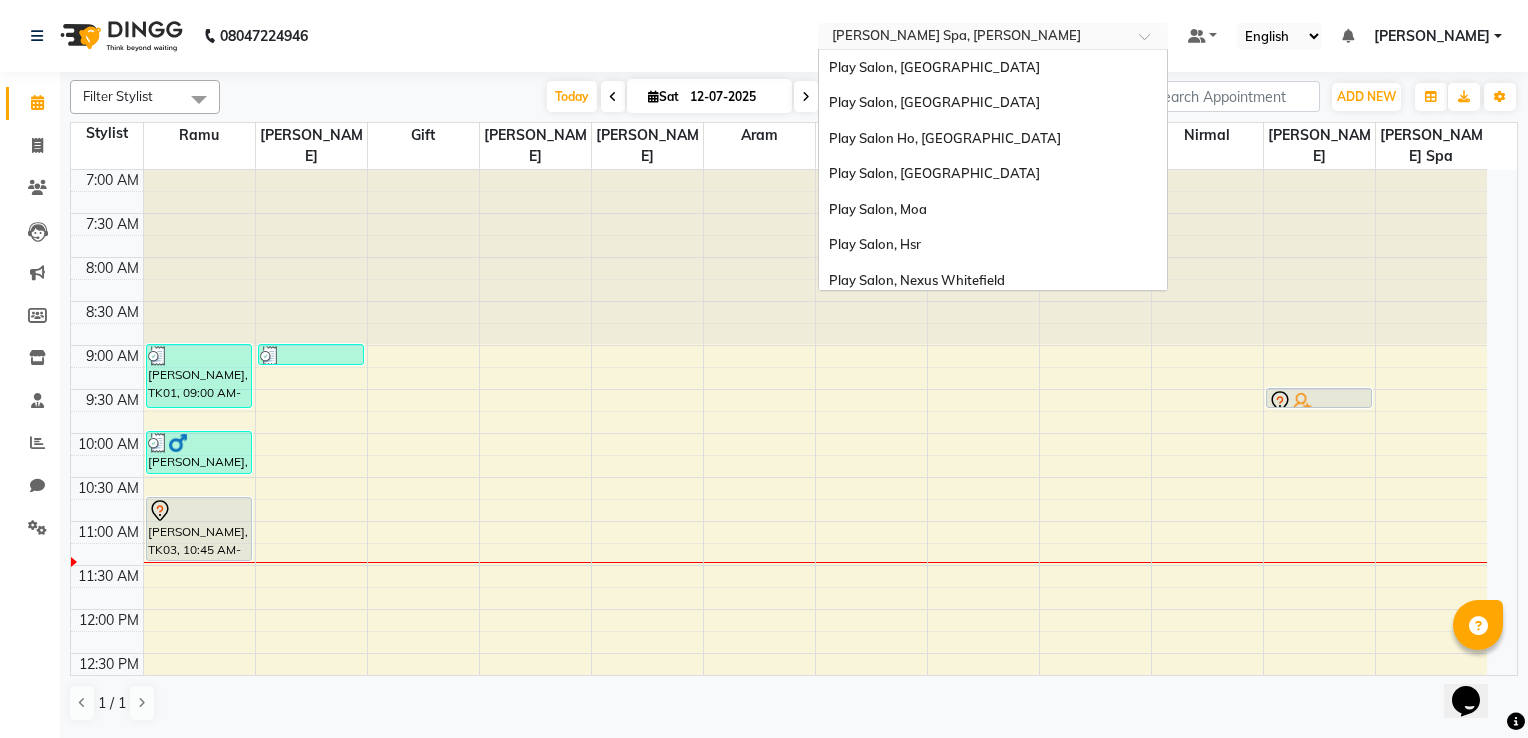 click at bounding box center [973, 38] 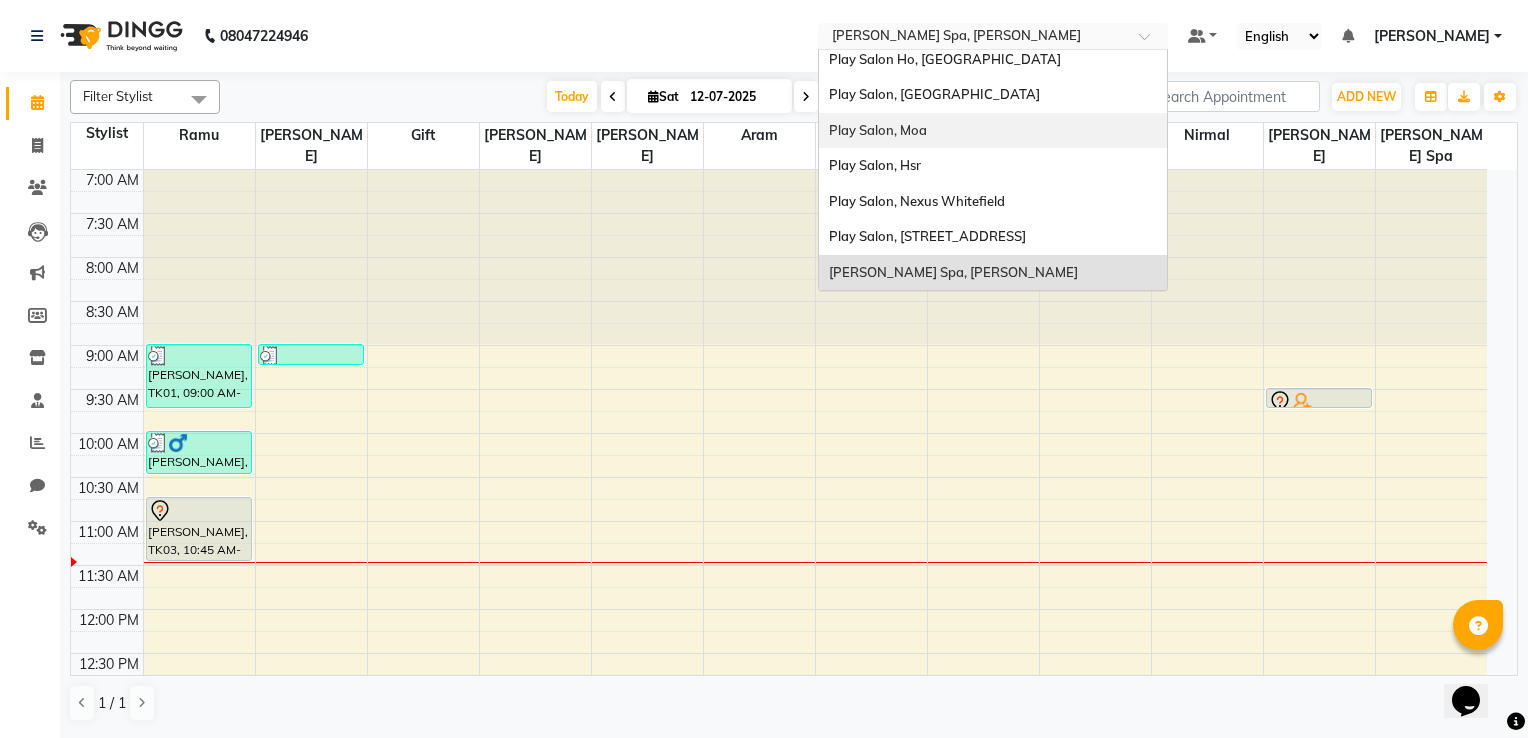 click on "Play Salon, Moa" at bounding box center (993, 131) 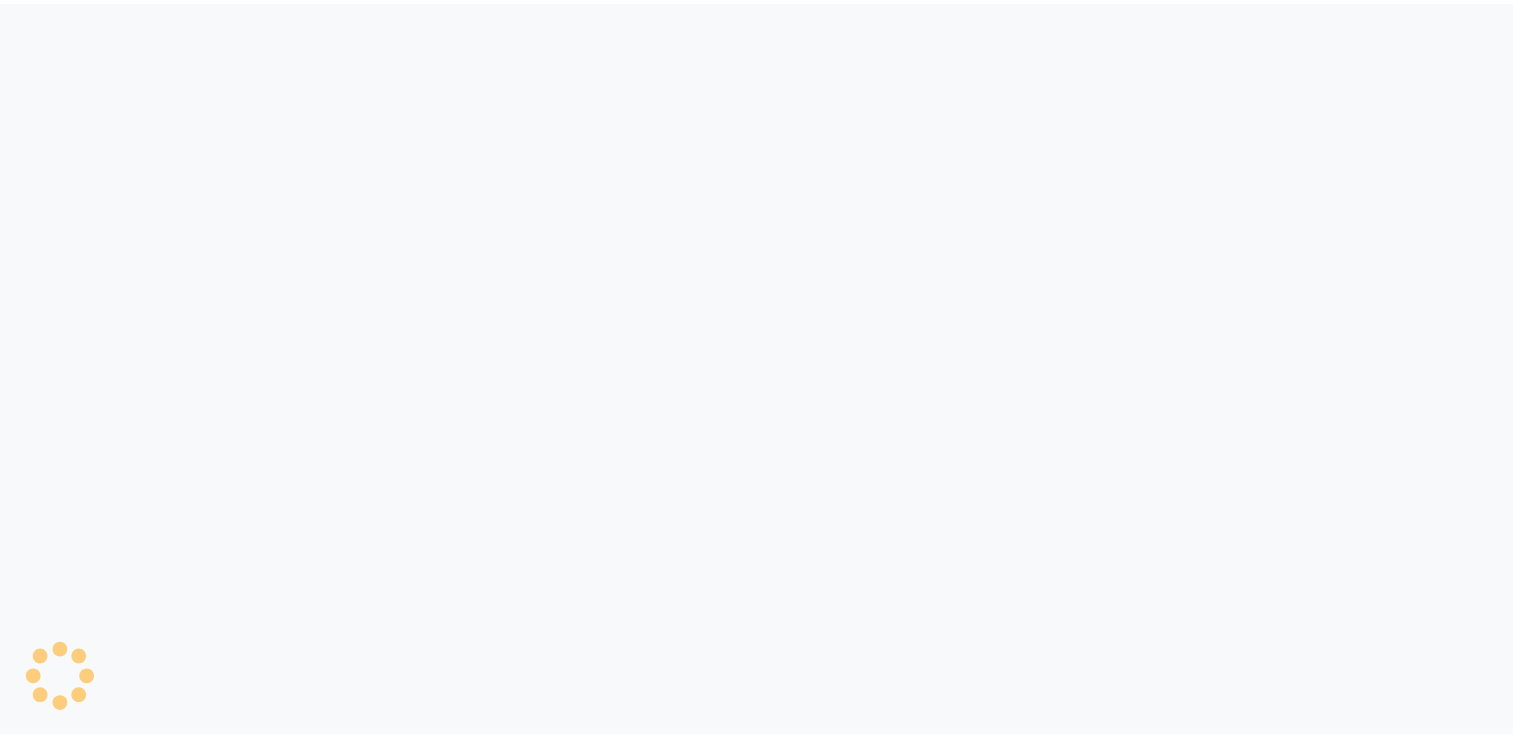 scroll, scrollTop: 0, scrollLeft: 0, axis: both 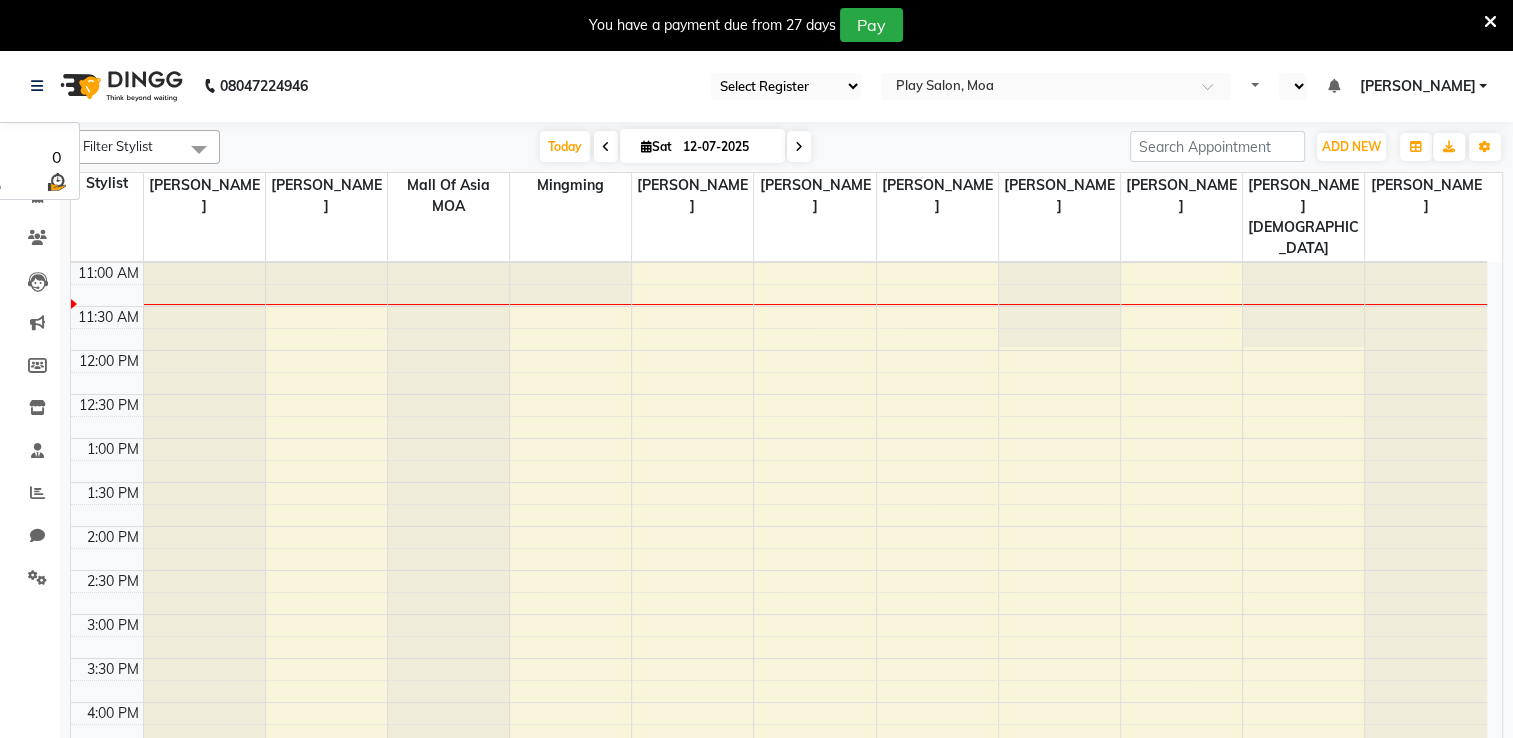 select on "en" 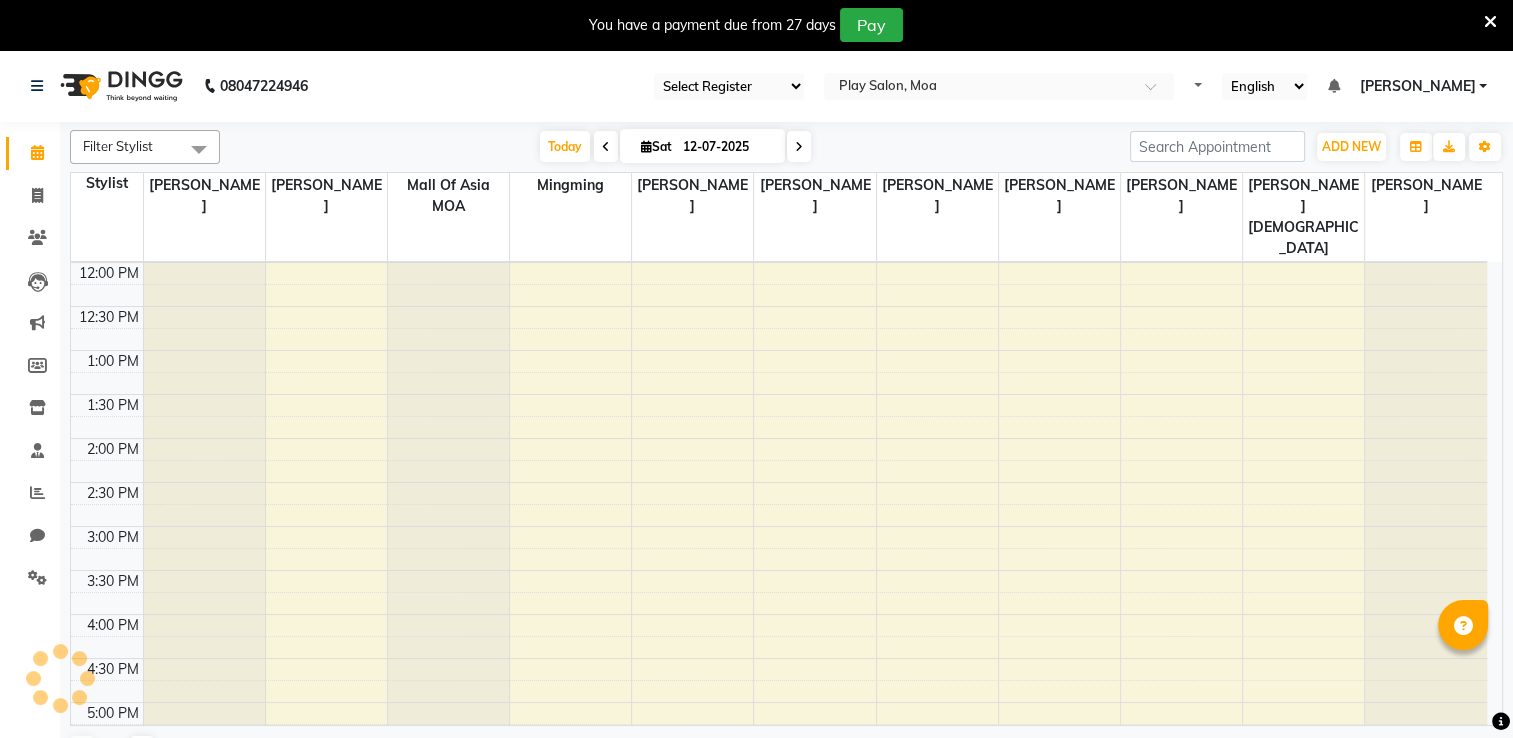 scroll, scrollTop: 0, scrollLeft: 0, axis: both 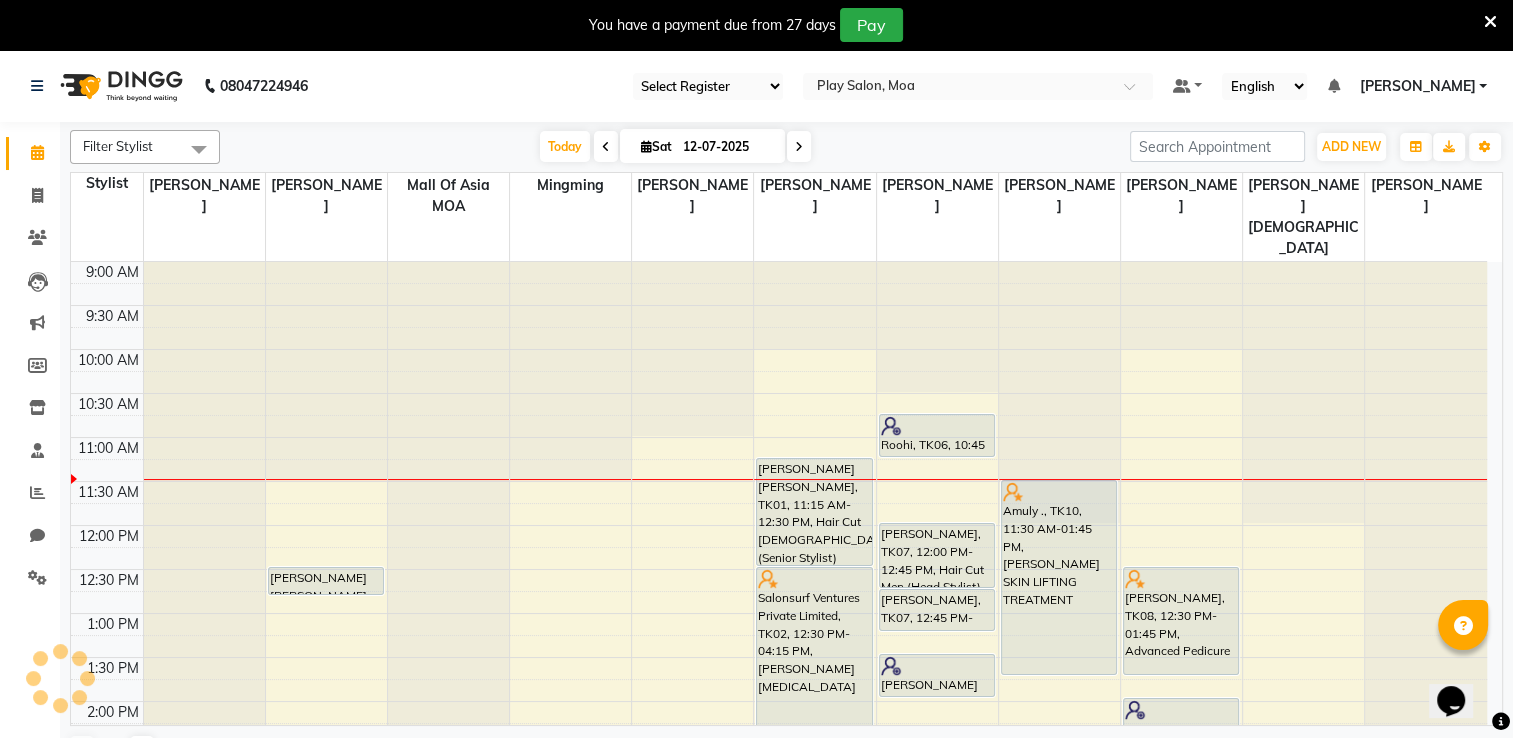 click at bounding box center [1490, 22] 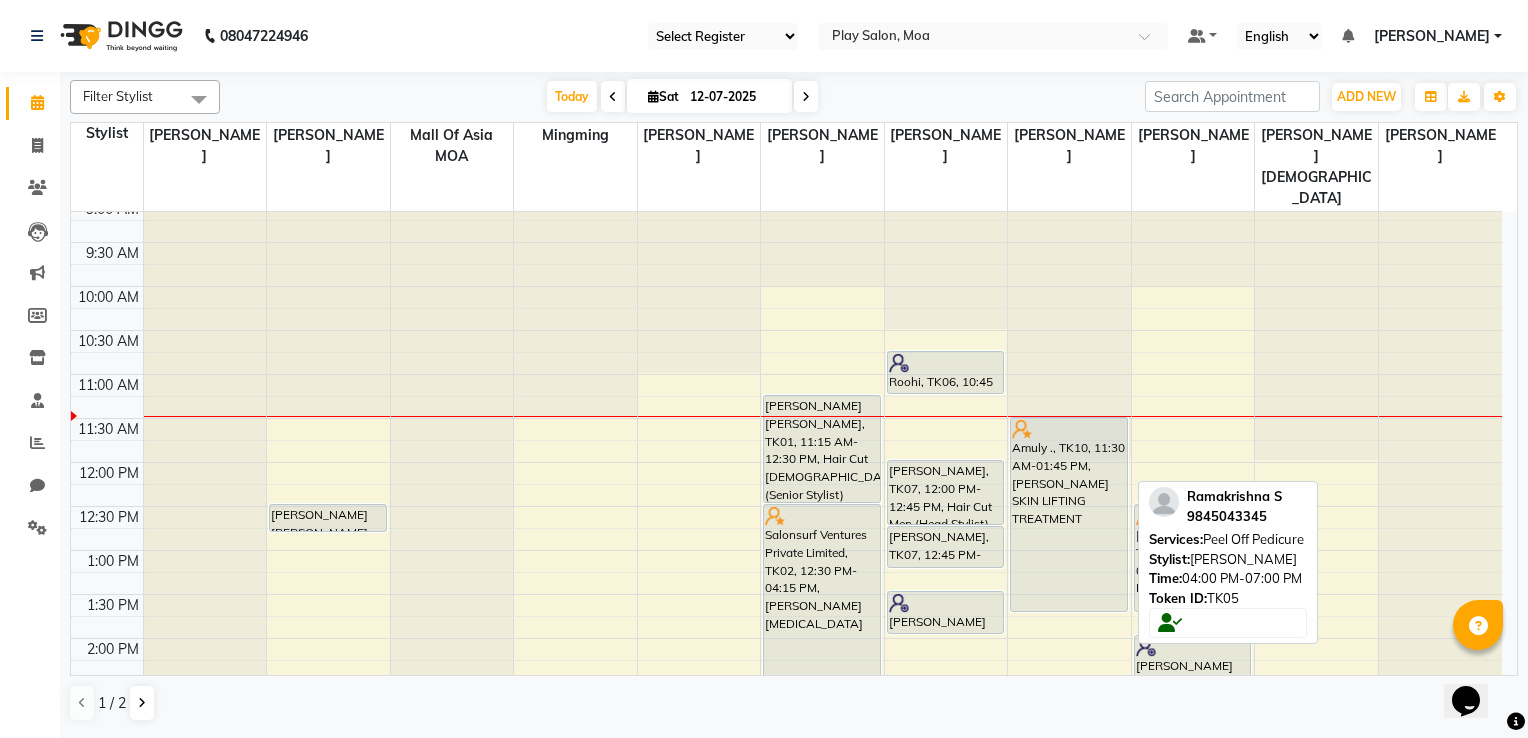 scroll, scrollTop: 0, scrollLeft: 0, axis: both 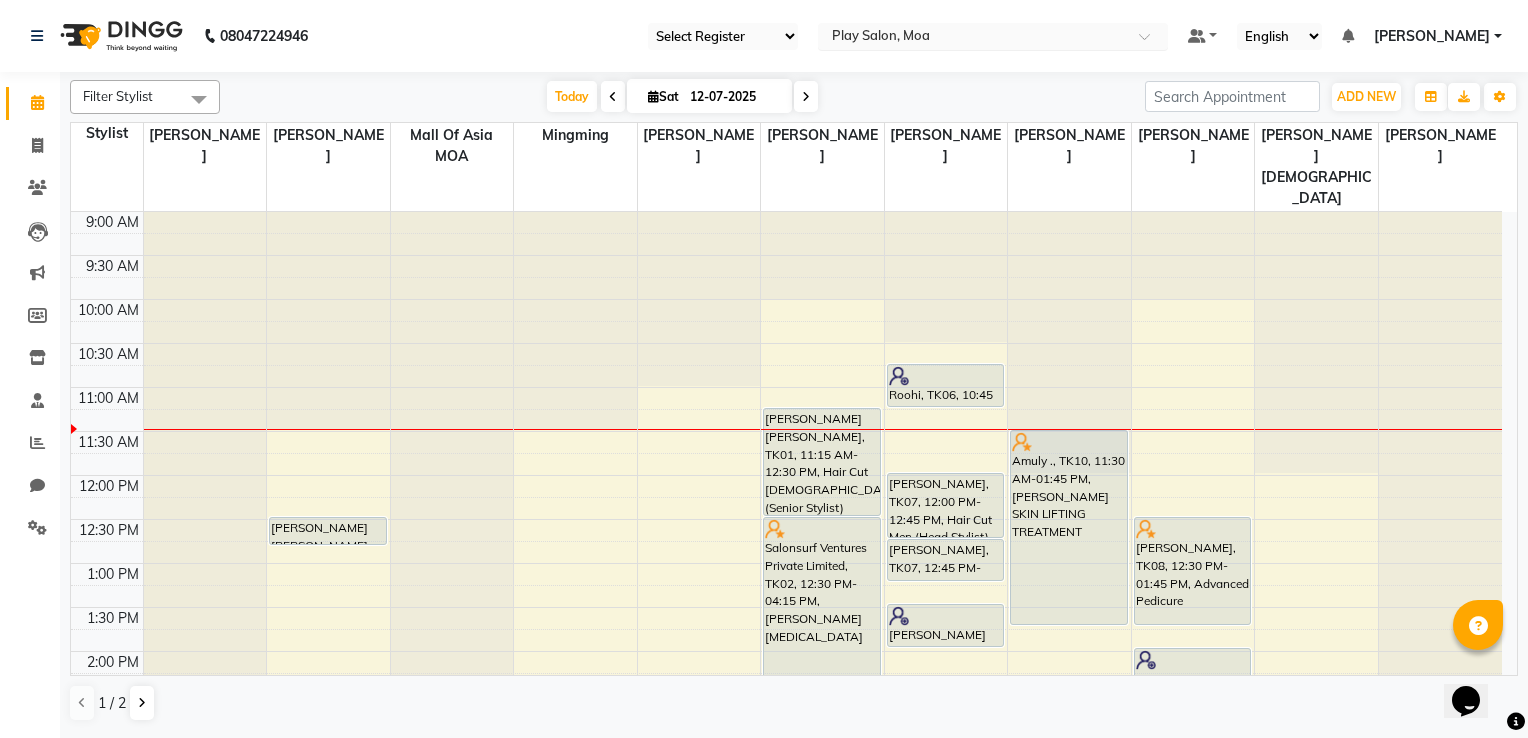 click at bounding box center [973, 38] 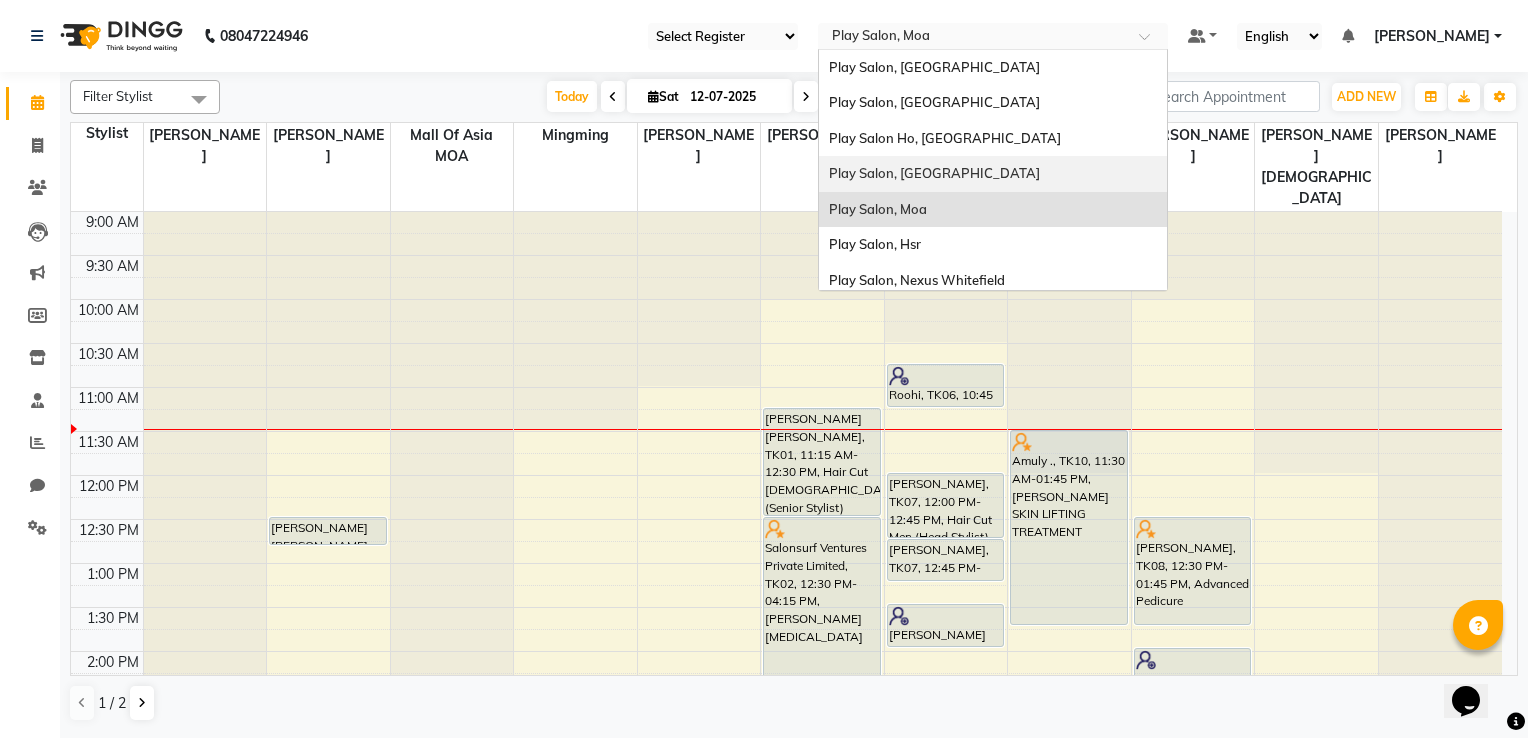 click on "Play Salon, [GEOGRAPHIC_DATA]" at bounding box center [934, 173] 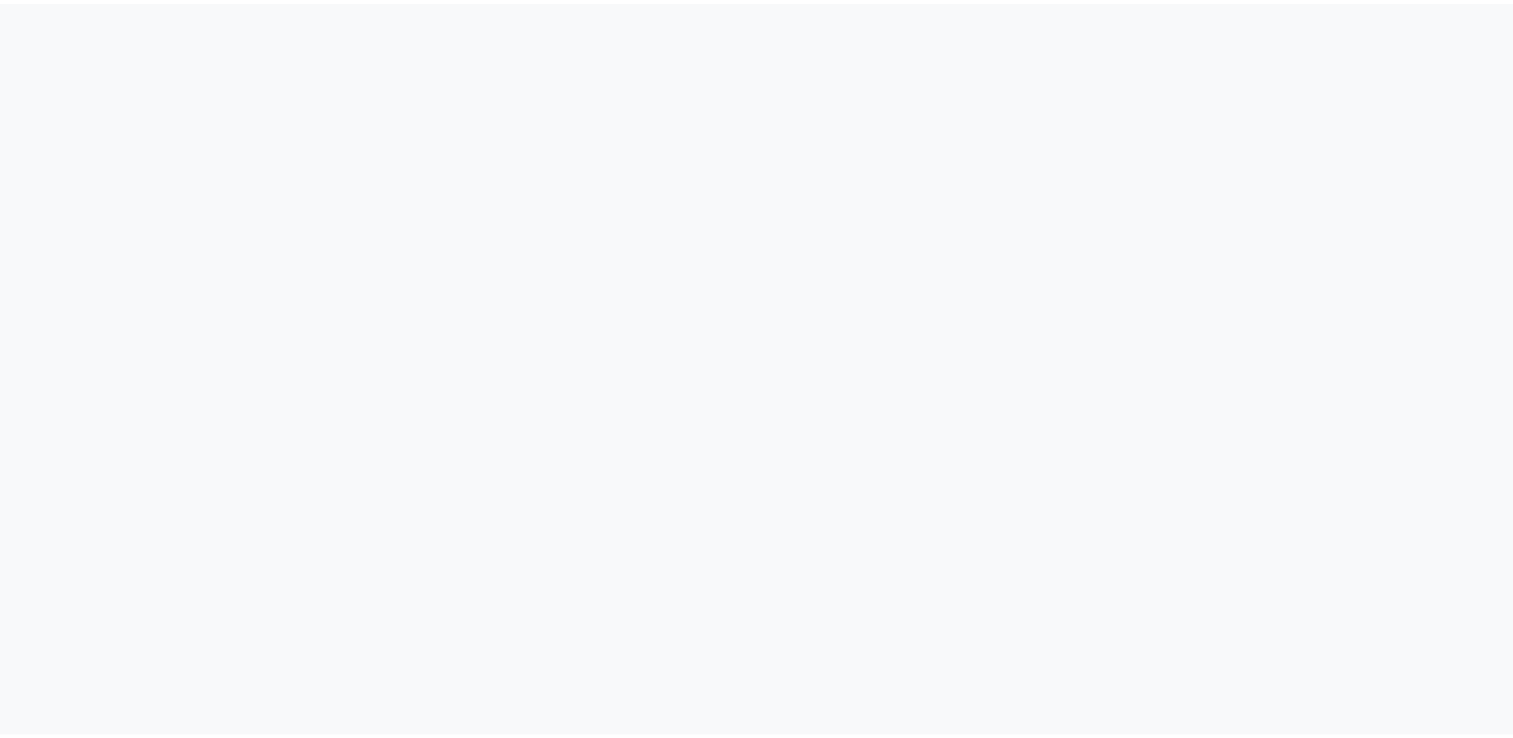 scroll, scrollTop: 0, scrollLeft: 0, axis: both 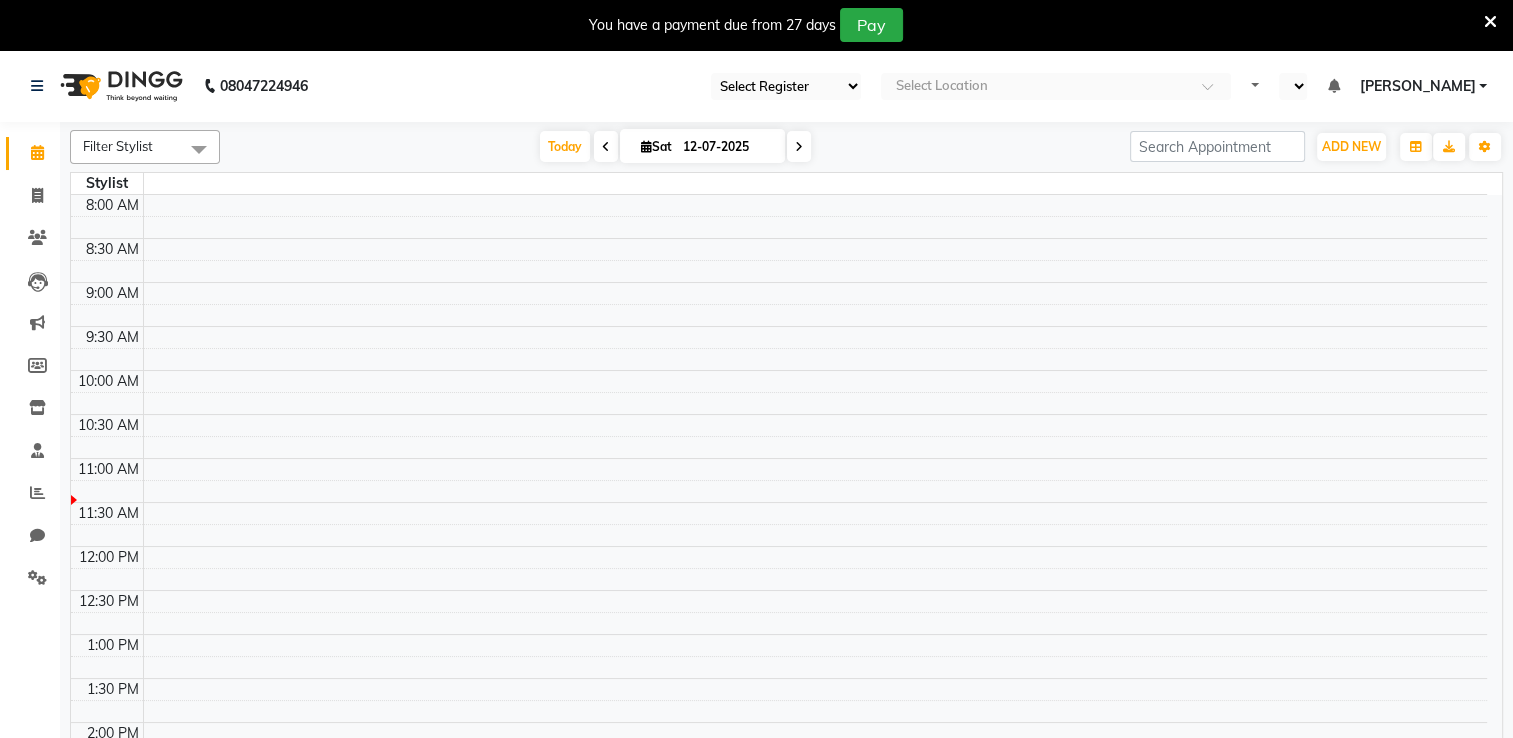 select on "en" 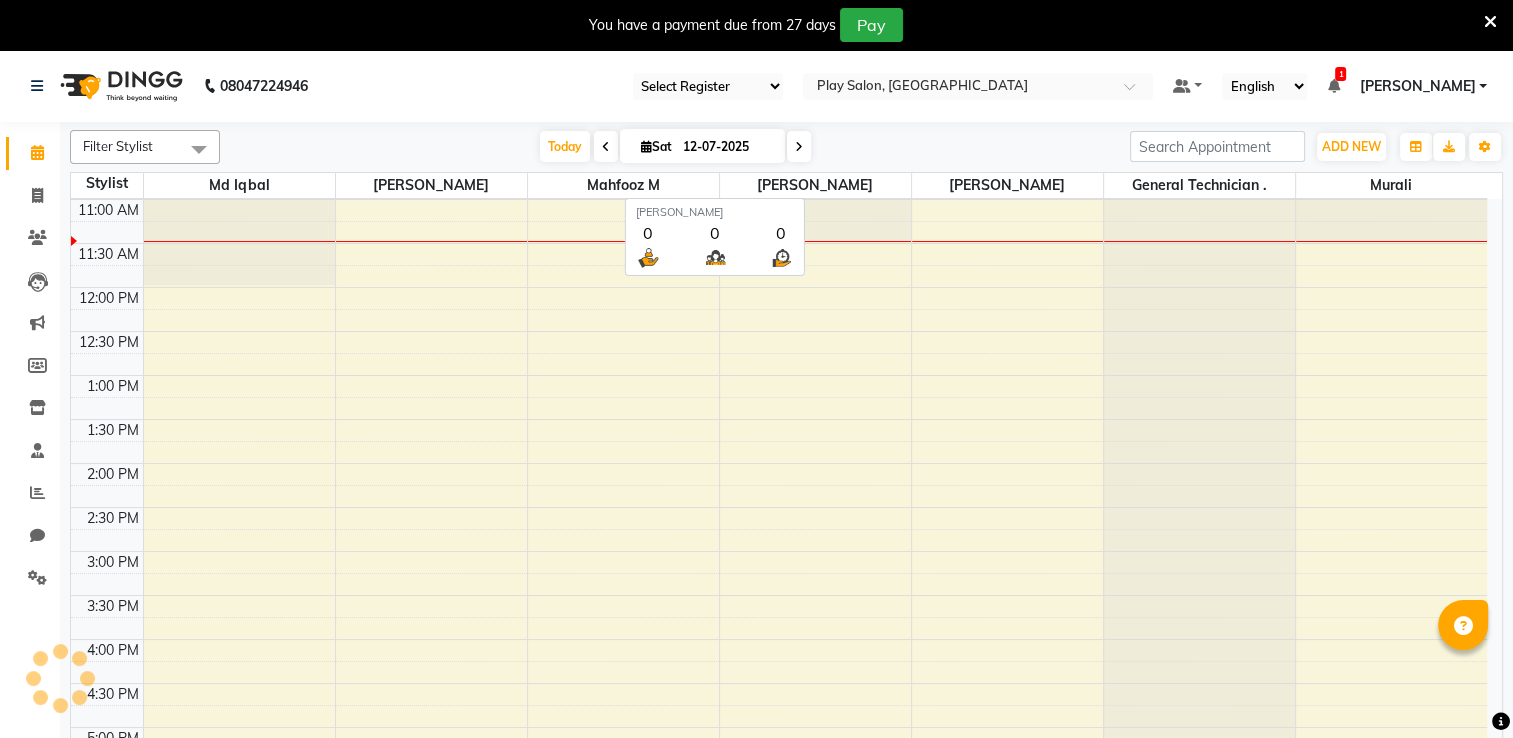 scroll, scrollTop: 0, scrollLeft: 0, axis: both 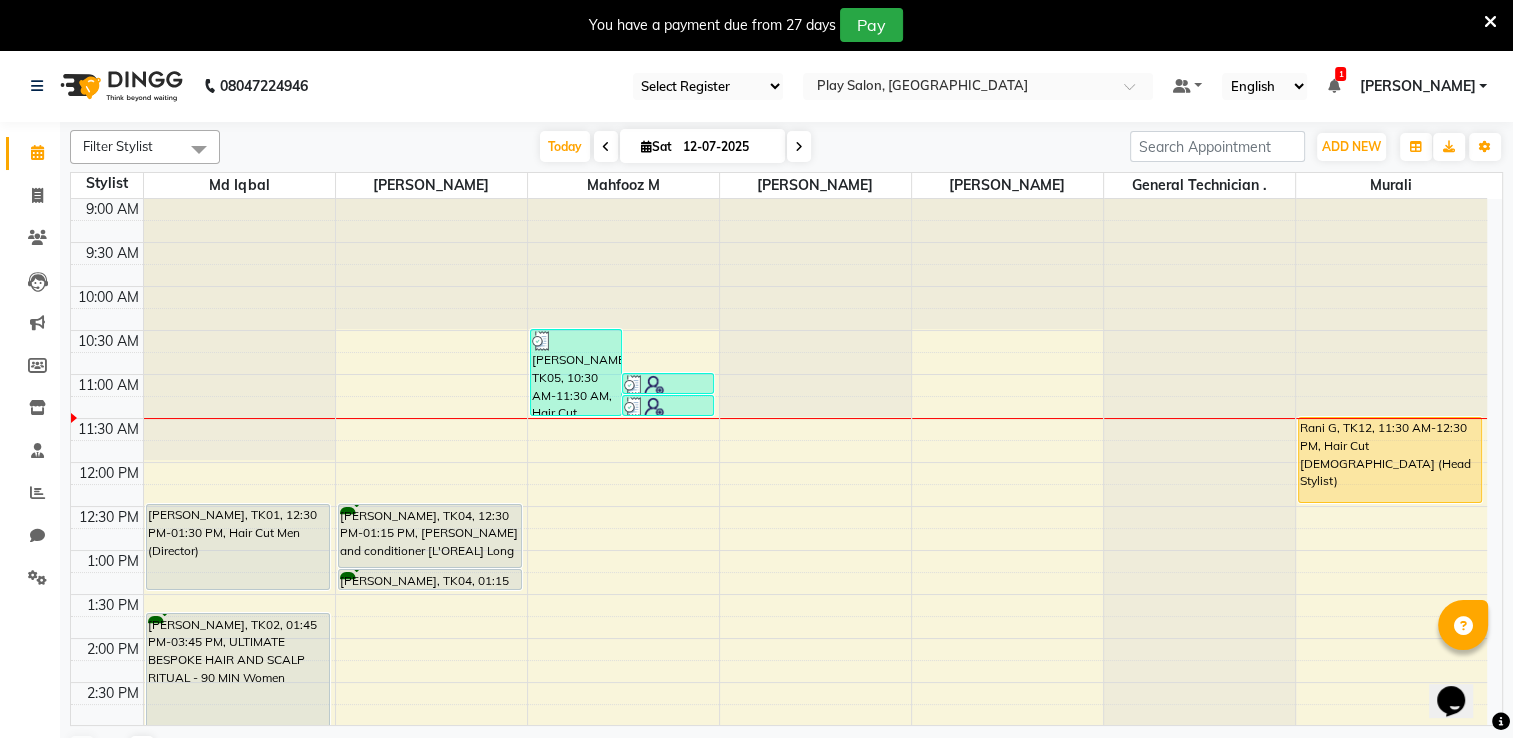 click at bounding box center [1490, 22] 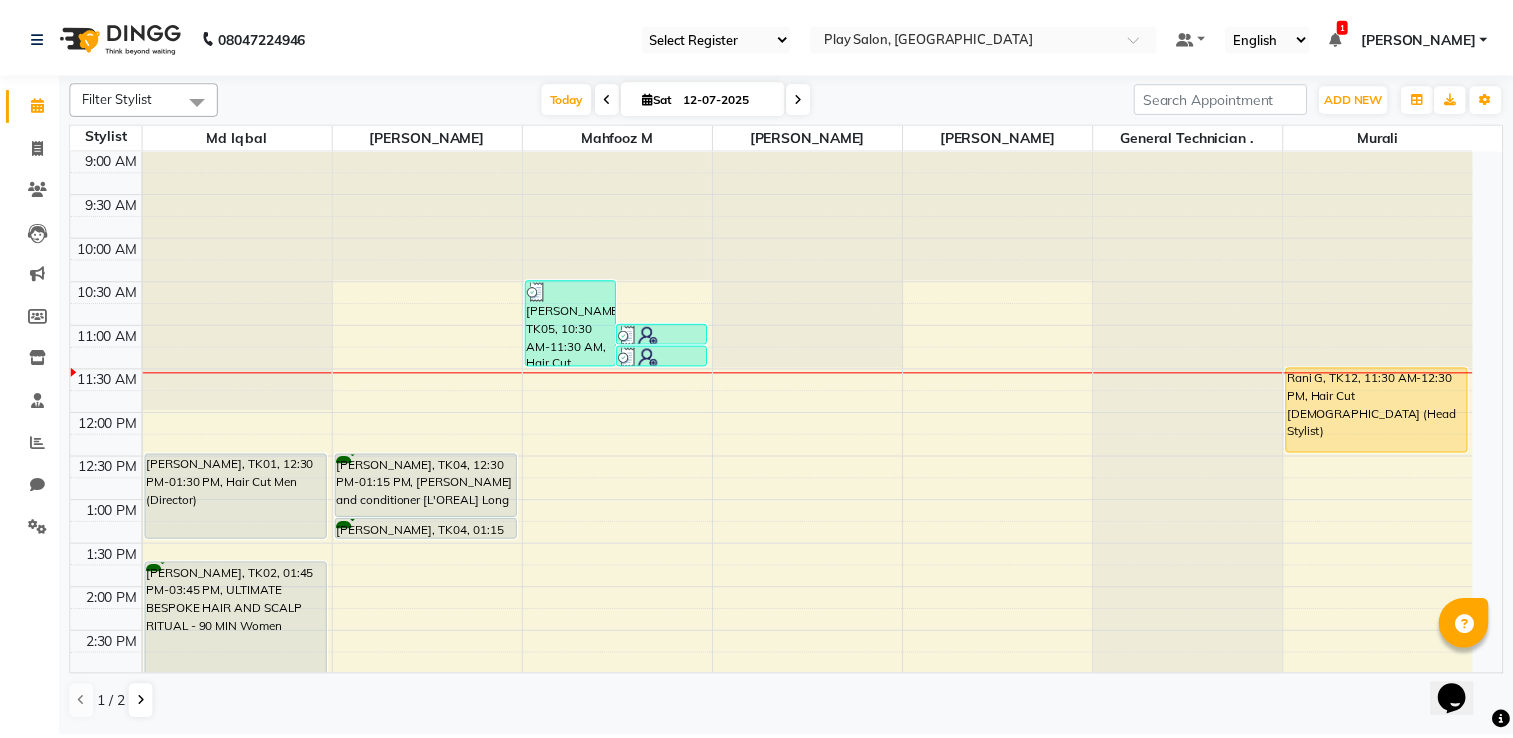 scroll, scrollTop: 500, scrollLeft: 0, axis: vertical 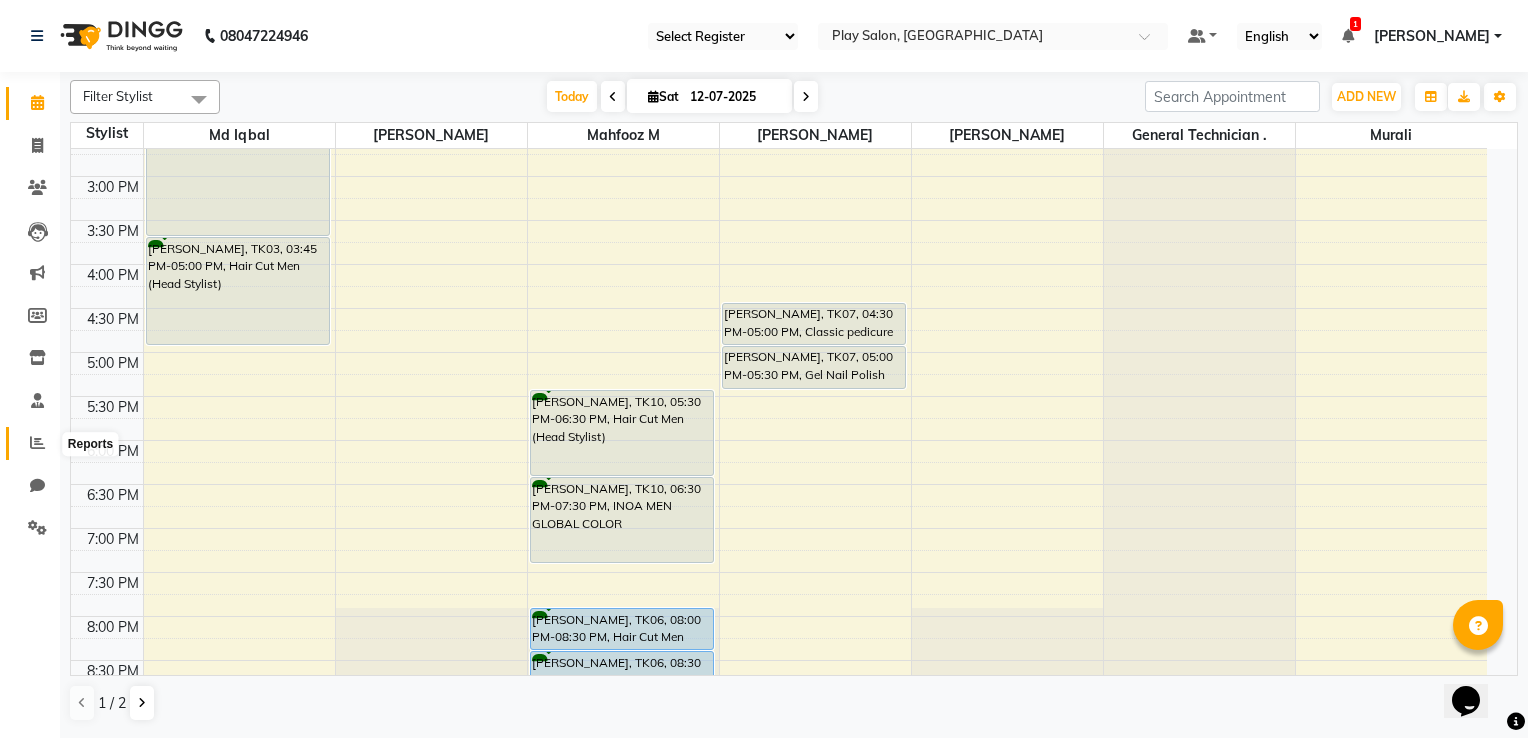 click 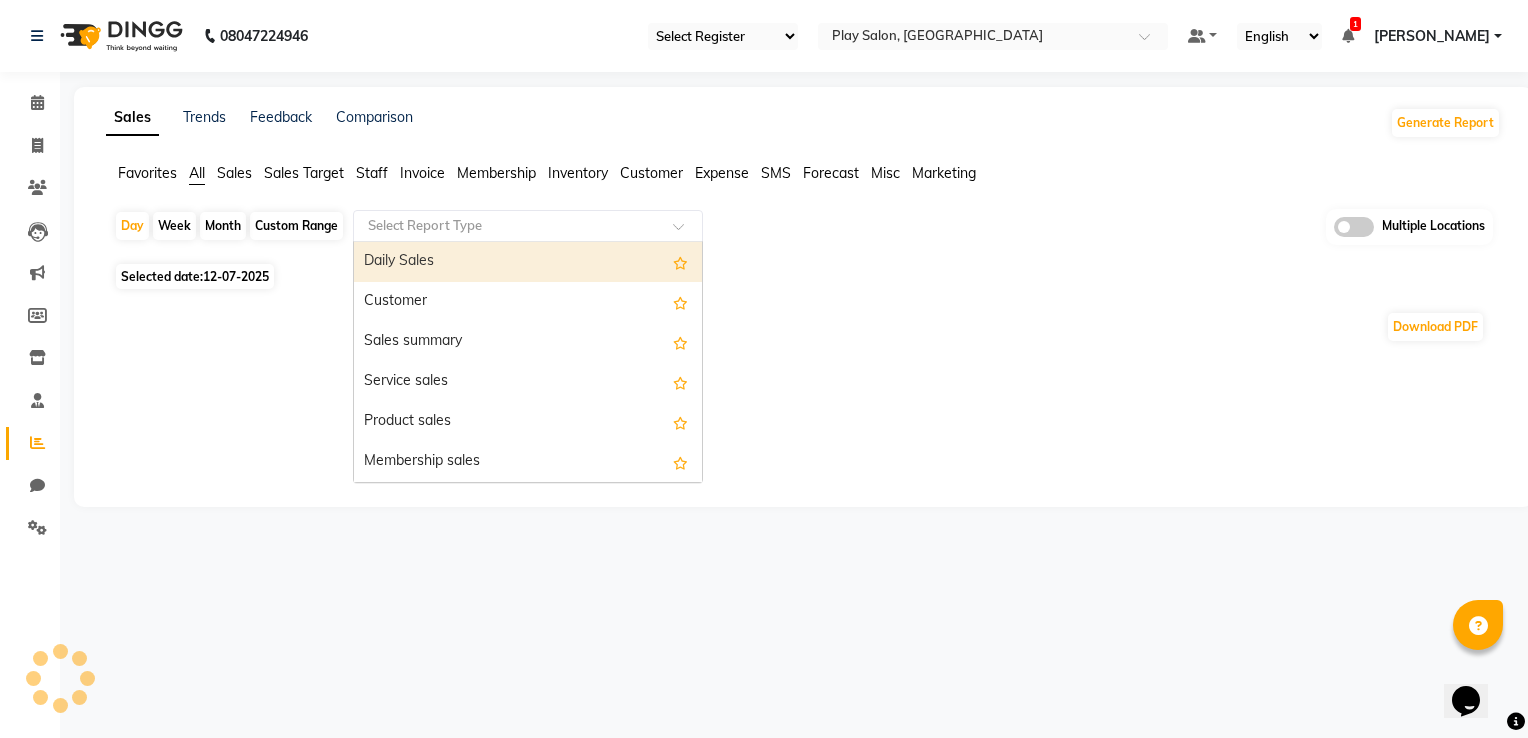 click on "Select Report Type" 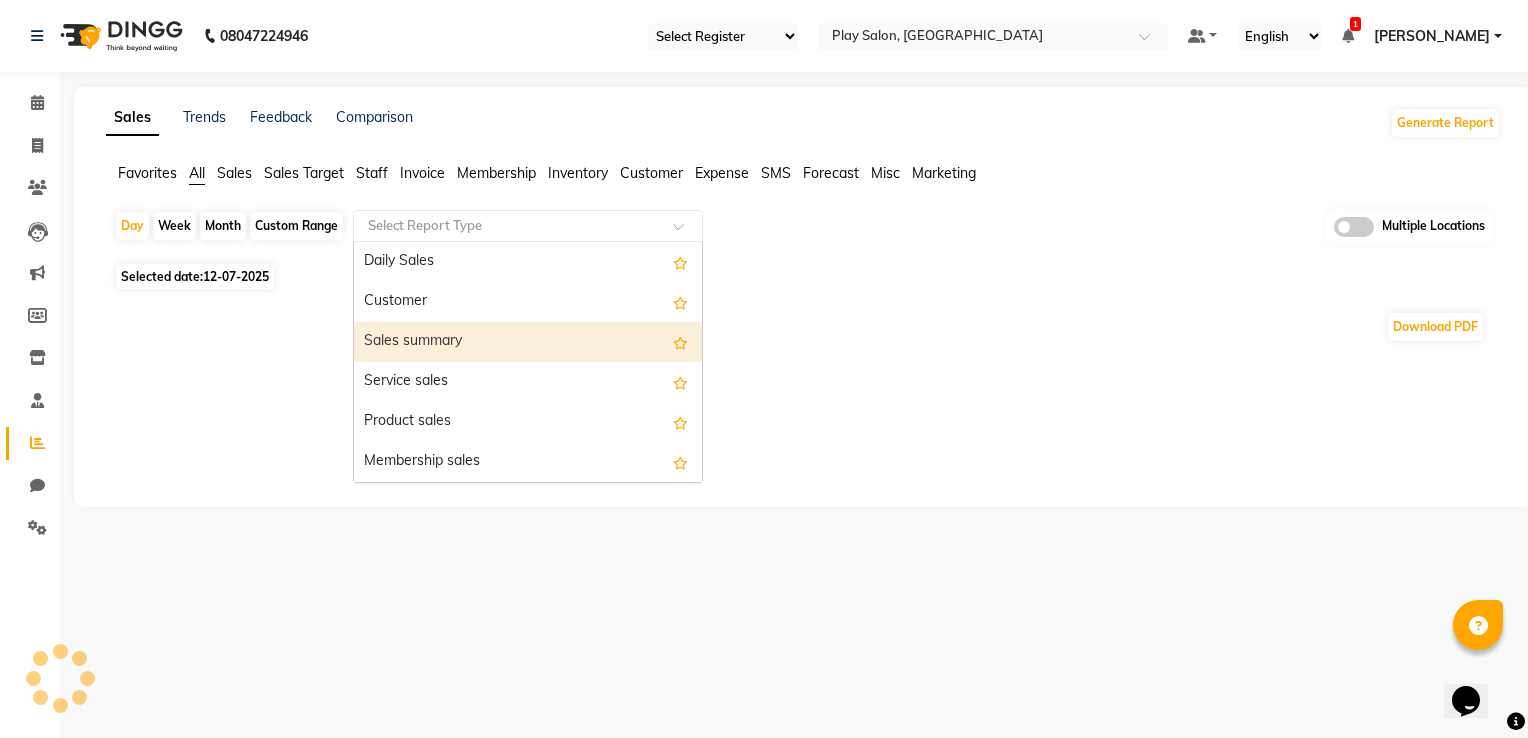 click on "Sales summary" at bounding box center [528, 342] 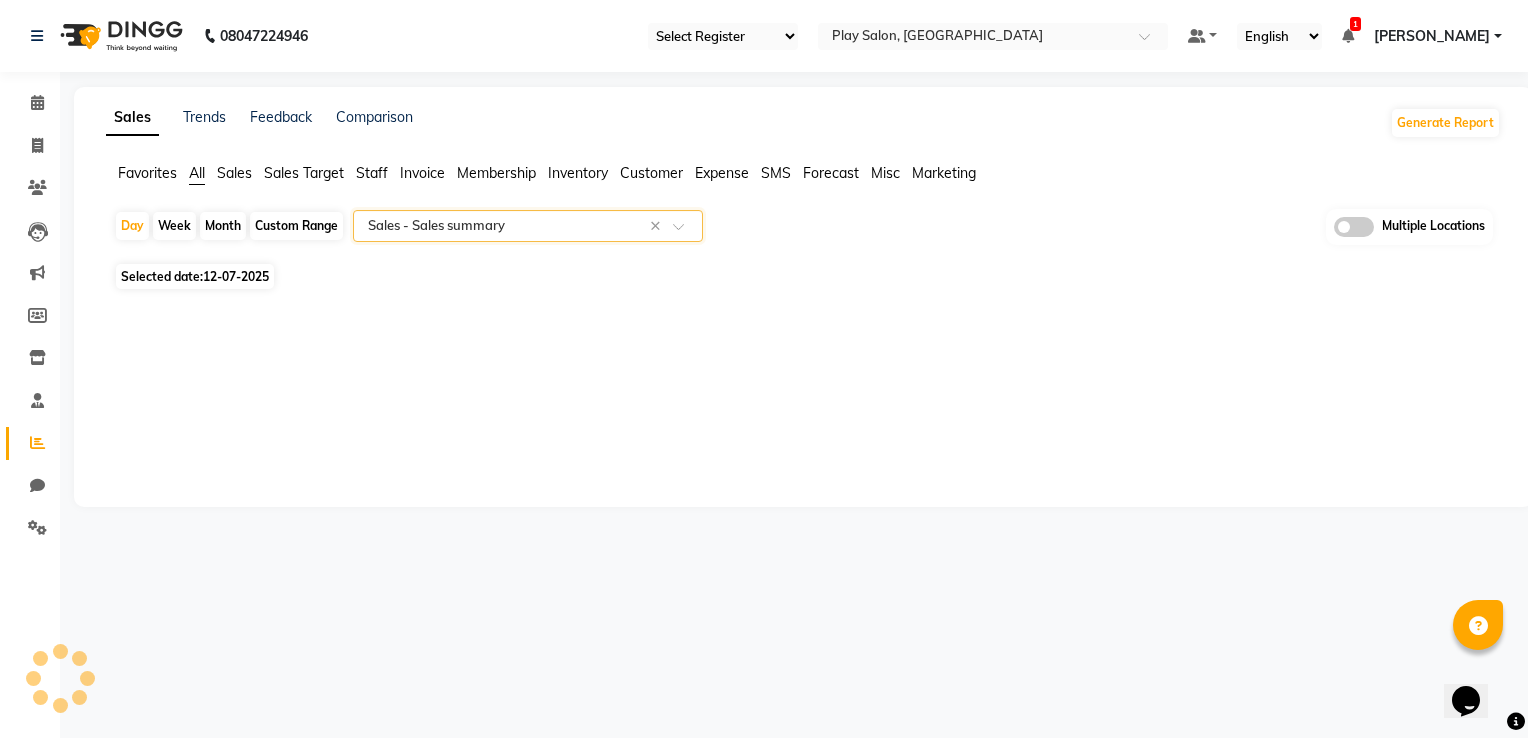 select on "full_report" 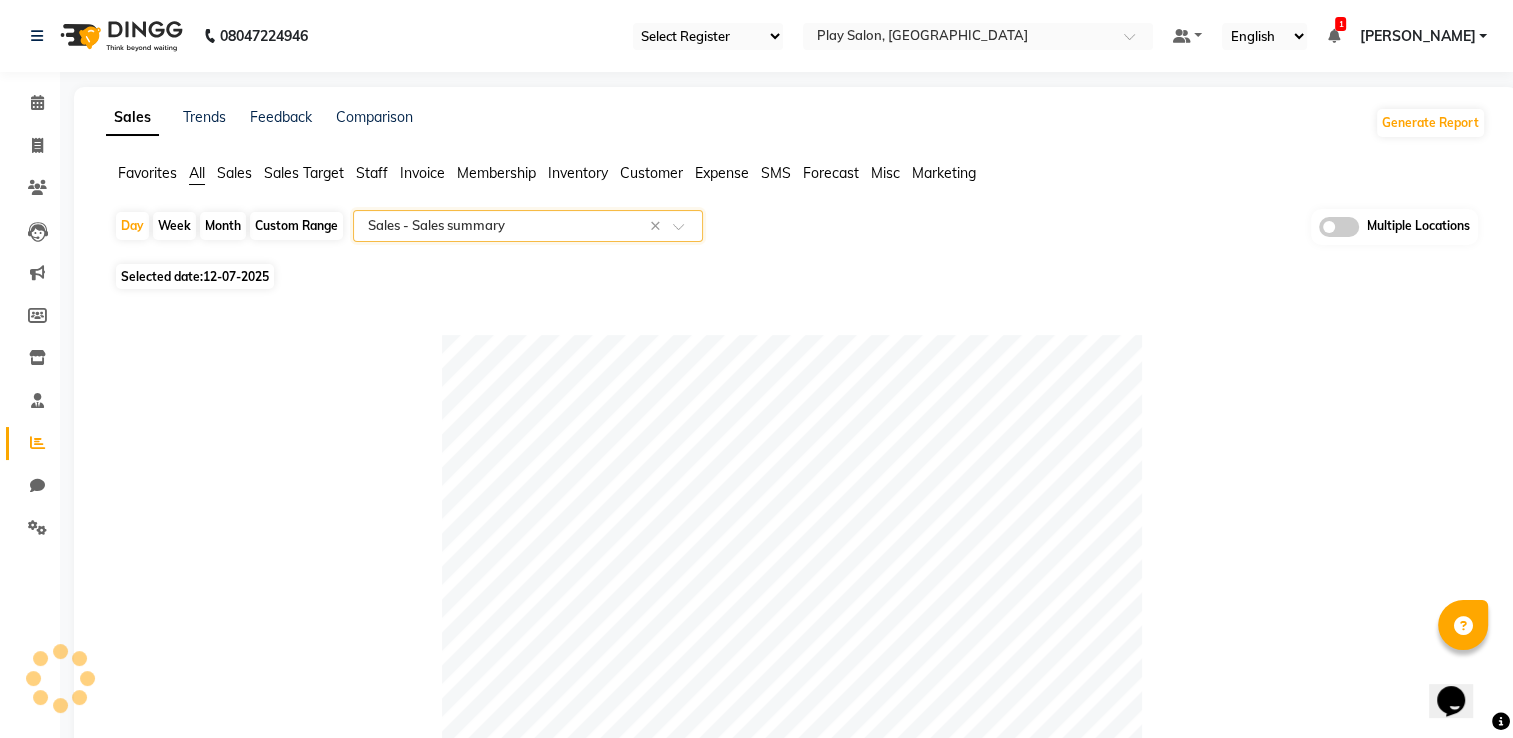 click on "Day   Week   Month   Custom Range  Select Report Type × Sales -  Sales summary × Multiple Locations Selected date:  12-07-2025   Table View   Pivot View  Pie Chart Bar Chart Select Full Report Filtered Report Select CSV PDF  Export  Show  10 25 50 100  entries Search: Type Count Price Discount Non-taxable Amount Taxable Amount Tax Net Revenue Taxable Redemption Tax On Redemption Total Redemption Total Tax Total Type Count Price Discount Non-taxable Amount Taxable Amount Tax Net Revenue Taxable Redemption Tax On Redemption Total Redemption Total Tax Total Total 3 ₹3,300.00 ₹0 ₹0 ₹1,500.00 ₹270.00 ₹1,770.00 ₹0 ₹0 ₹1,800.00 ₹270.00 ₹3,570.00 Vouchers 0 ₹0 ₹0 ₹0 ₹0 ₹0 ₹0 ₹0 ₹0 ₹0 ₹0 ₹0 Gift card 0 ₹0 ₹0 ₹0 ₹0 ₹0 ₹0 ₹0 ₹0 ₹0 ₹0 ₹0 Prepaid 0 ₹0 ₹0 ₹0 ₹0 ₹0 ₹0 ₹0 ₹0 ₹0 ₹0 ₹0 Memberships 0 ₹0 ₹0 ₹0 ₹0 ₹0 ₹0 ₹0 ₹0 ₹0 ₹0 ₹0 Products 0 ₹0 ₹0 ₹0 ₹0 ₹0 ₹0 ₹0 ₹0 ₹0 ₹0 ₹0 Packages 0 ₹0 0" 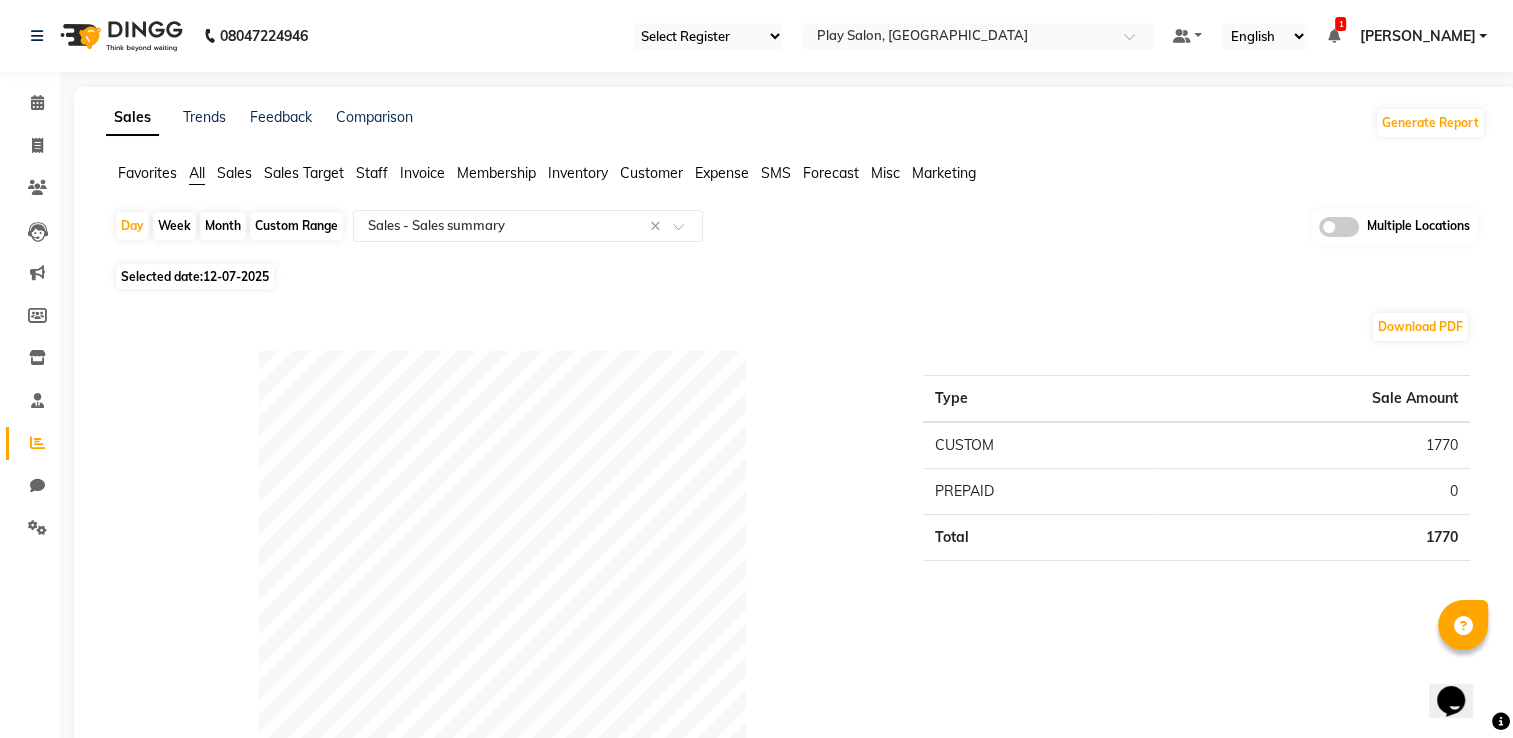 click on "12-07-2025" 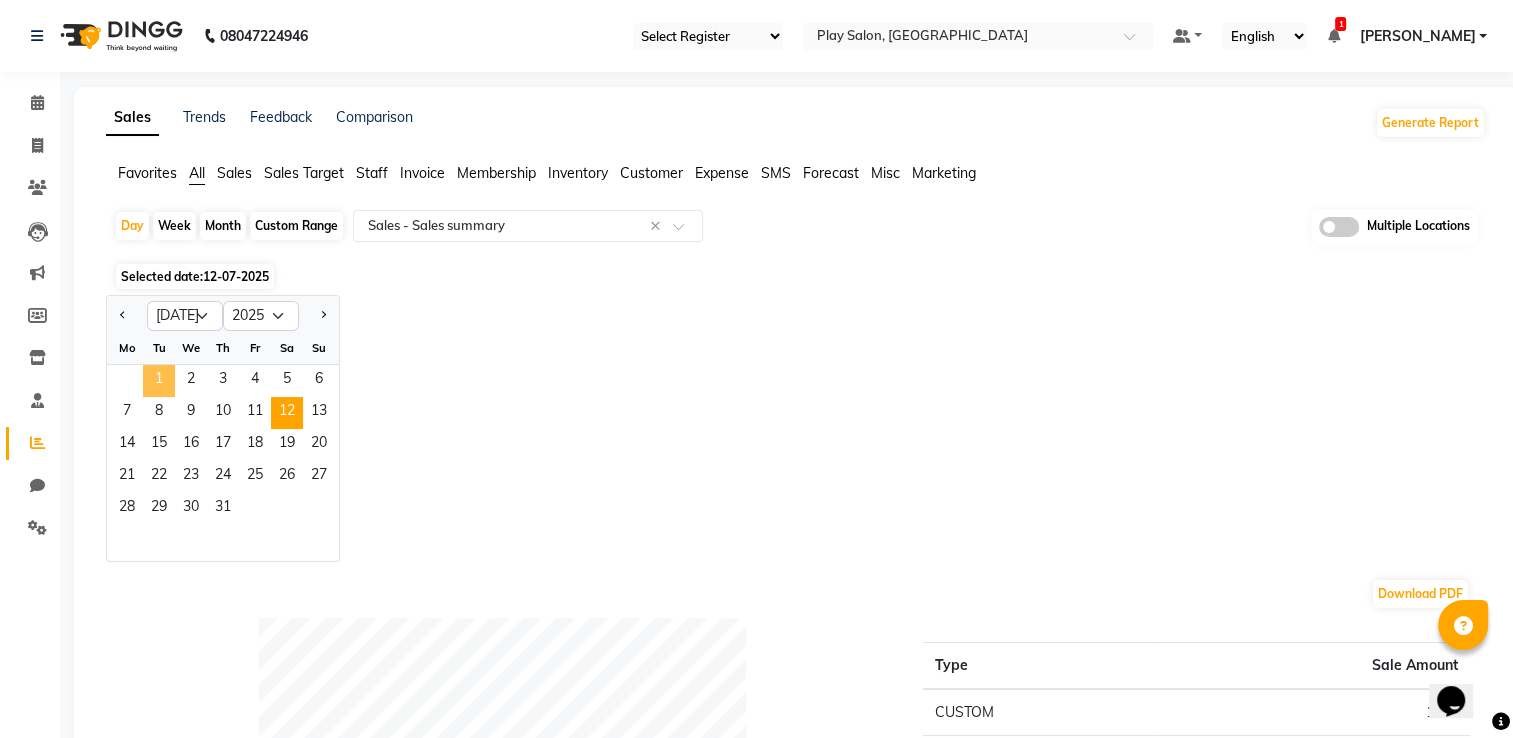 click on "1" 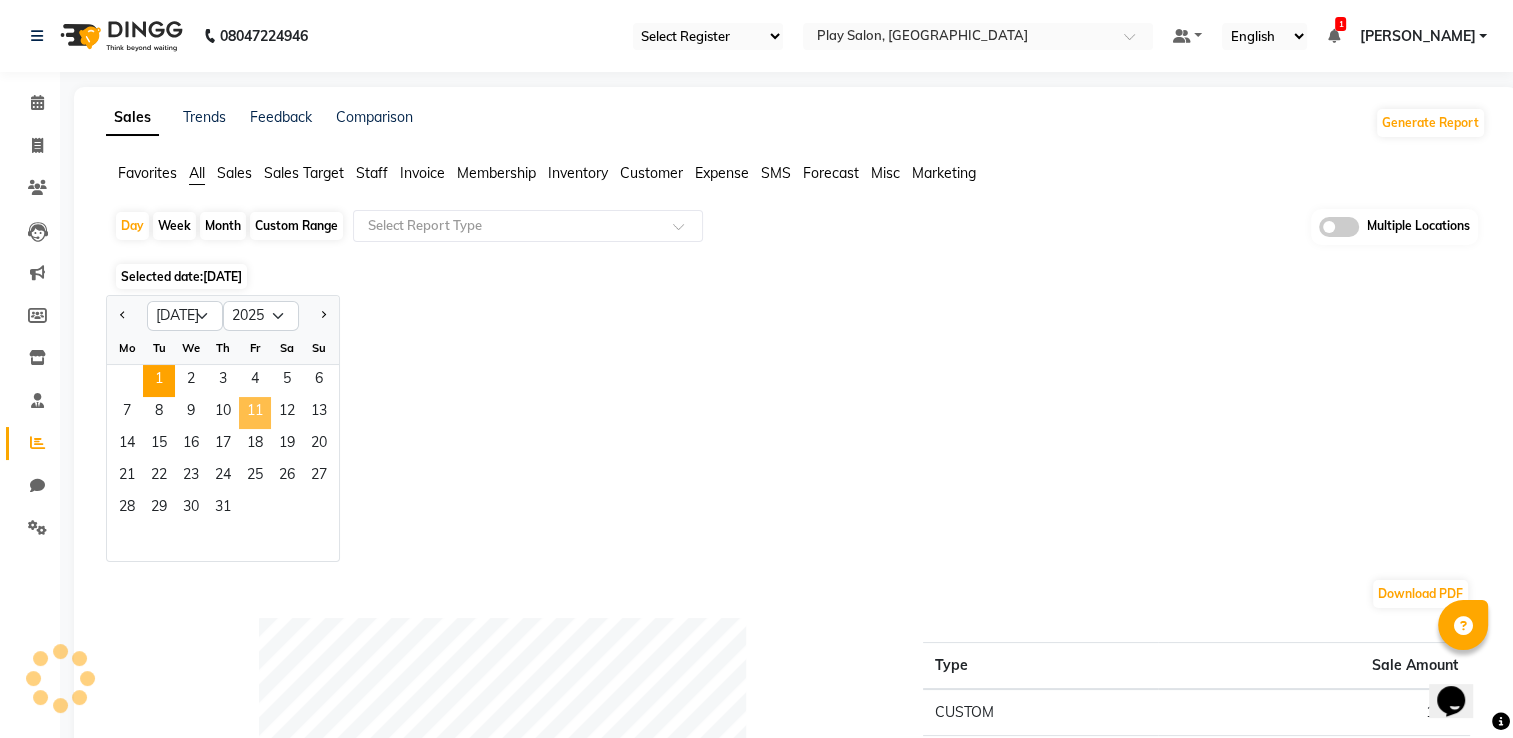 click on "11" 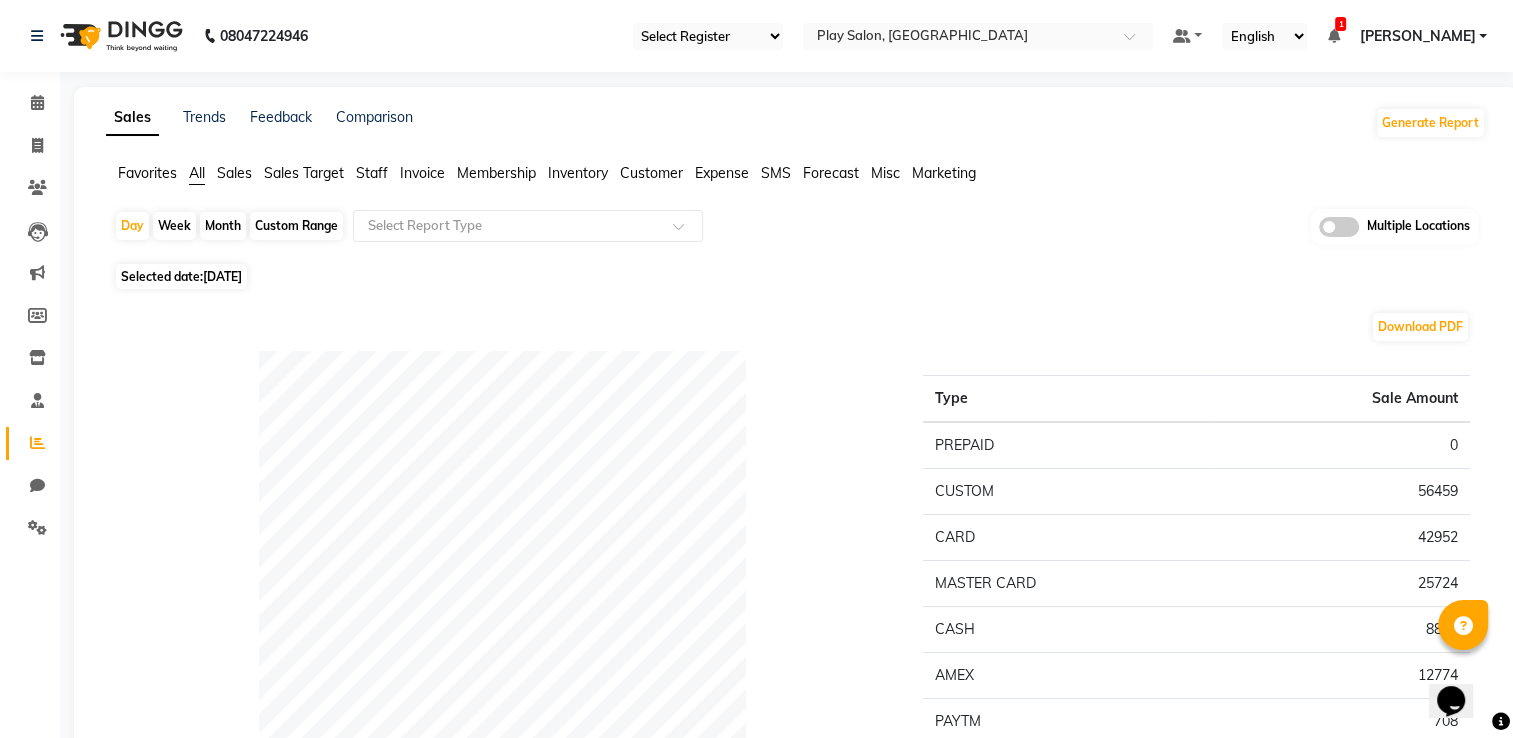 click on "Custom Range" 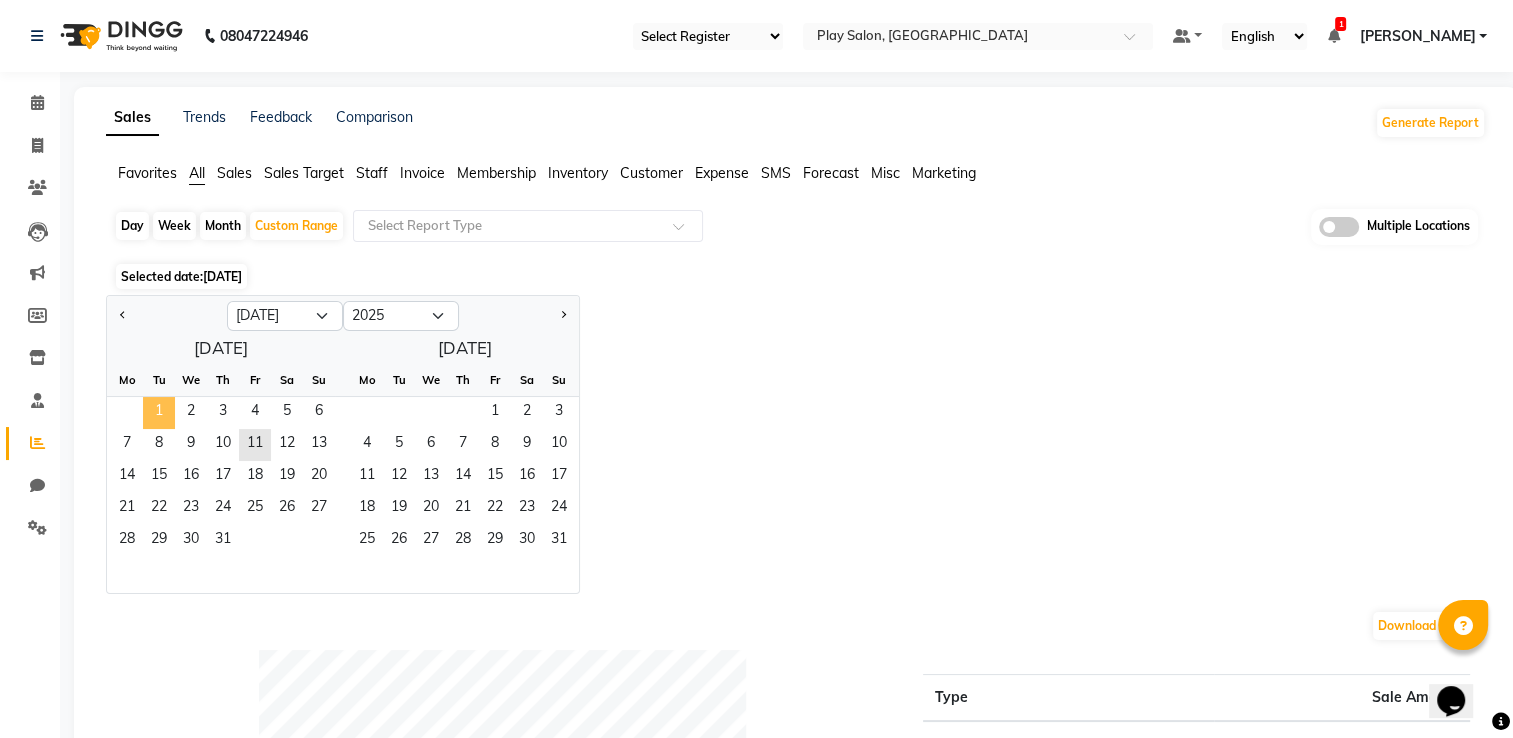 click on "1" 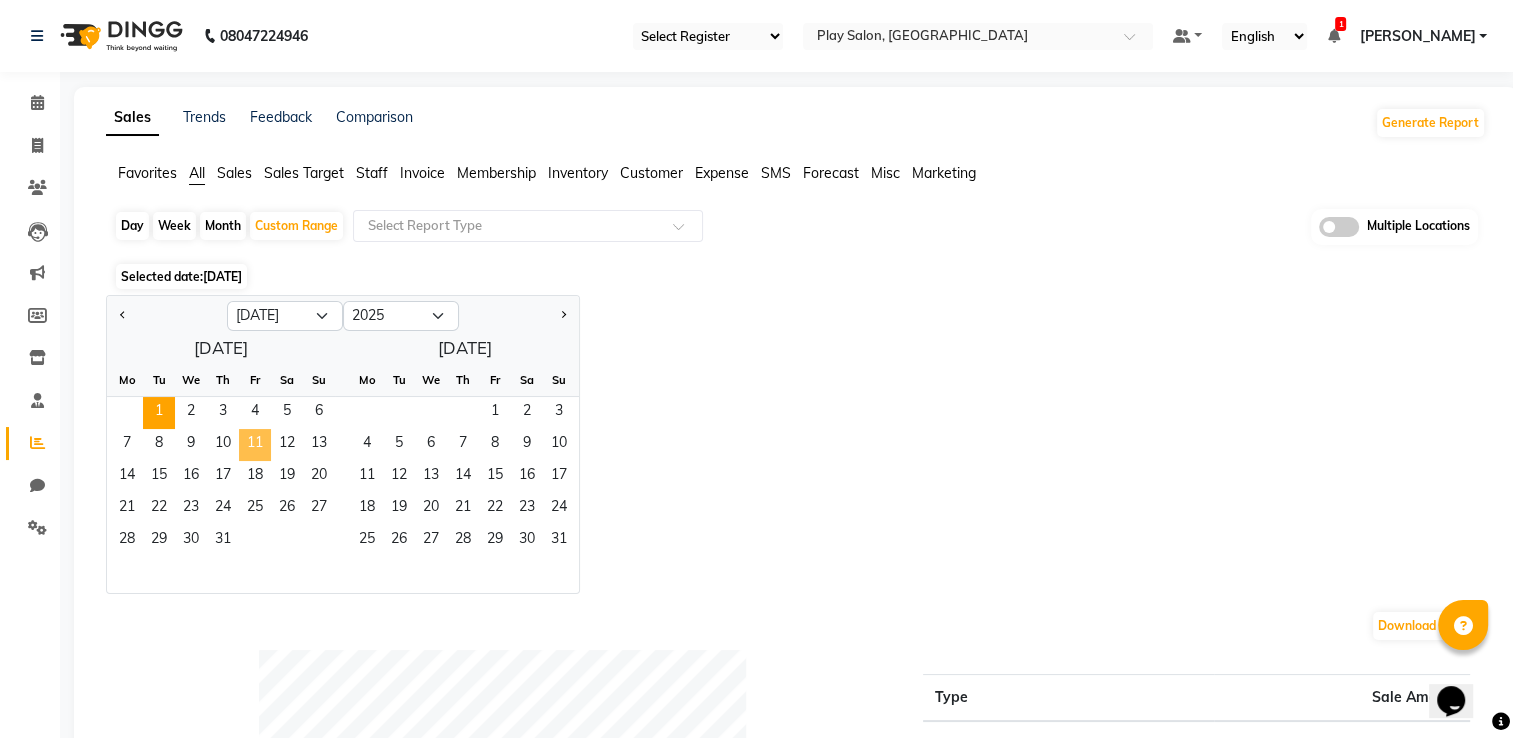 click on "11" 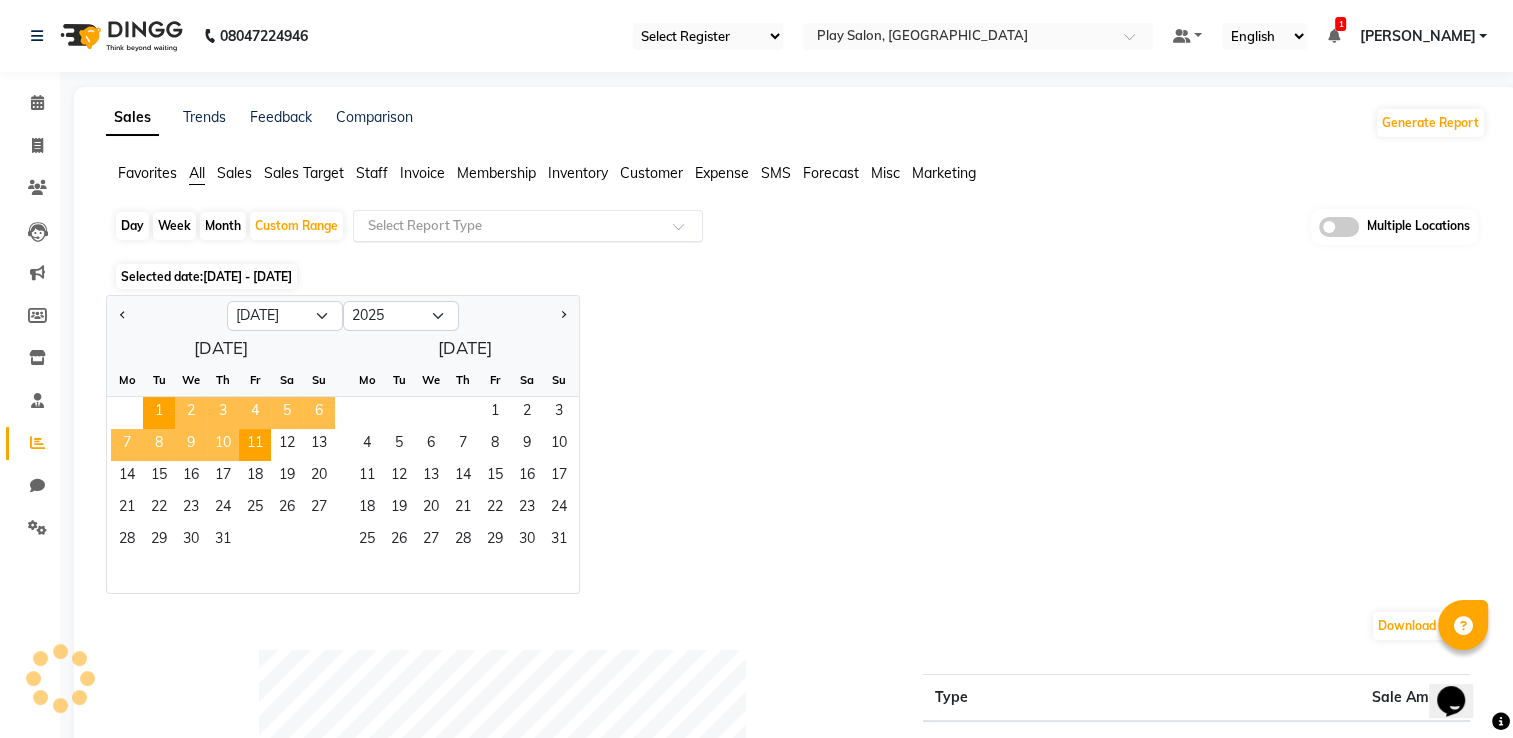 click on "Select Report Type" 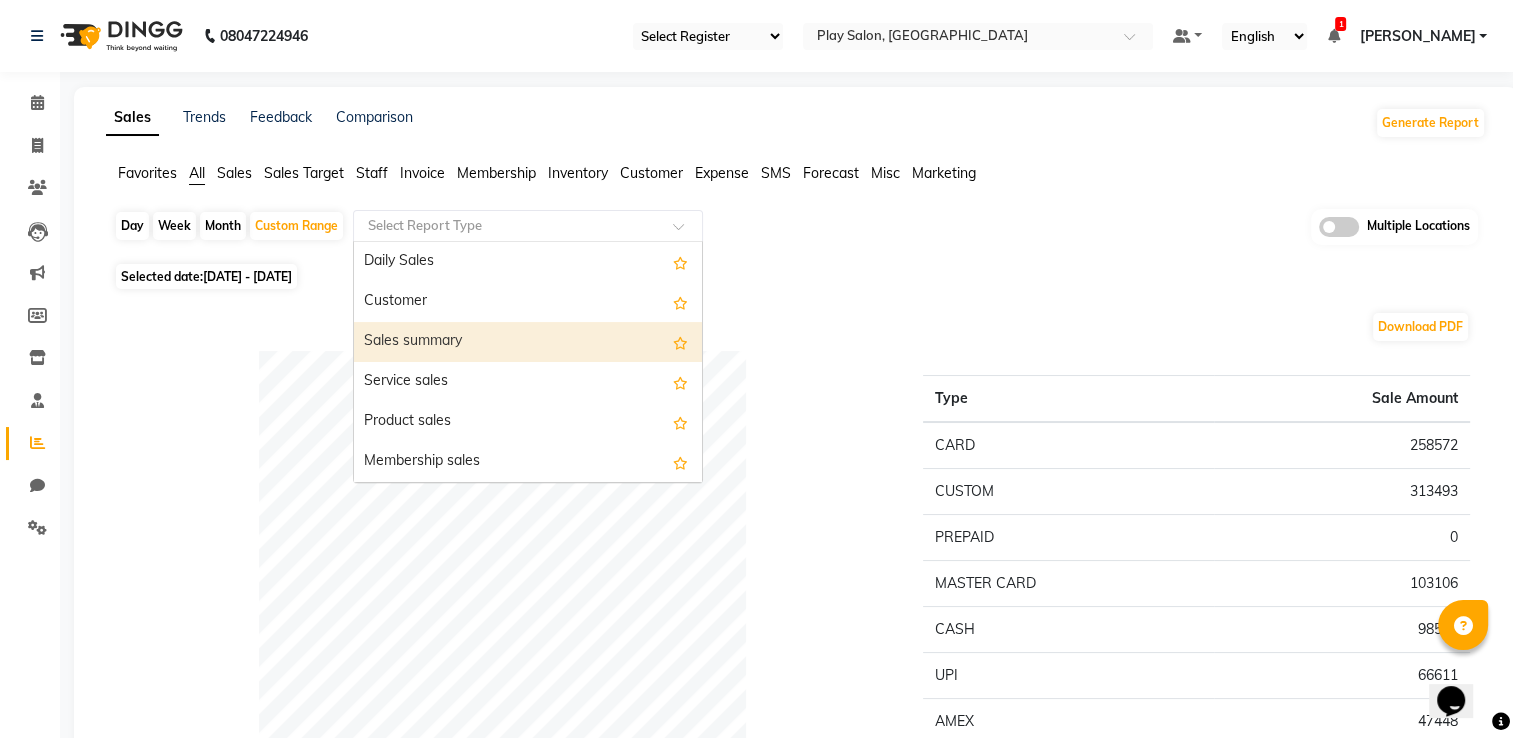 click on "Sales summary" at bounding box center [528, 342] 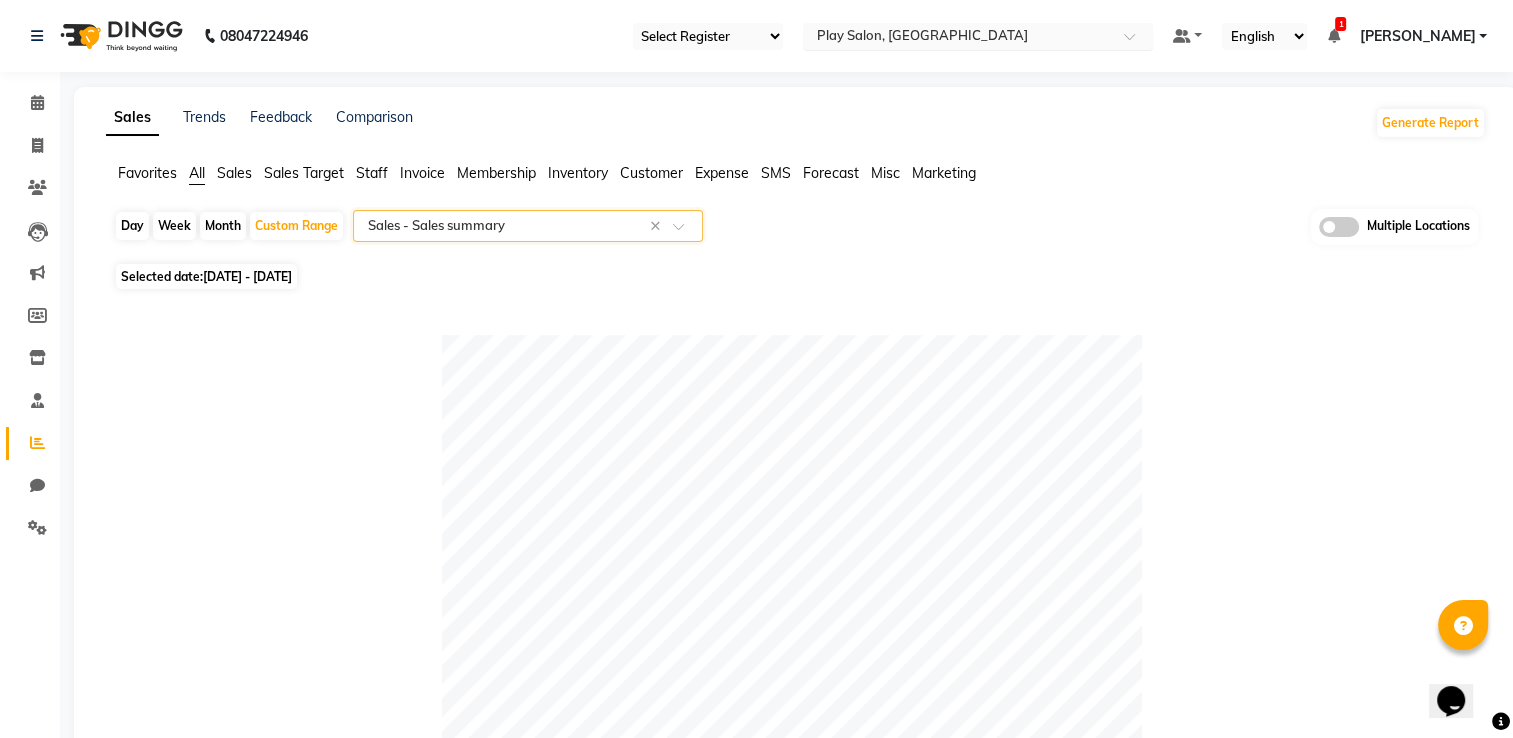 click at bounding box center (958, 38) 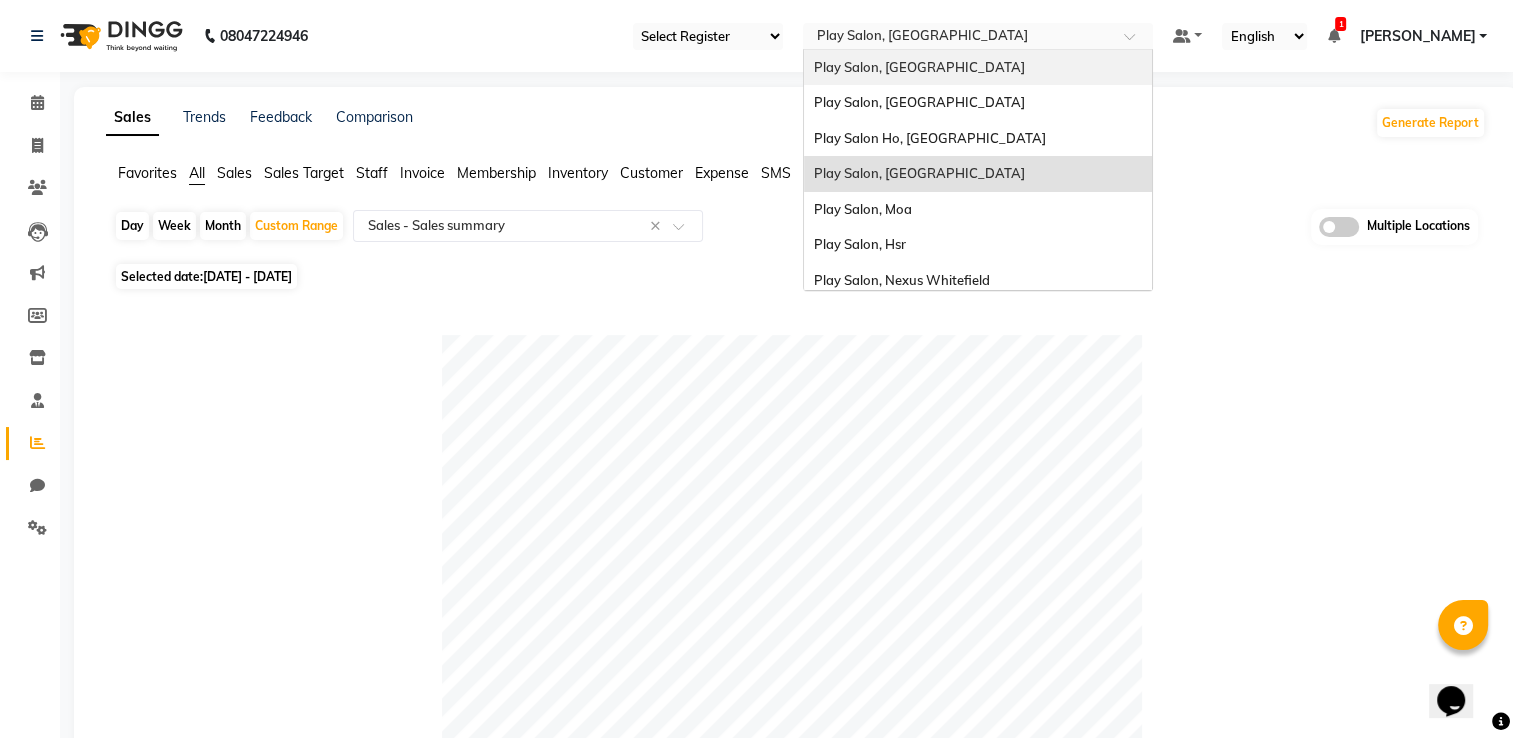 click on "Play Salon, [GEOGRAPHIC_DATA]" at bounding box center [978, 68] 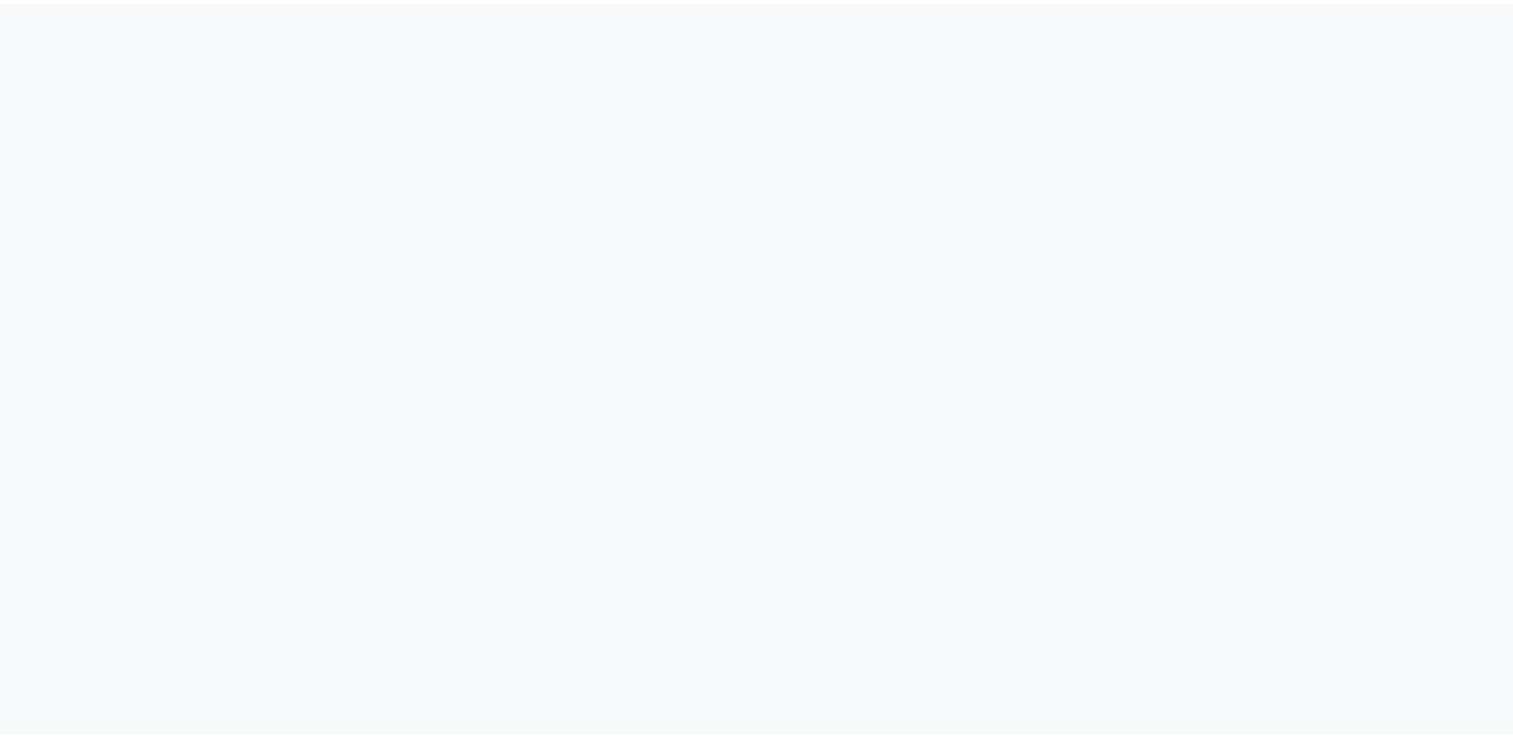 scroll, scrollTop: 0, scrollLeft: 0, axis: both 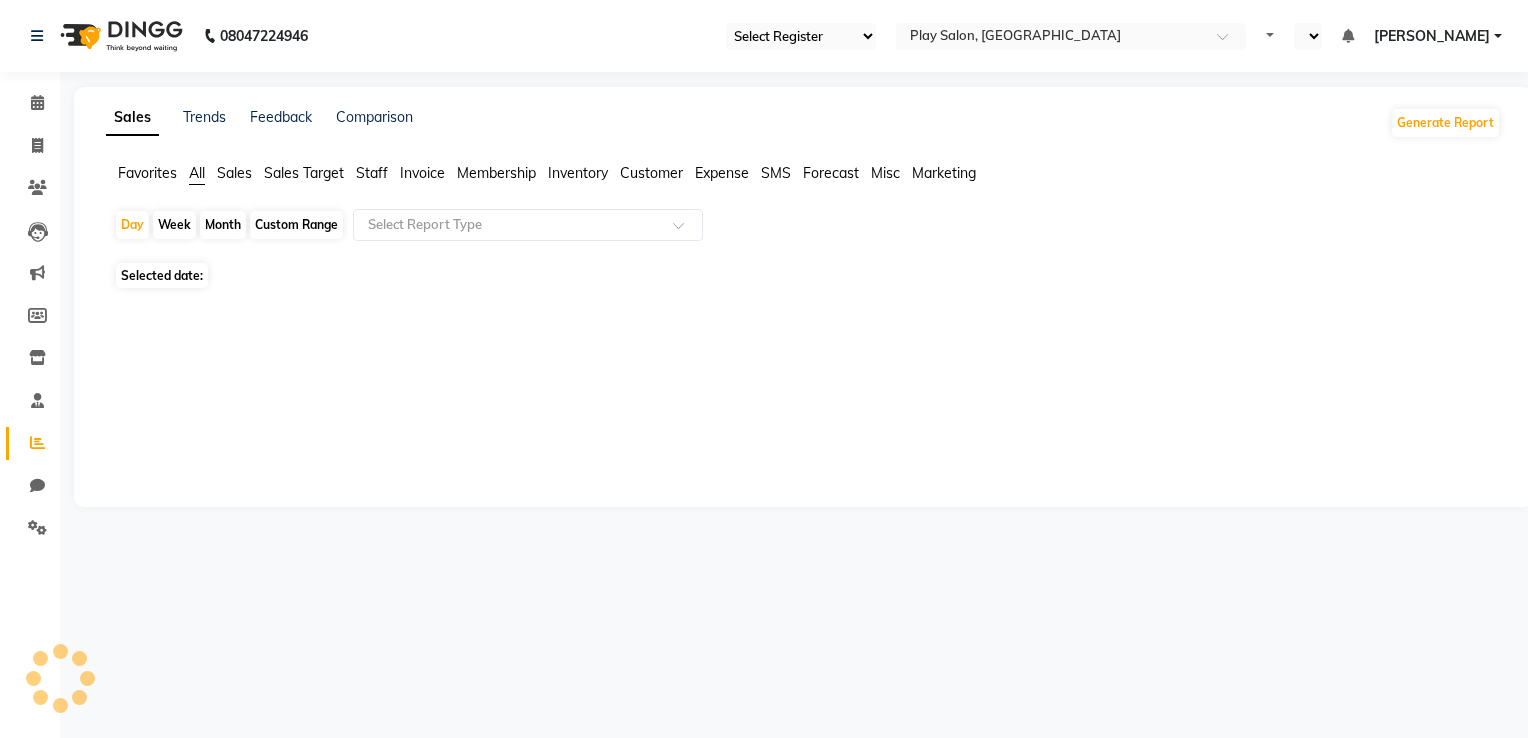 select on "en" 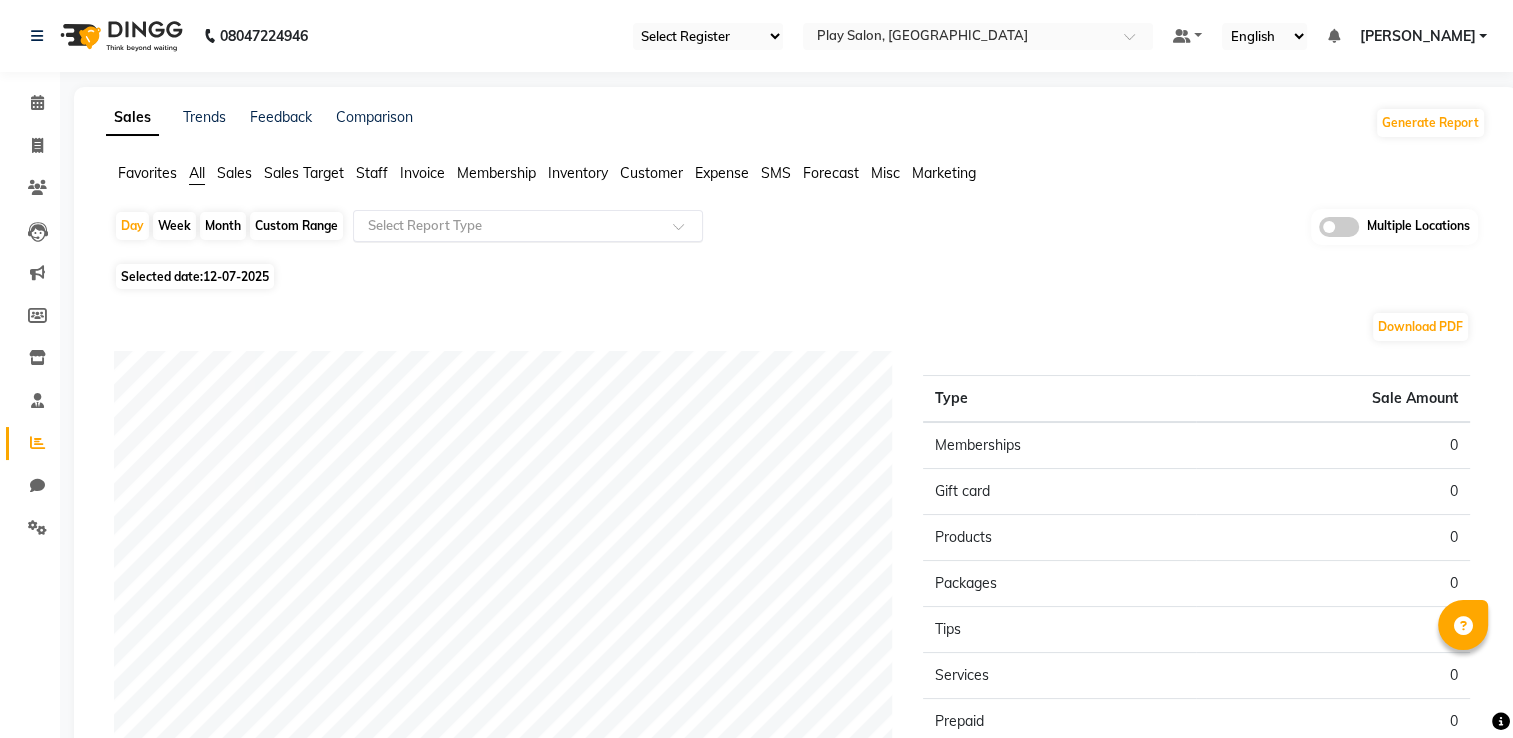 click on "Select Report Type" 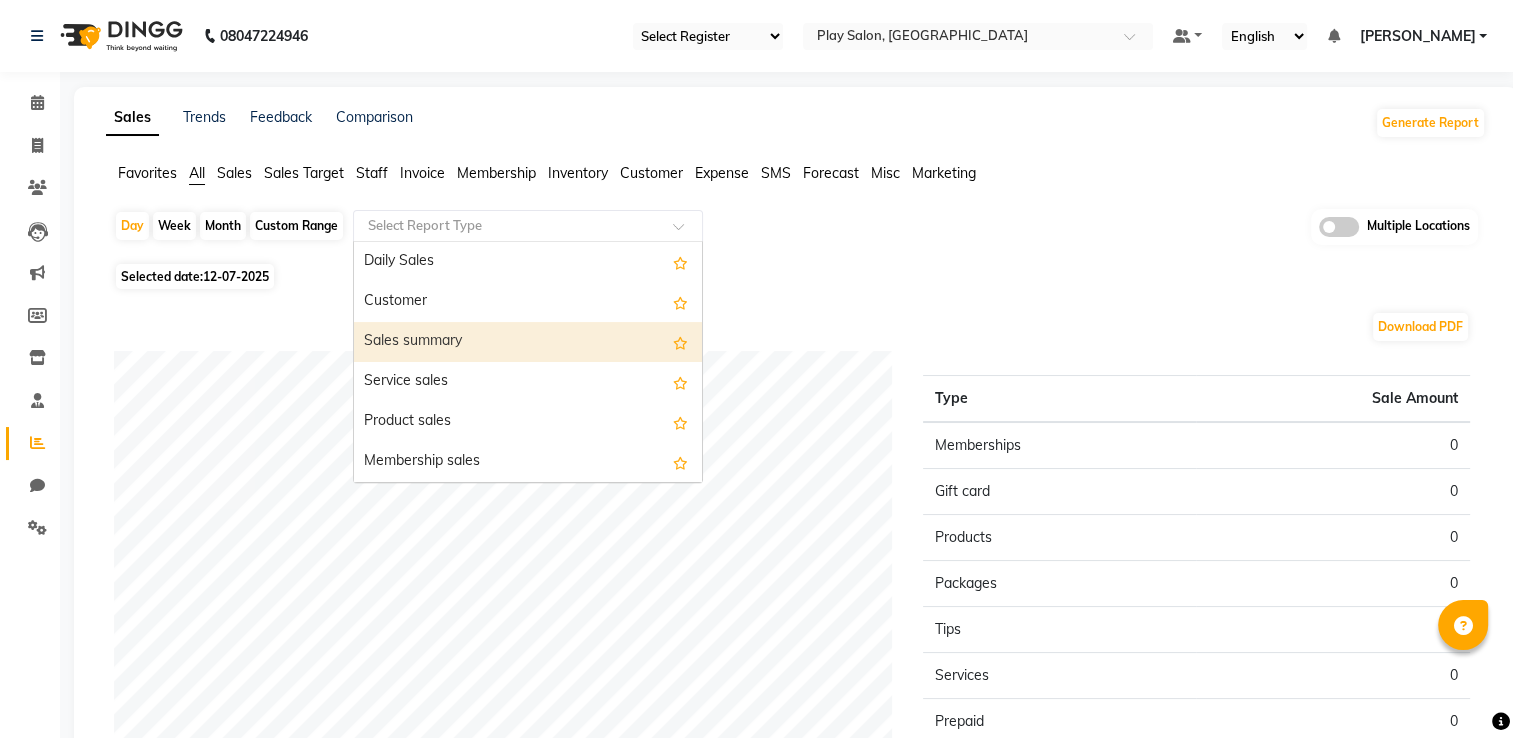 click on "Sales summary" at bounding box center (528, 342) 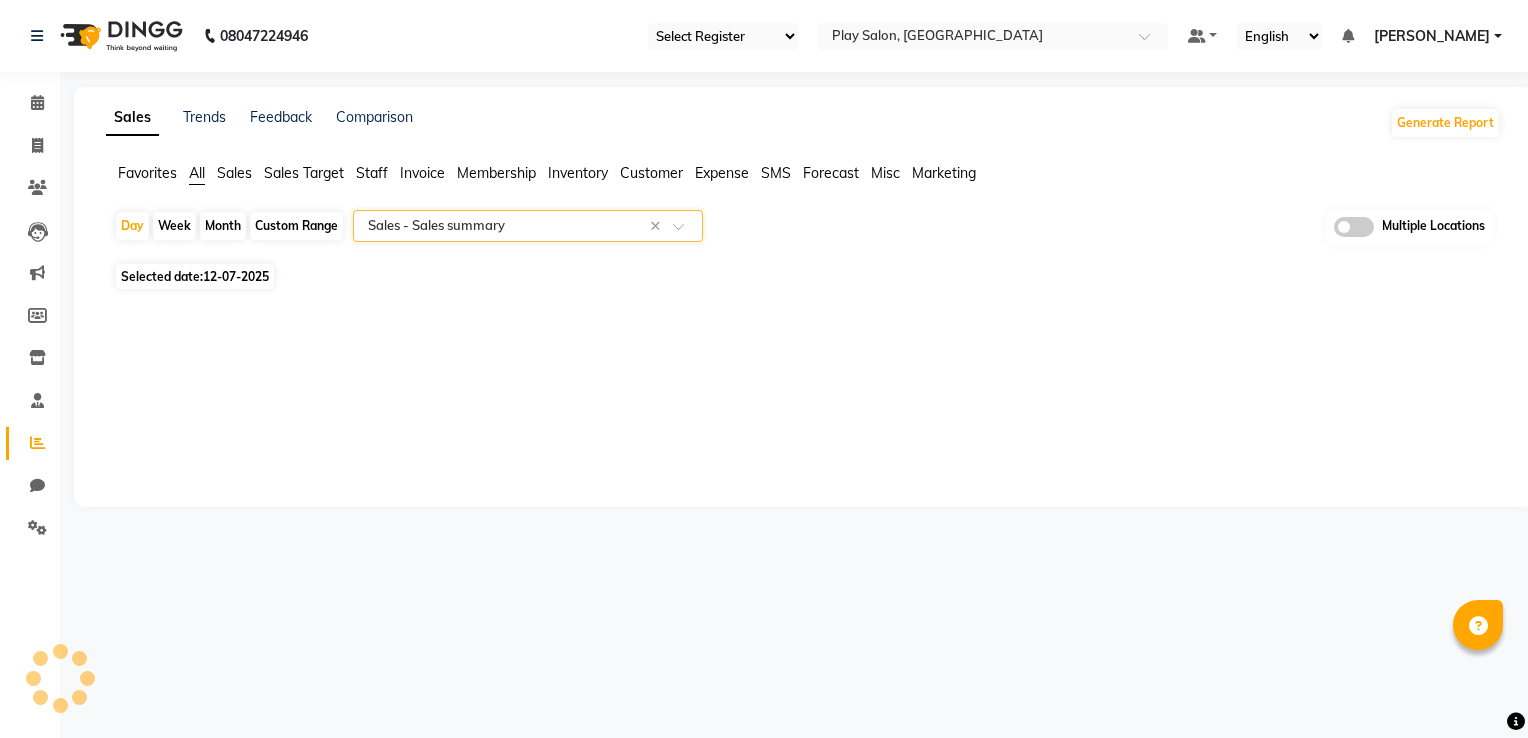 click on "Custom Range" 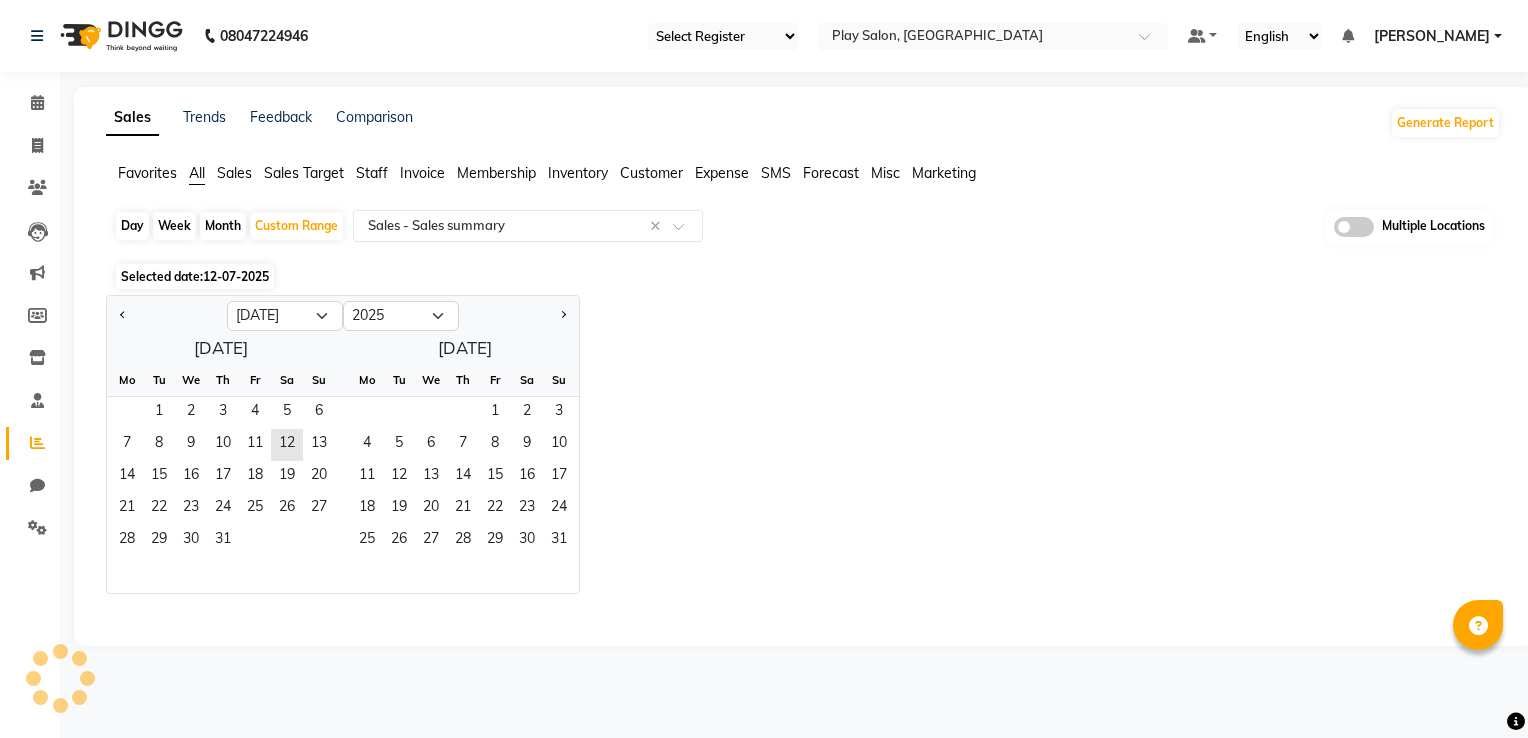 select on "full_report" 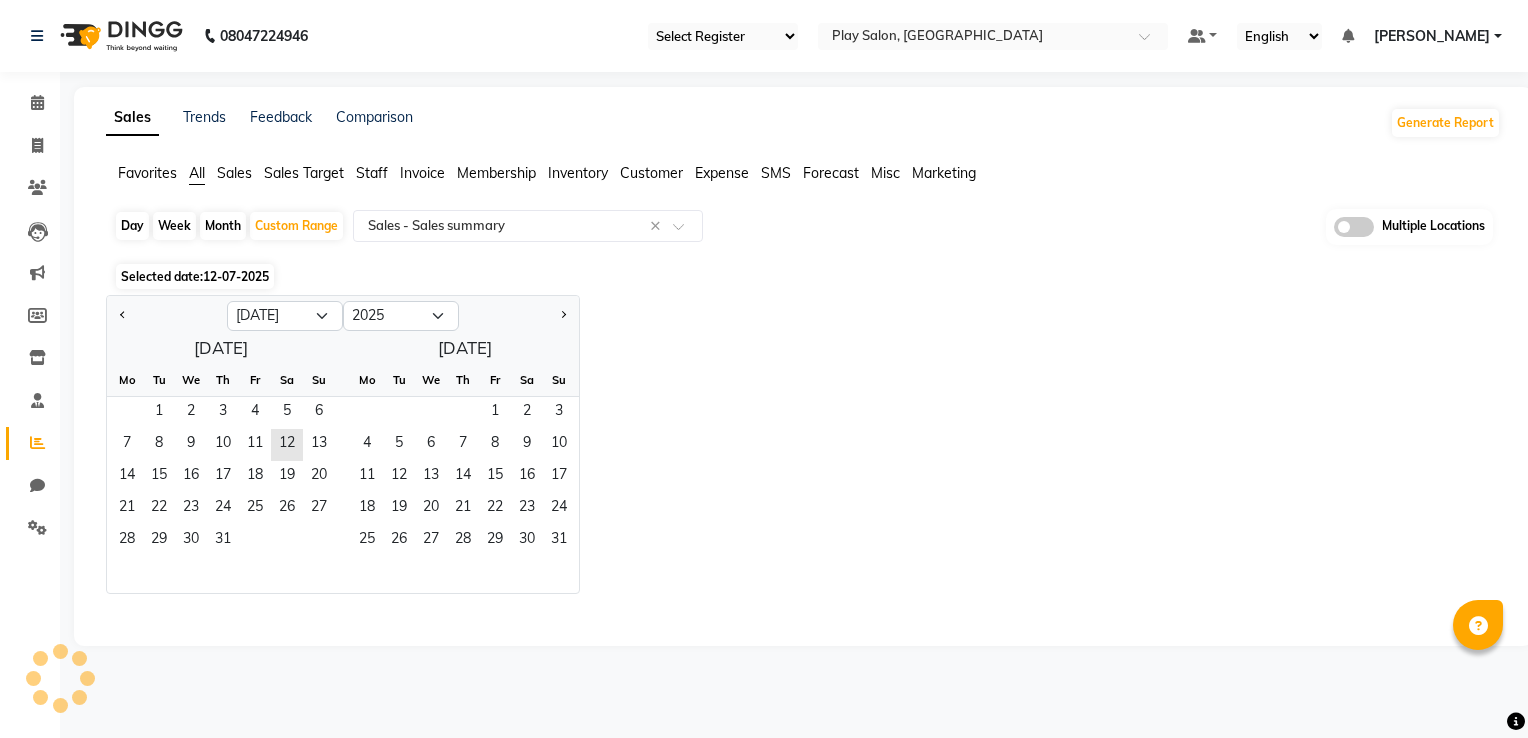 select on "csv" 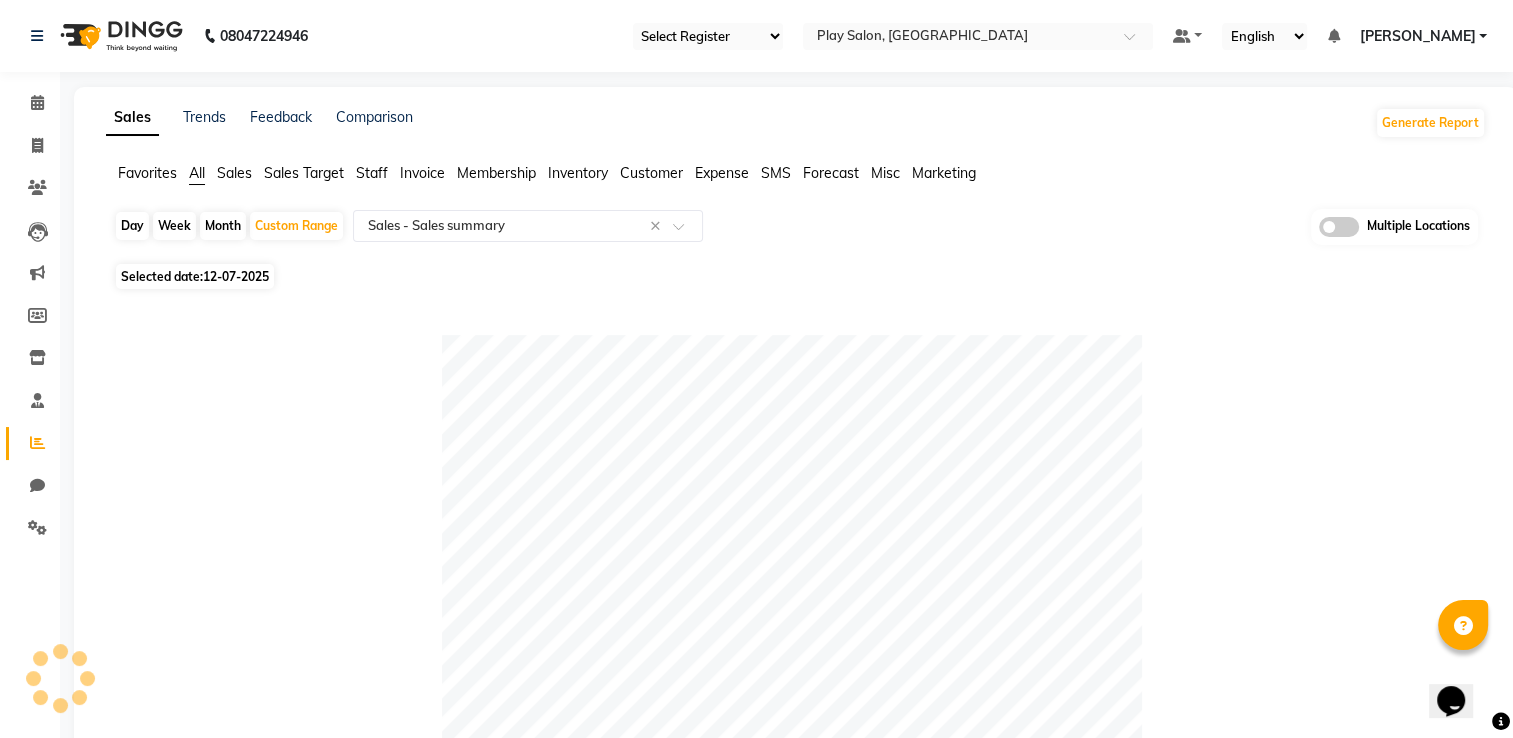 scroll, scrollTop: 0, scrollLeft: 0, axis: both 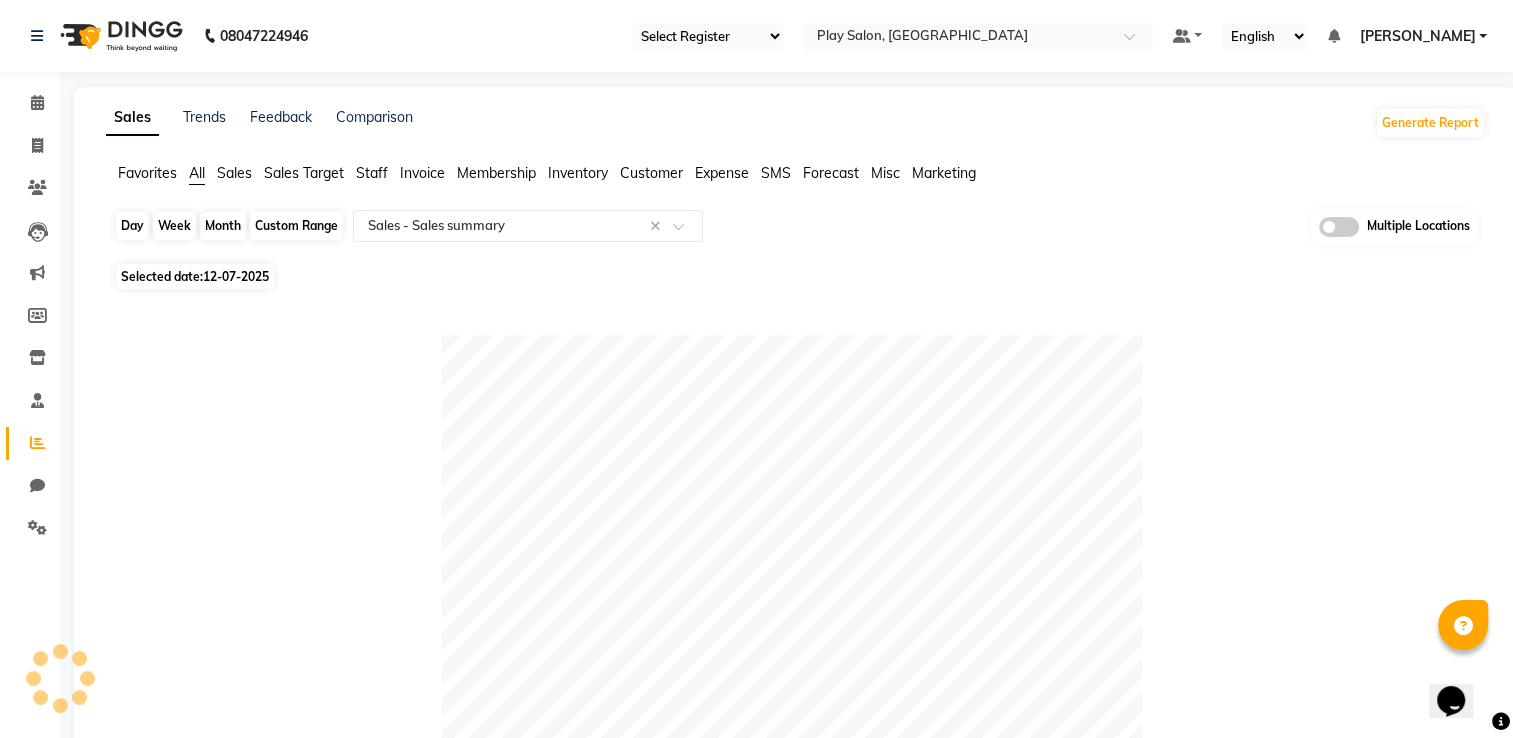 click on "Custom Range" 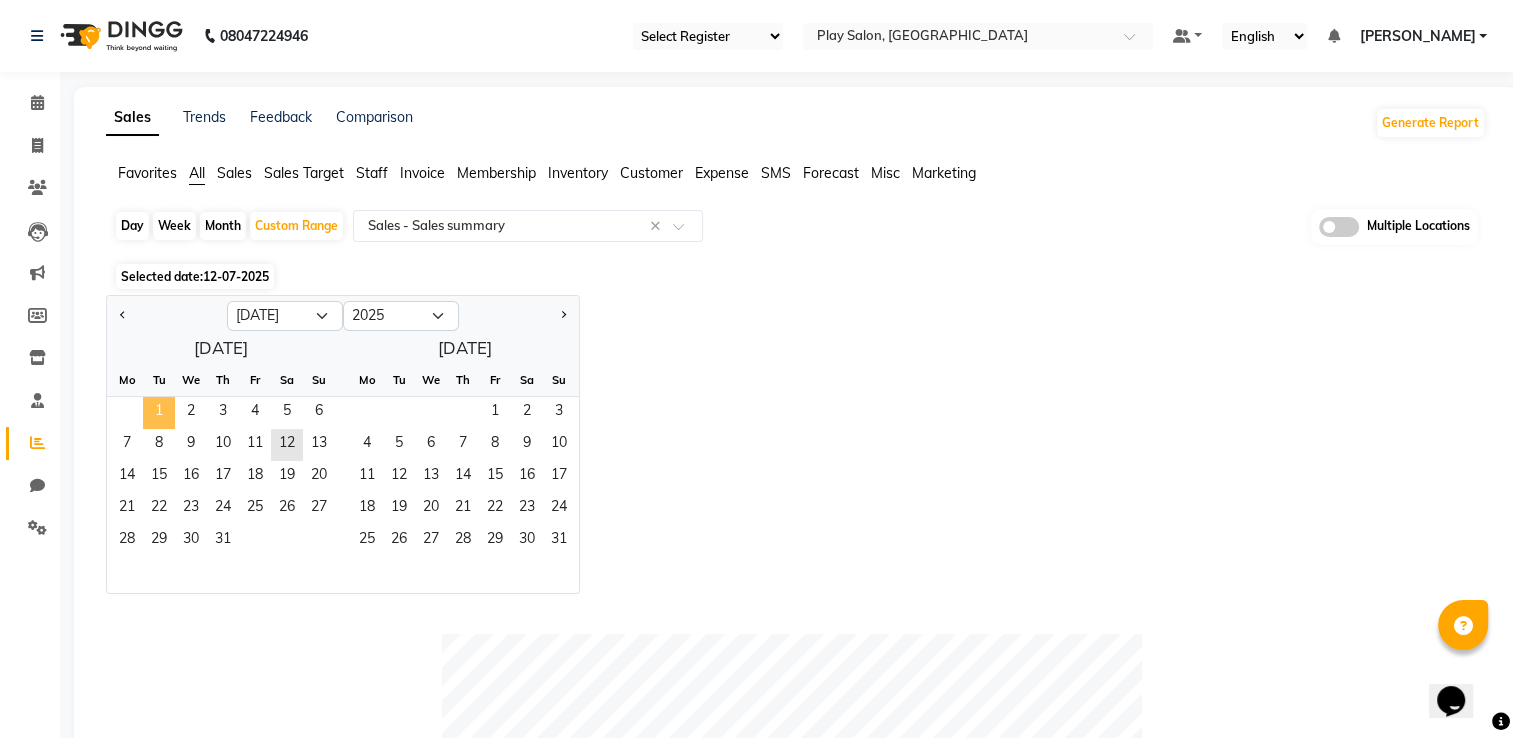 click on "1" 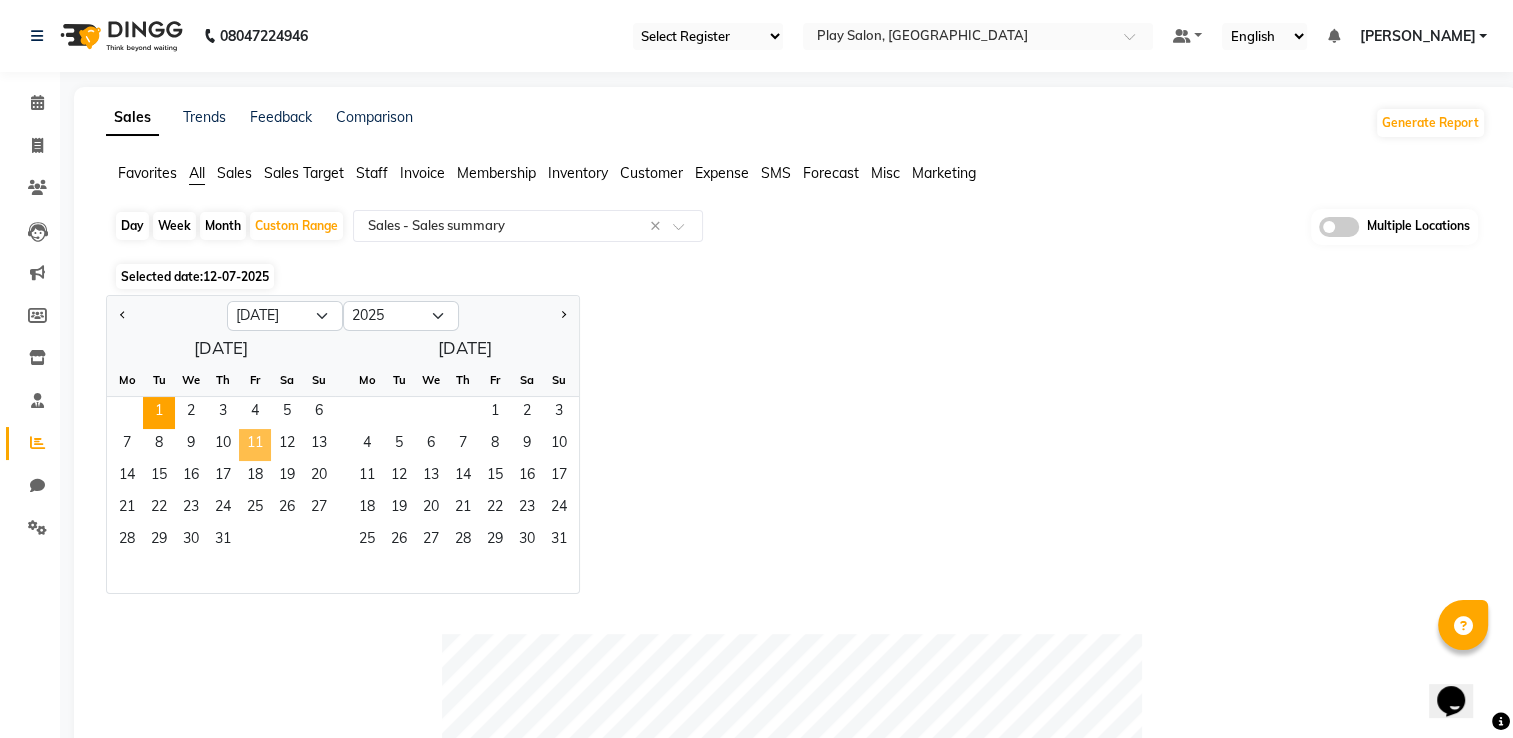 click on "11" 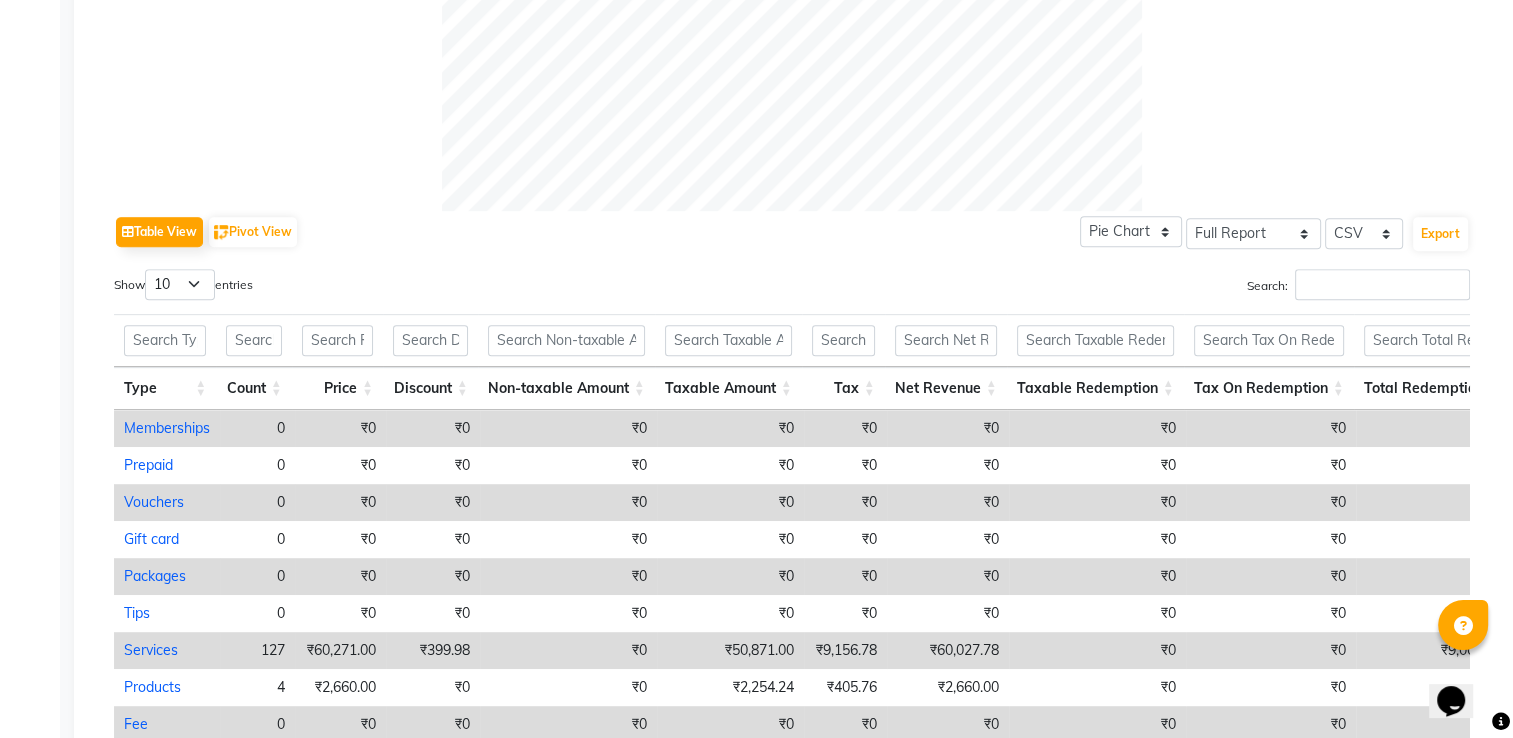 scroll, scrollTop: 900, scrollLeft: 0, axis: vertical 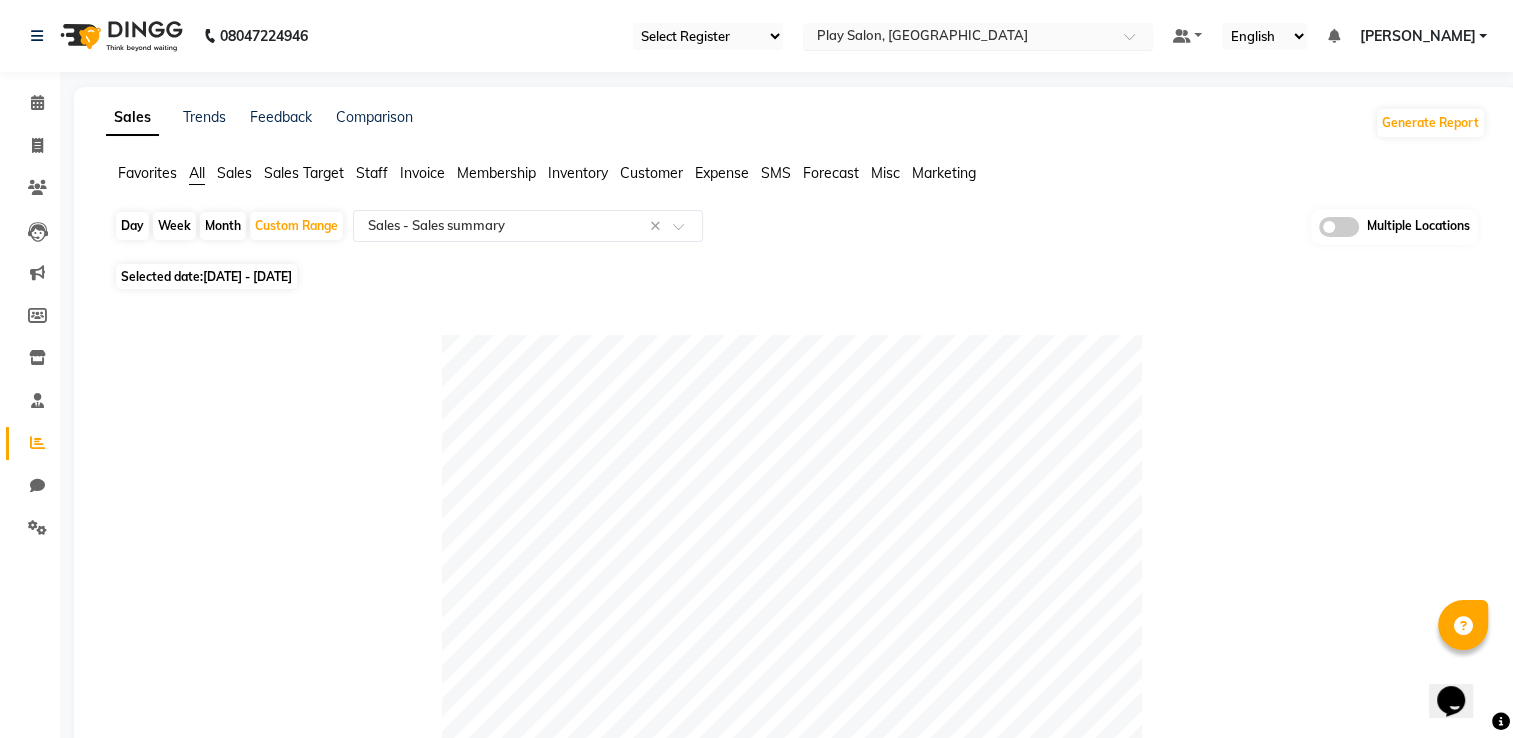 click on "Select Location × Play Salon, [GEOGRAPHIC_DATA]" at bounding box center [978, 36] 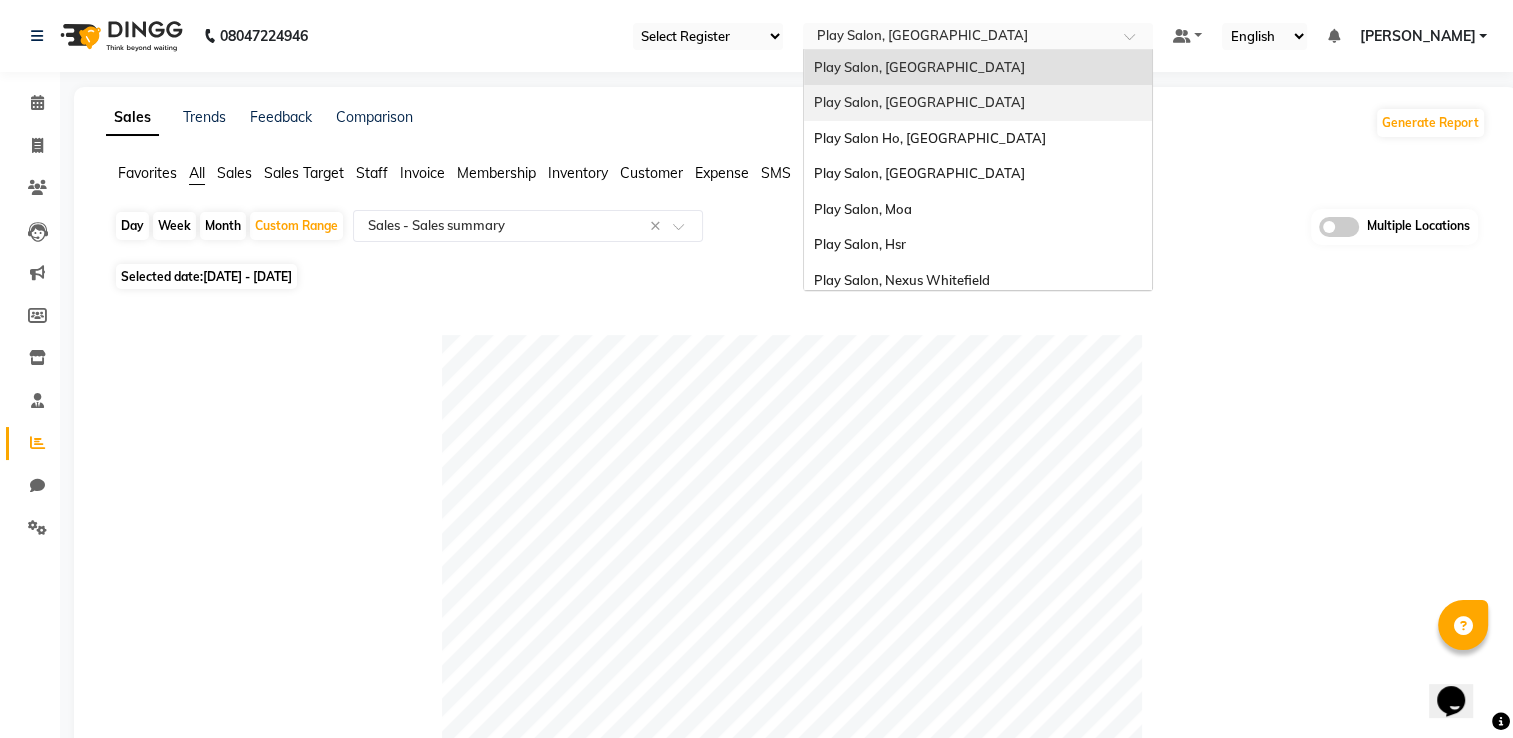 click on "Play Salon, [GEOGRAPHIC_DATA]" at bounding box center [919, 102] 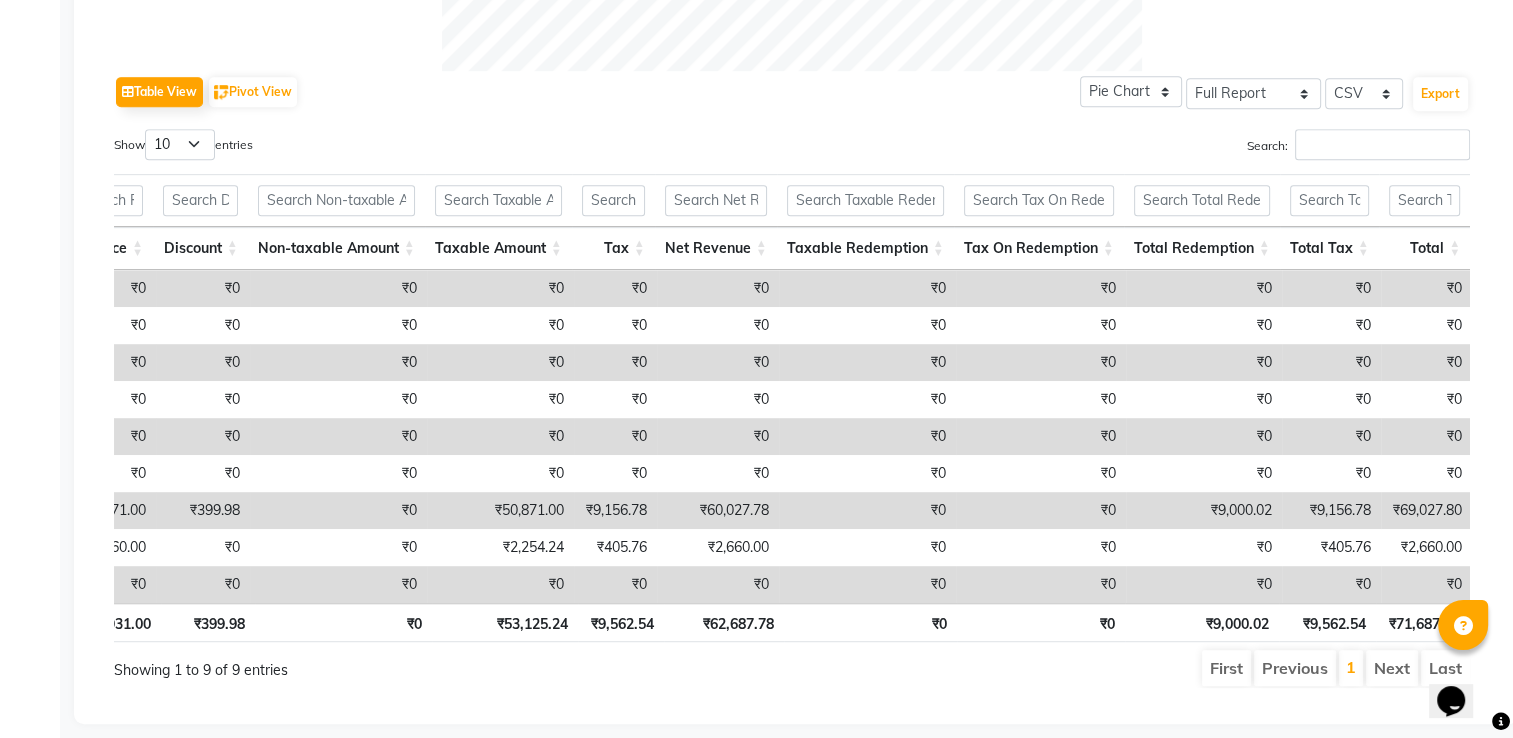 scroll, scrollTop: 1007, scrollLeft: 0, axis: vertical 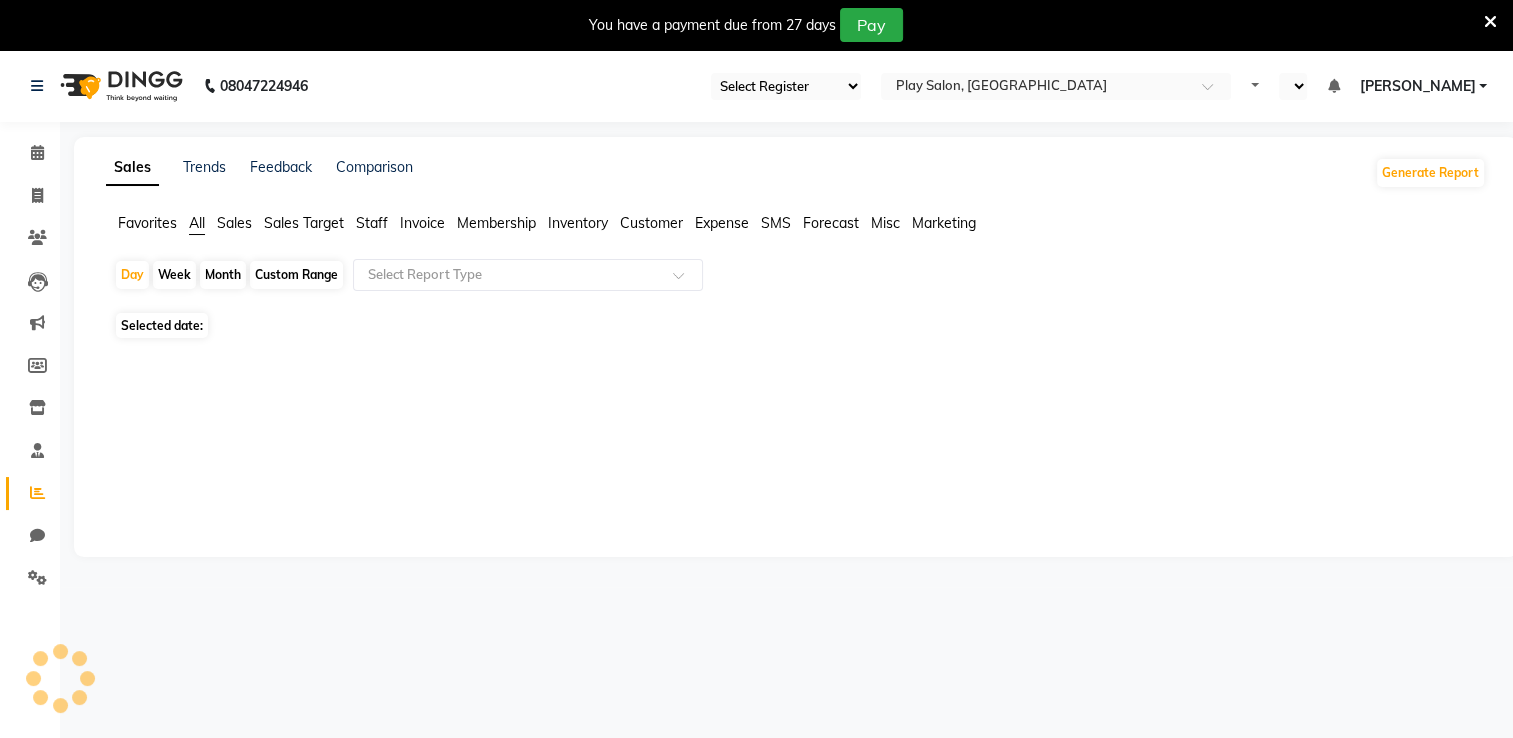 select on "en" 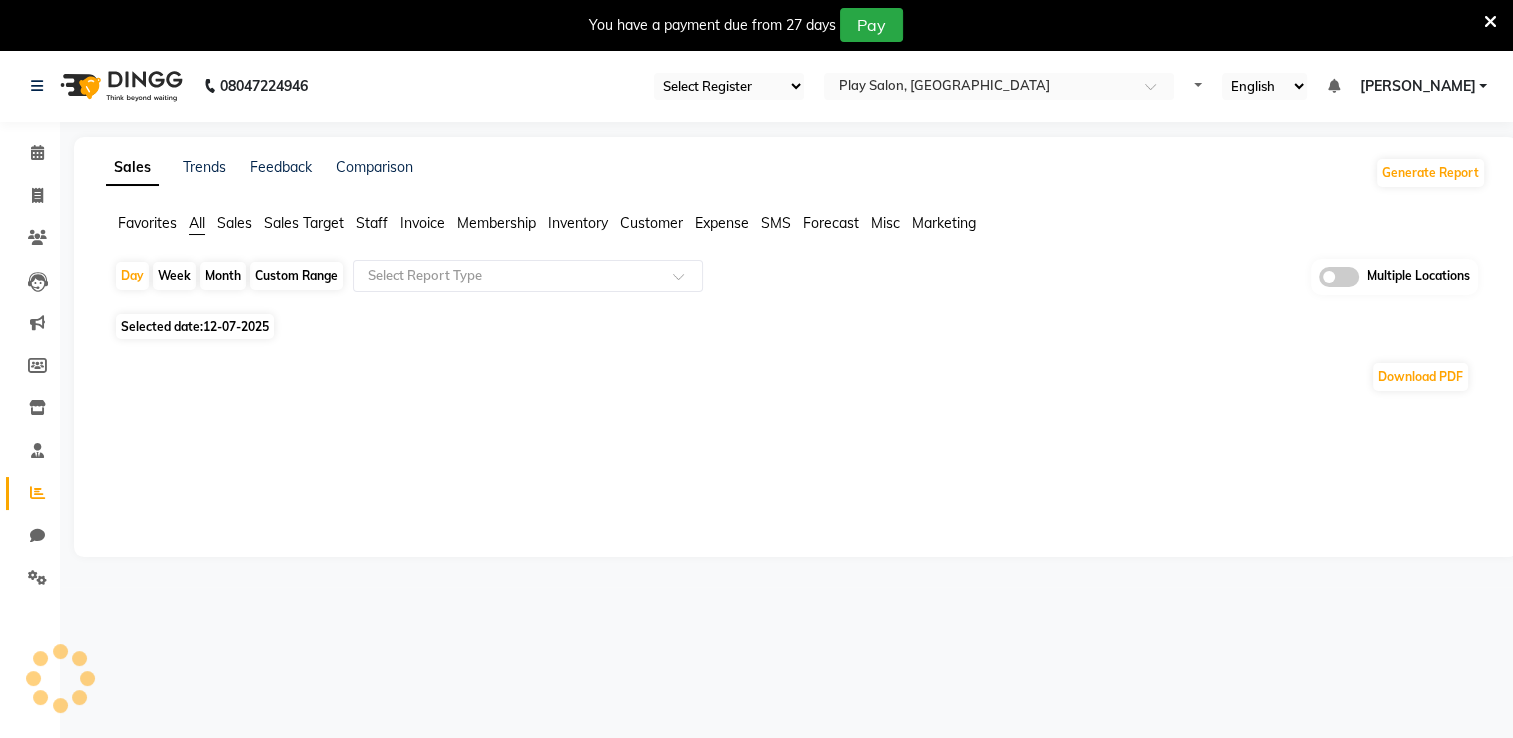 click at bounding box center [1490, 22] 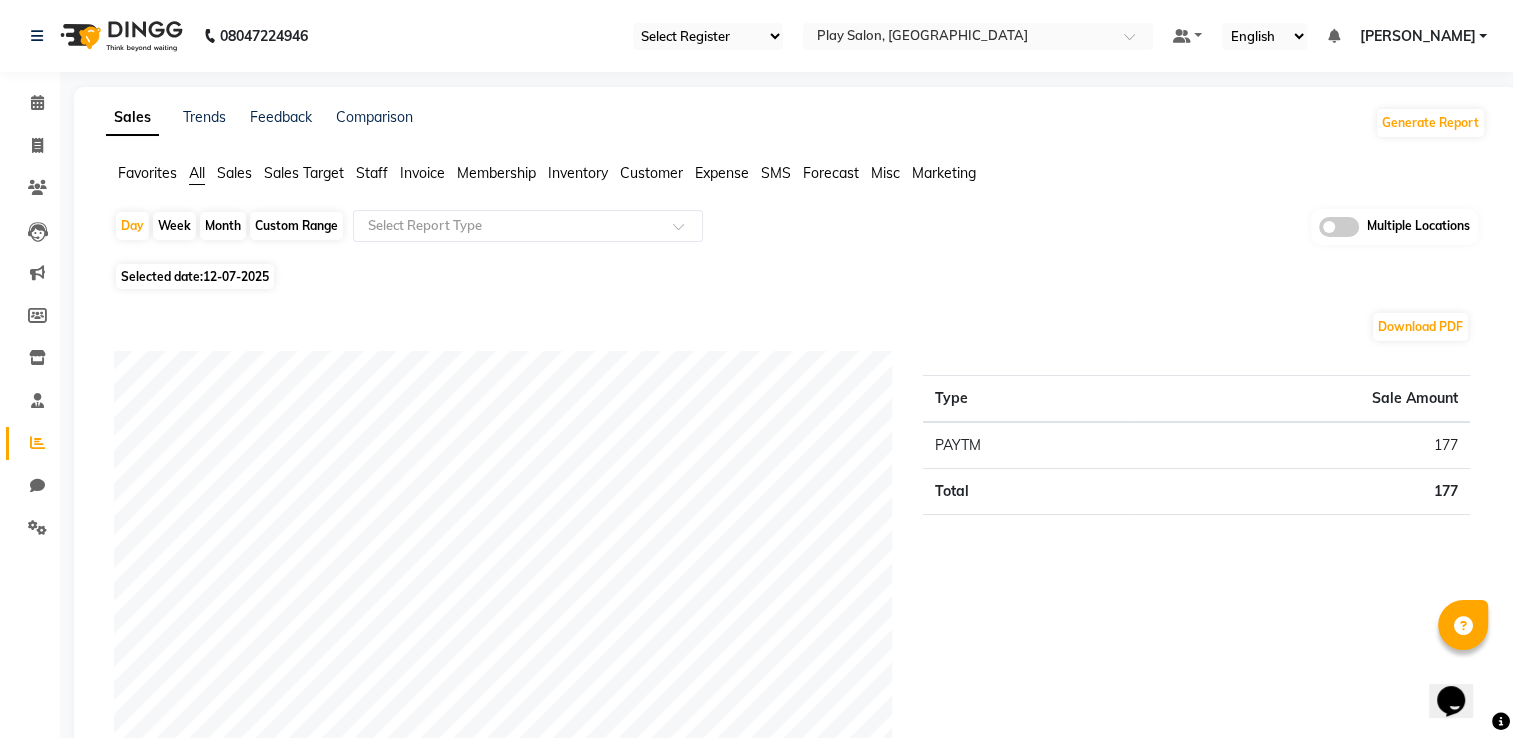 scroll, scrollTop: 0, scrollLeft: 0, axis: both 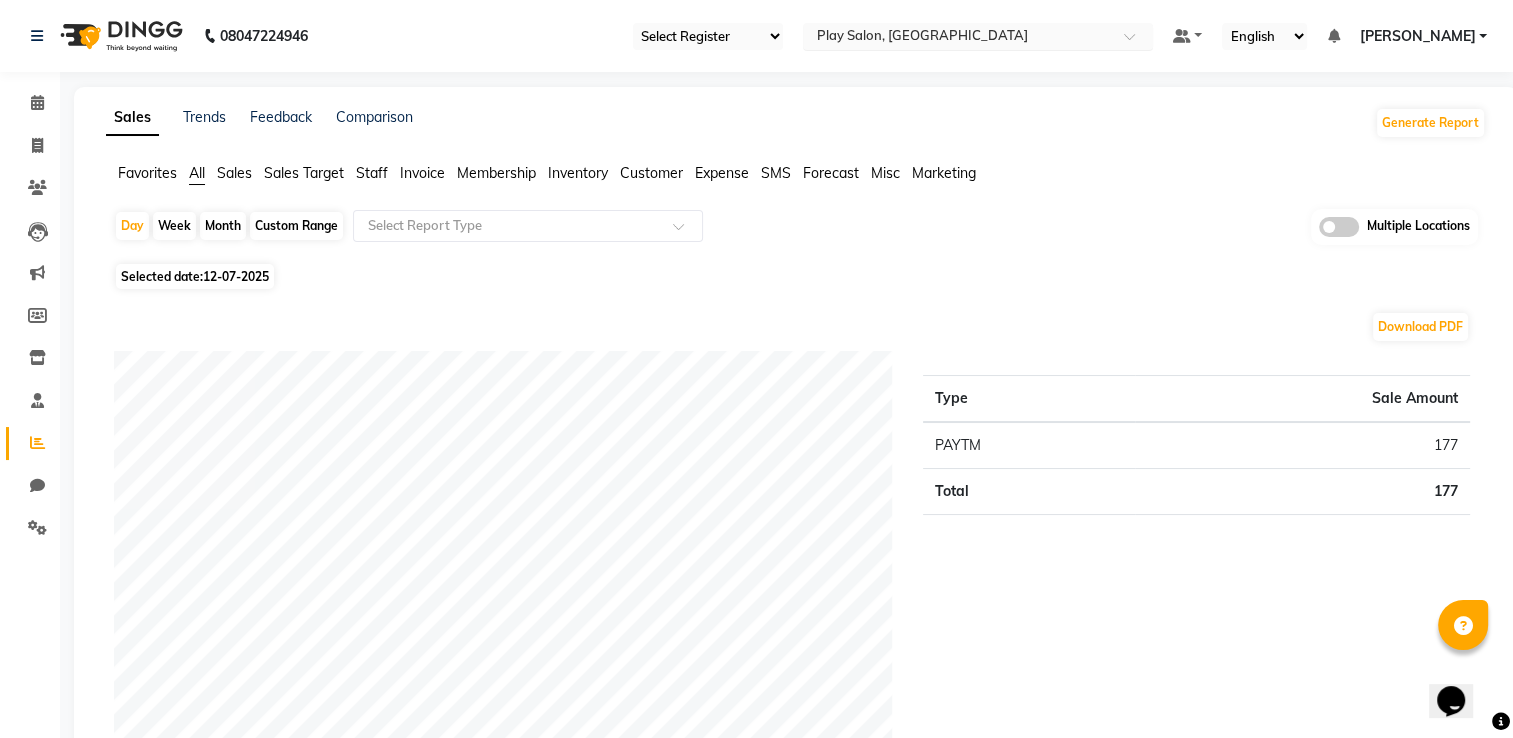 click at bounding box center [958, 38] 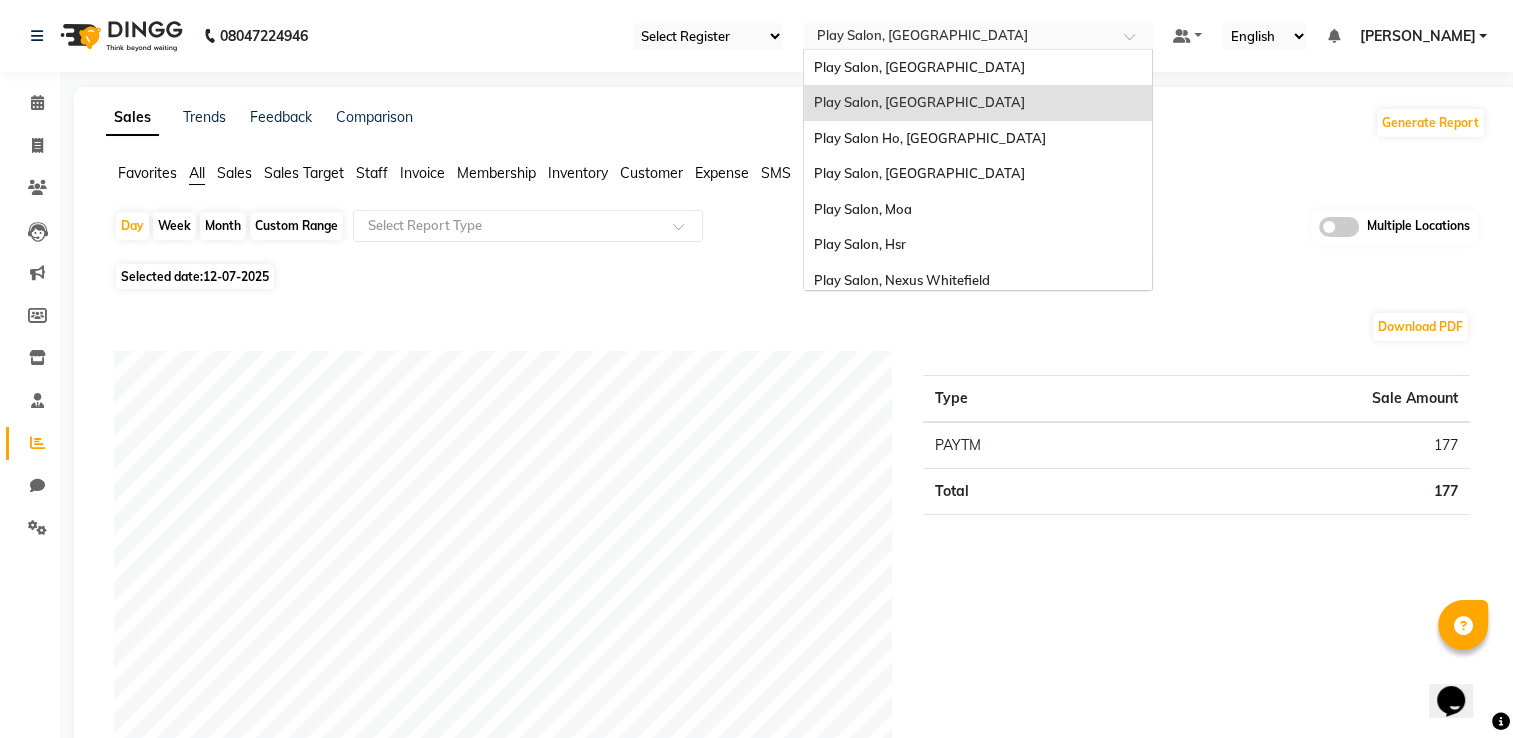 click on "Play Salon, [GEOGRAPHIC_DATA]" at bounding box center (919, 102) 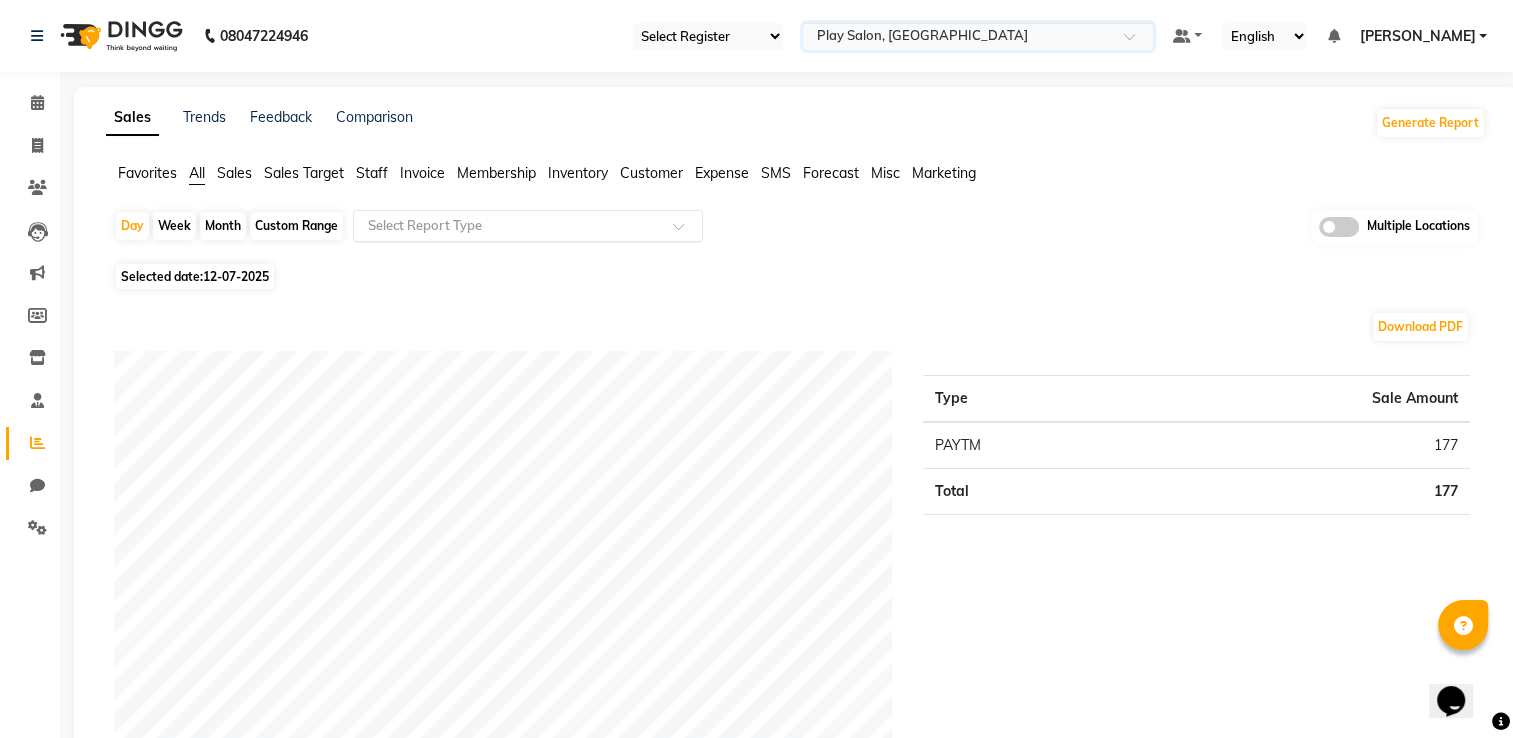 click 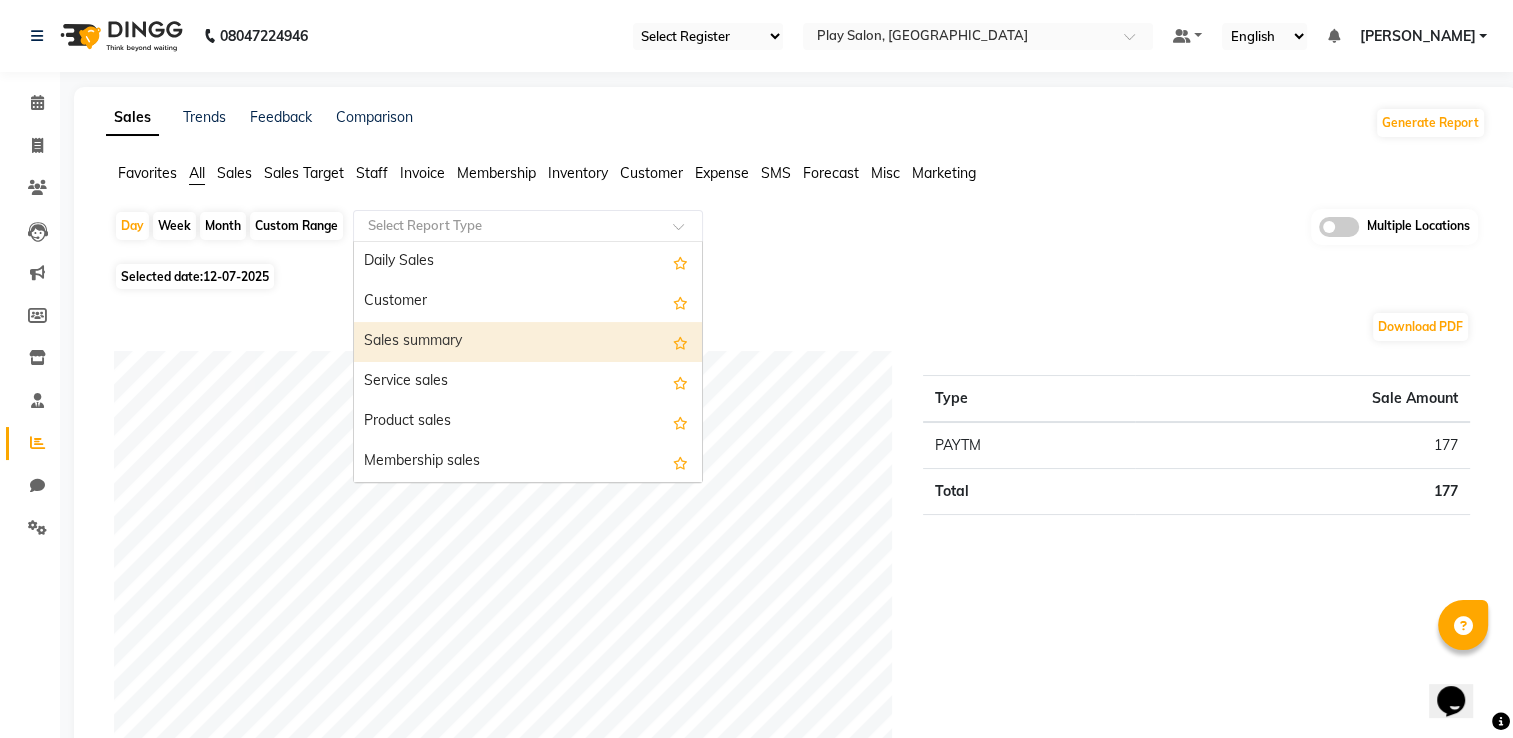 click on "Sales summary" at bounding box center (528, 342) 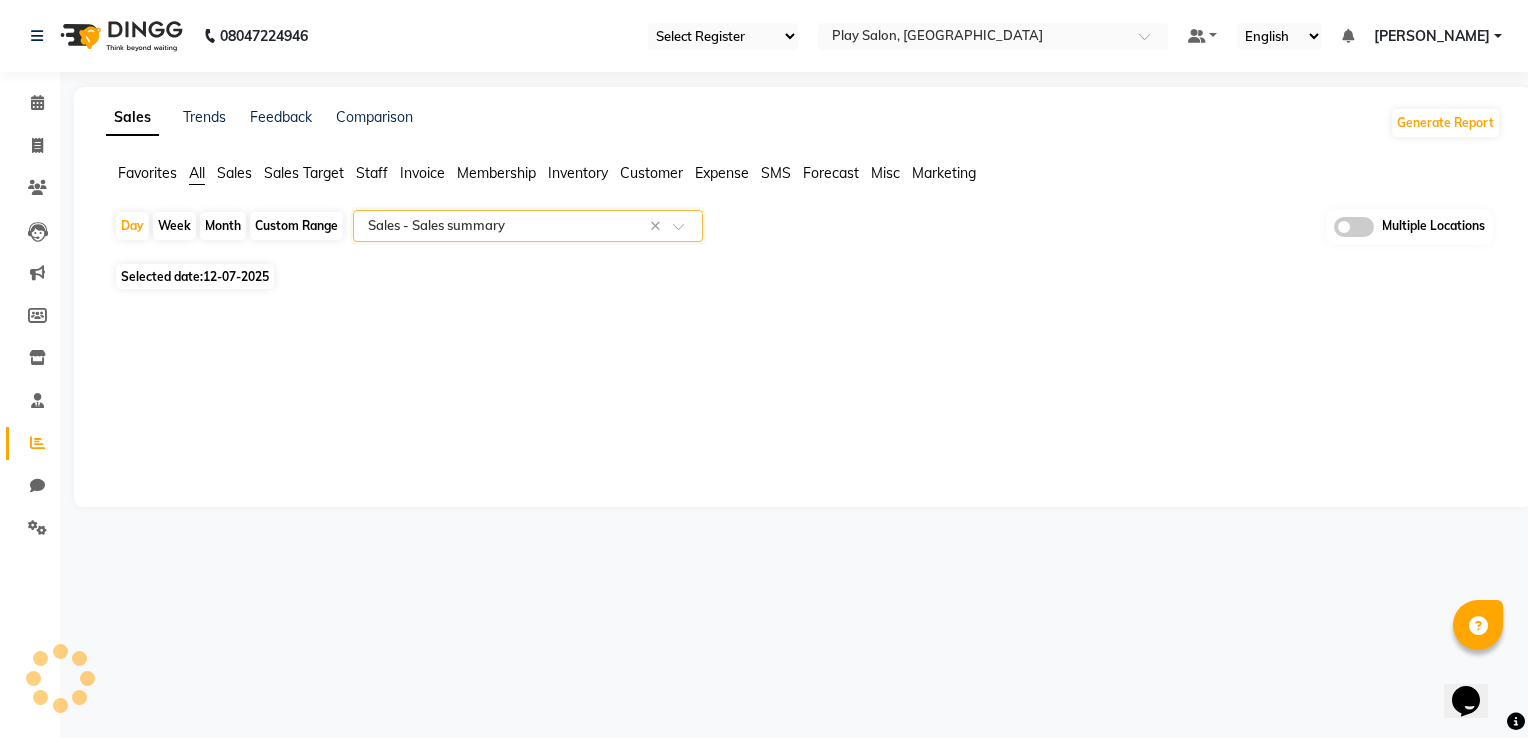 click on "Custom Range" 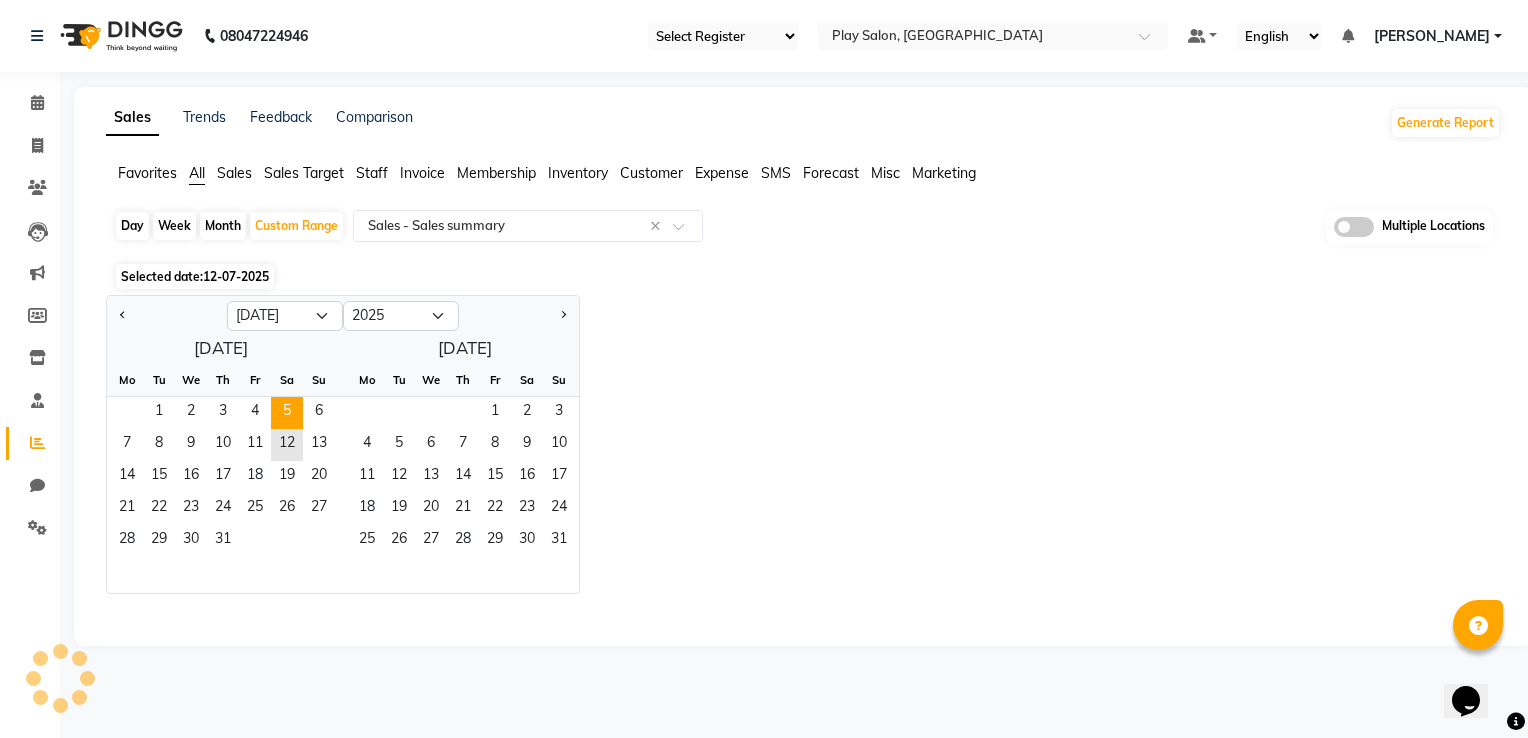 select on "full_report" 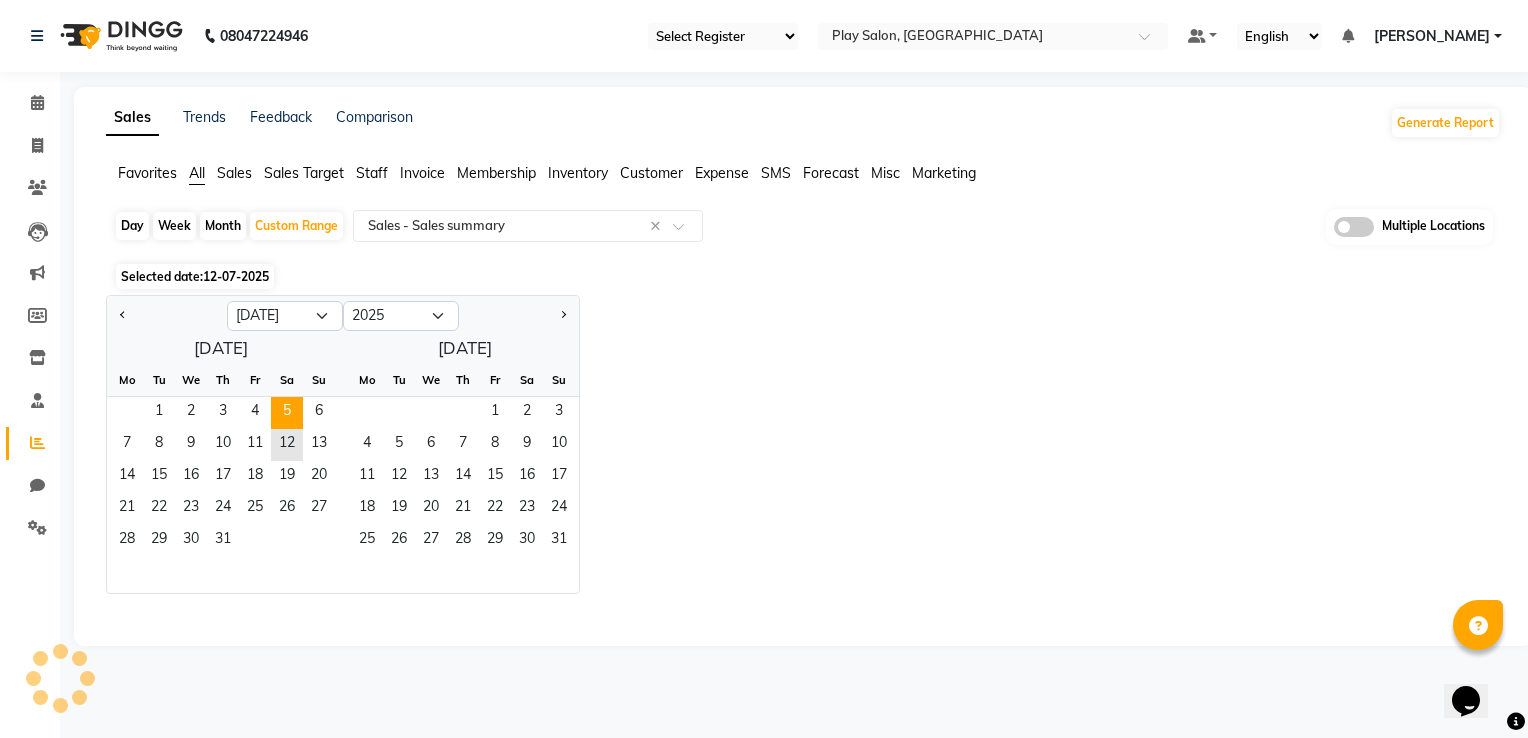 select on "csv" 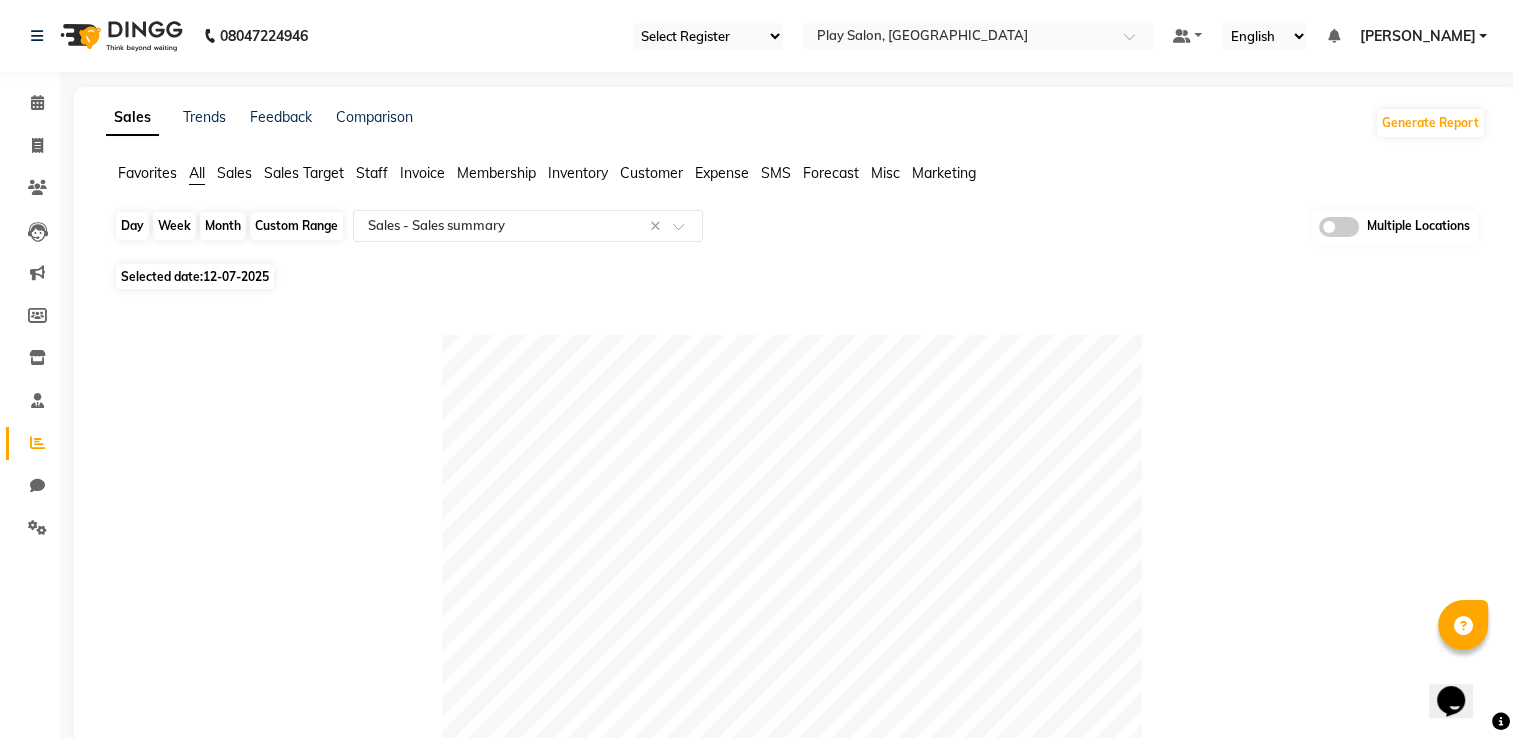 click on "Custom Range" 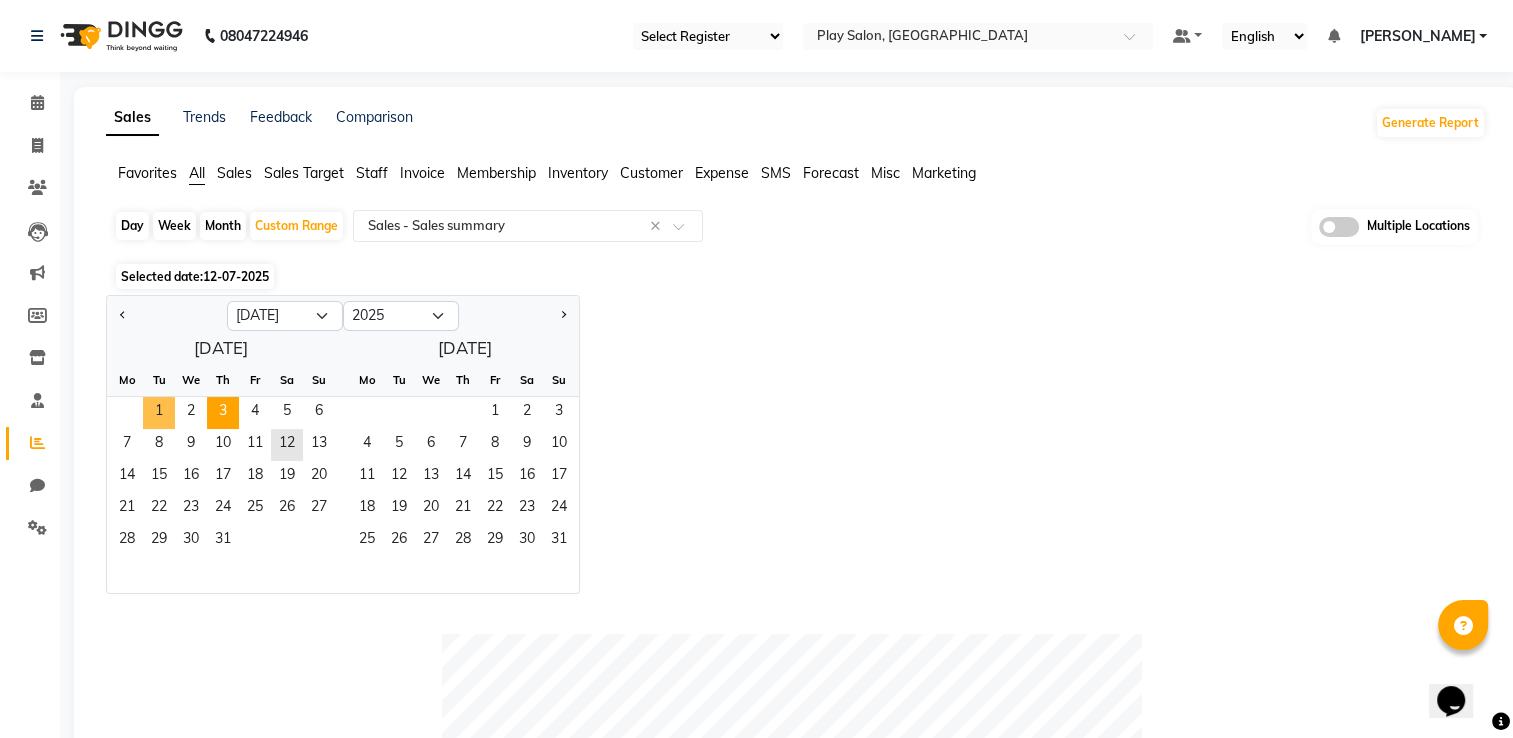 click on "1" 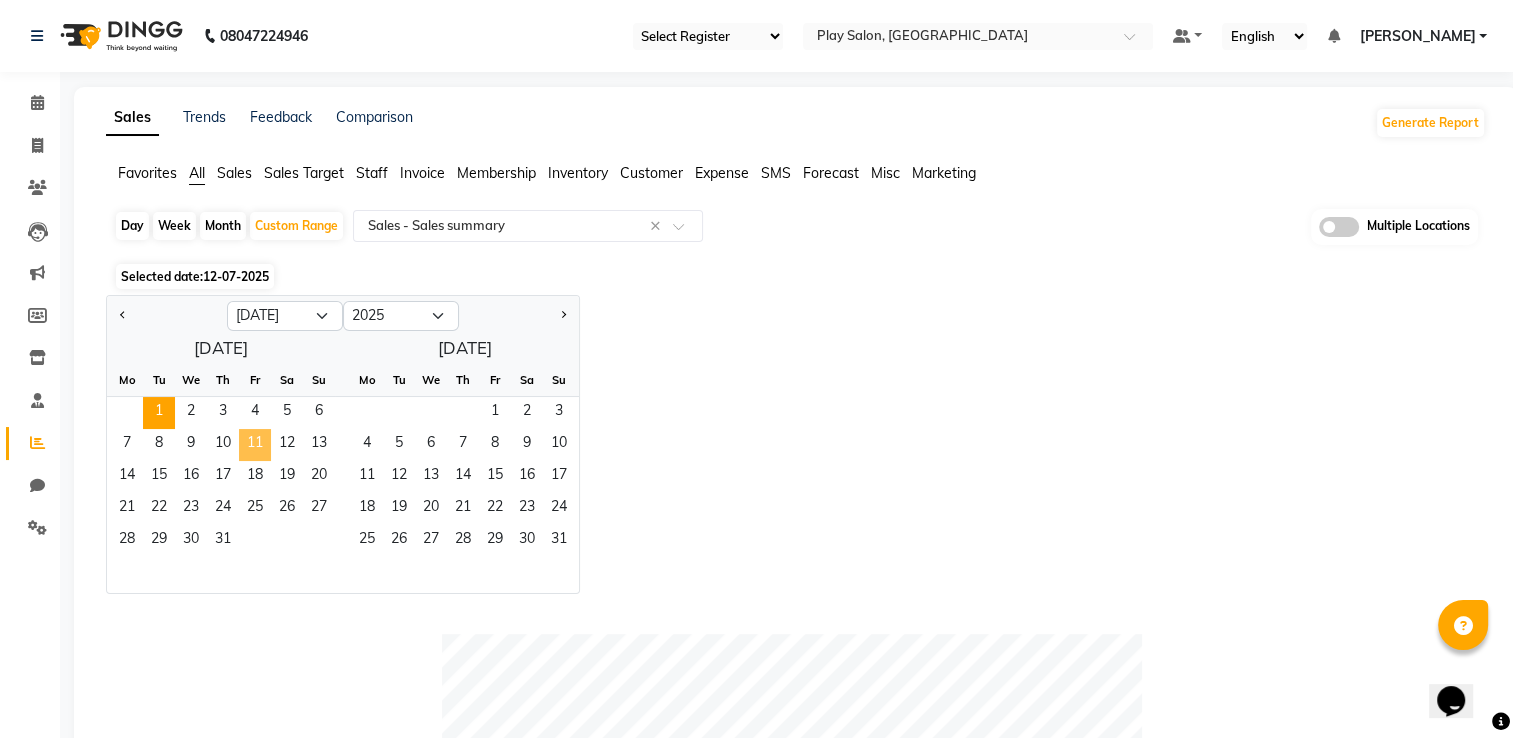 click on "11" 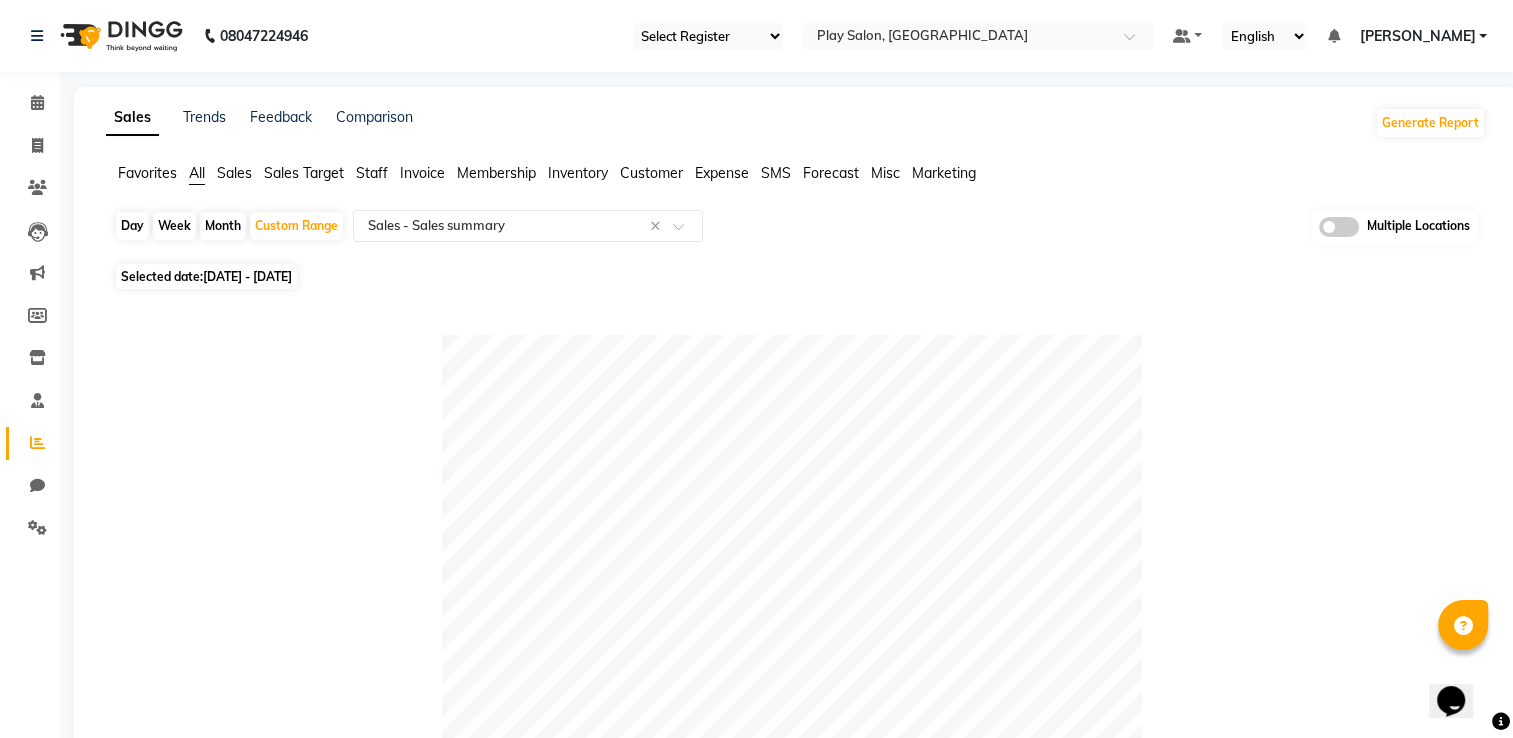 click 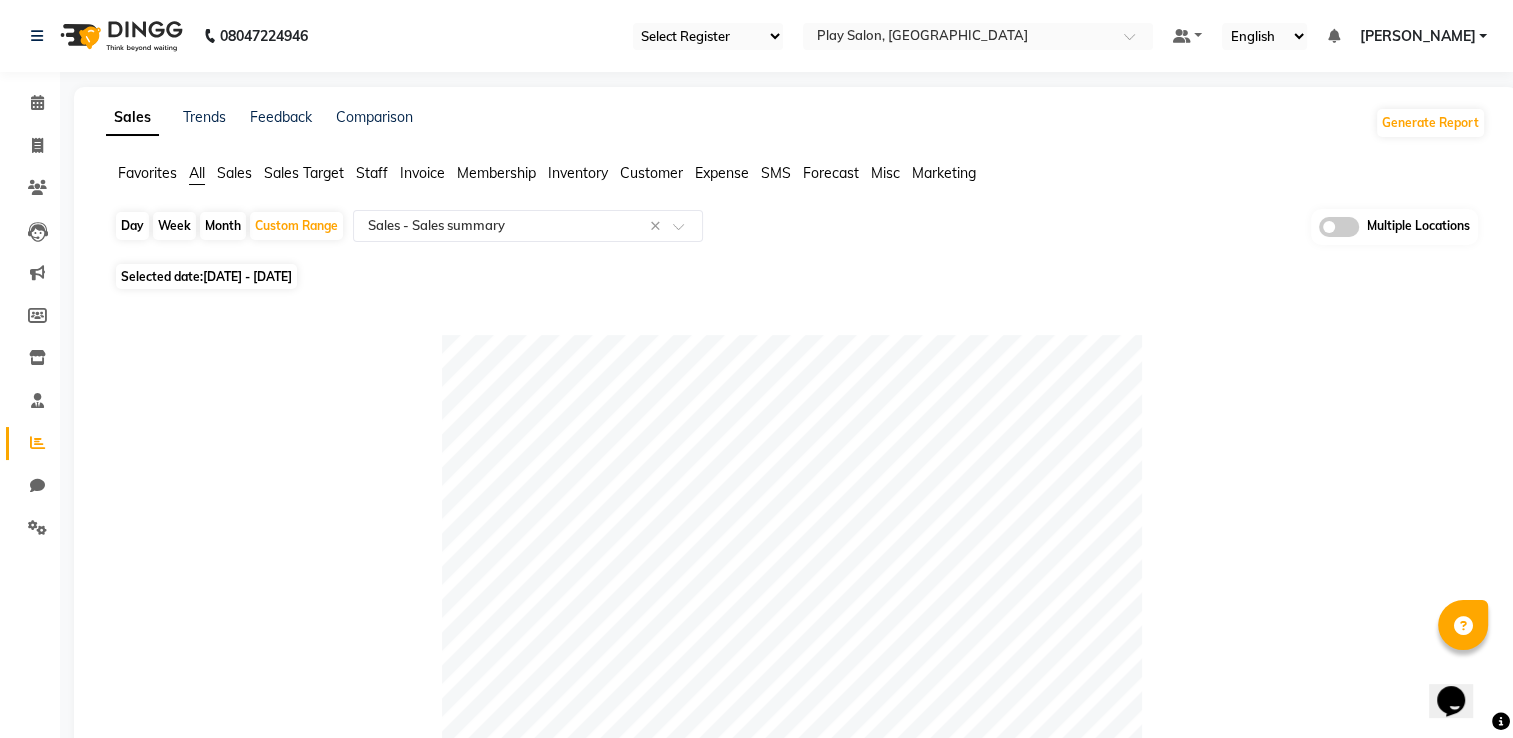 click 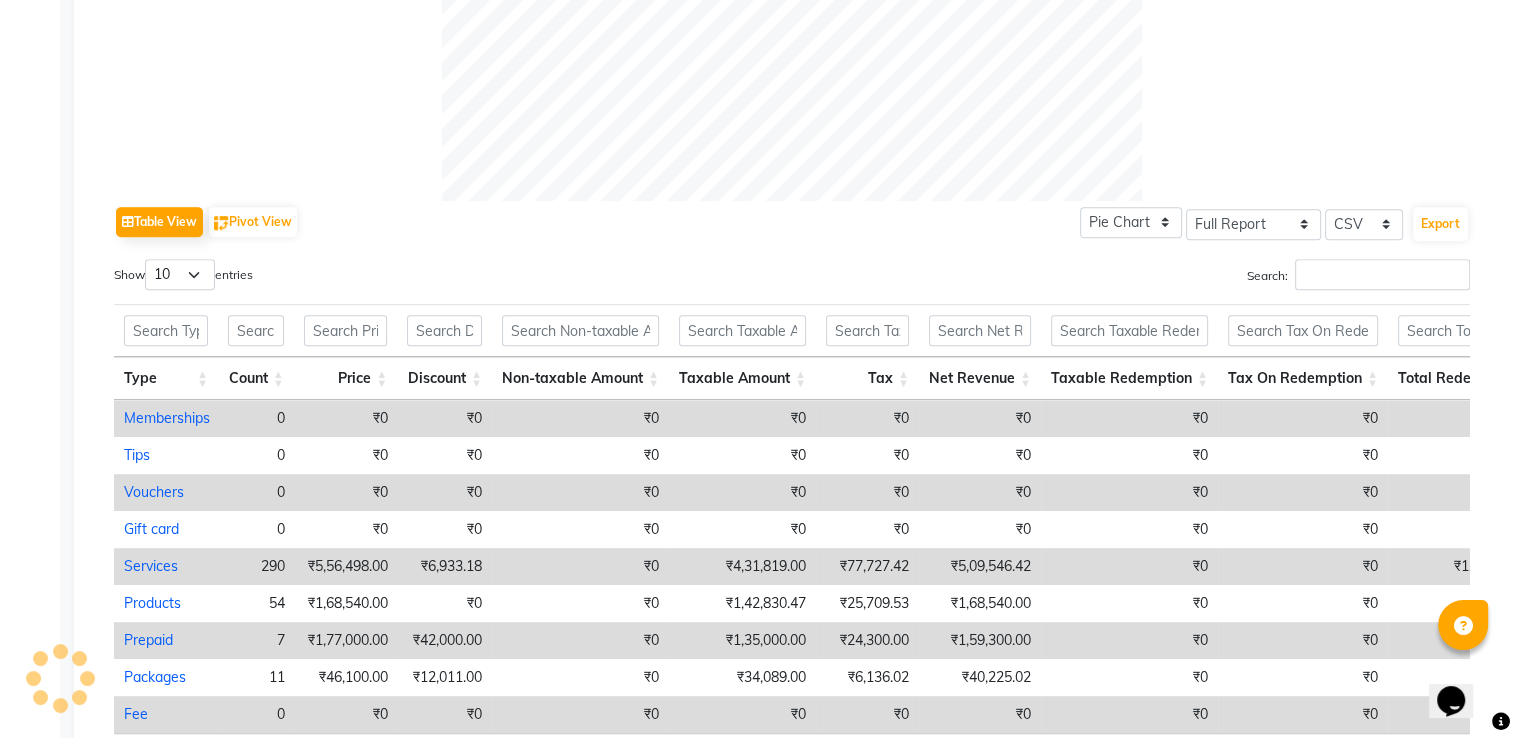 scroll, scrollTop: 1000, scrollLeft: 0, axis: vertical 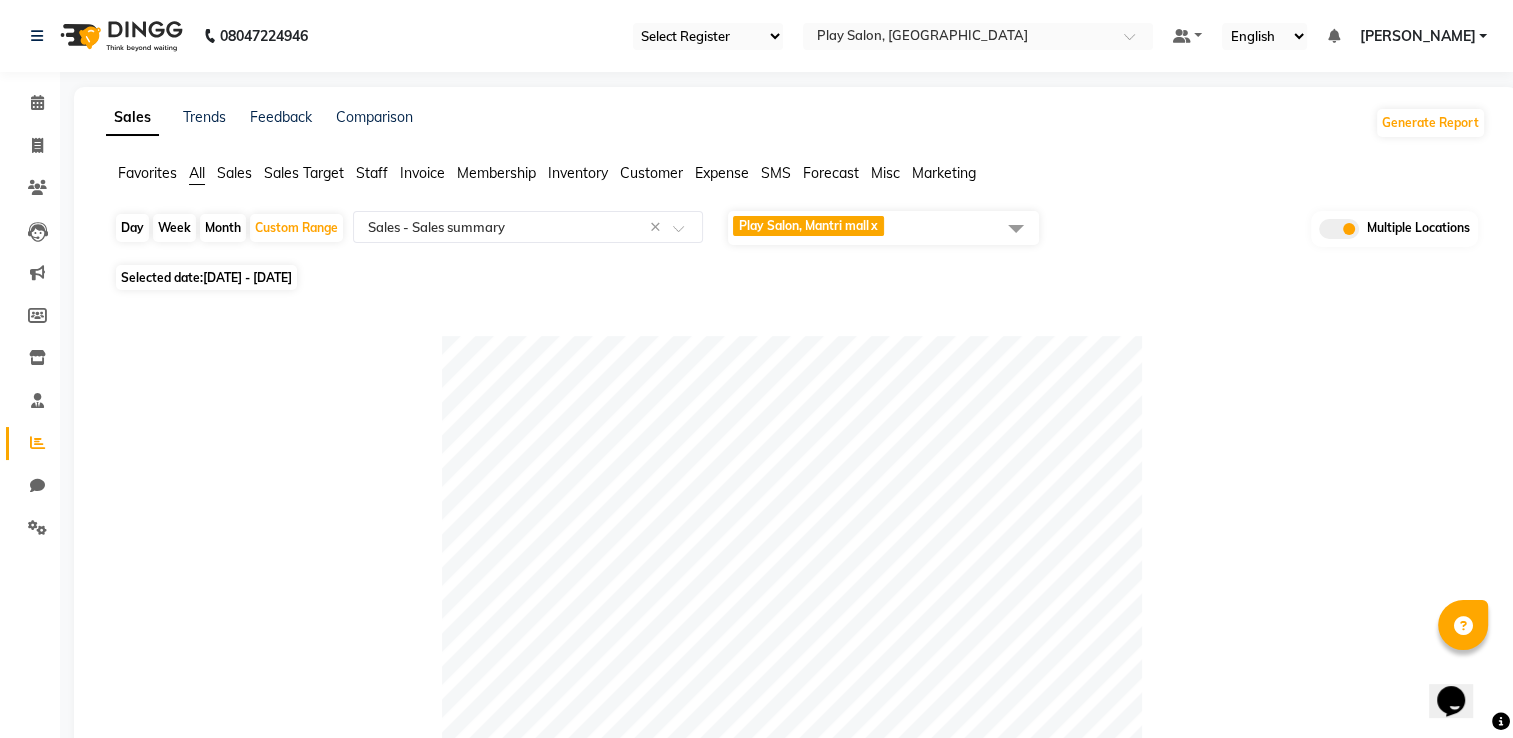 click on "Play Salon, Mantri mall  x" 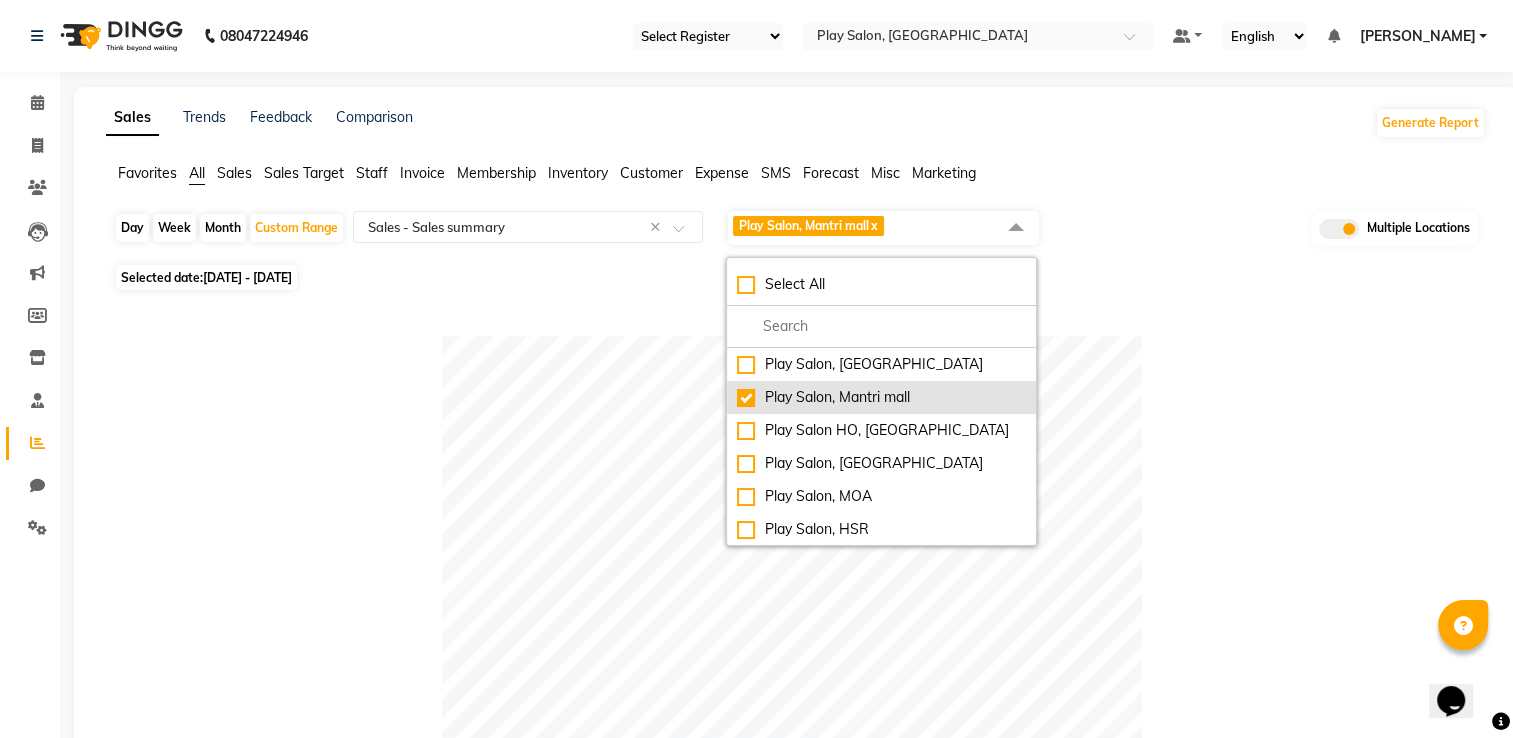 click on "Play Salon, Mantri mall" 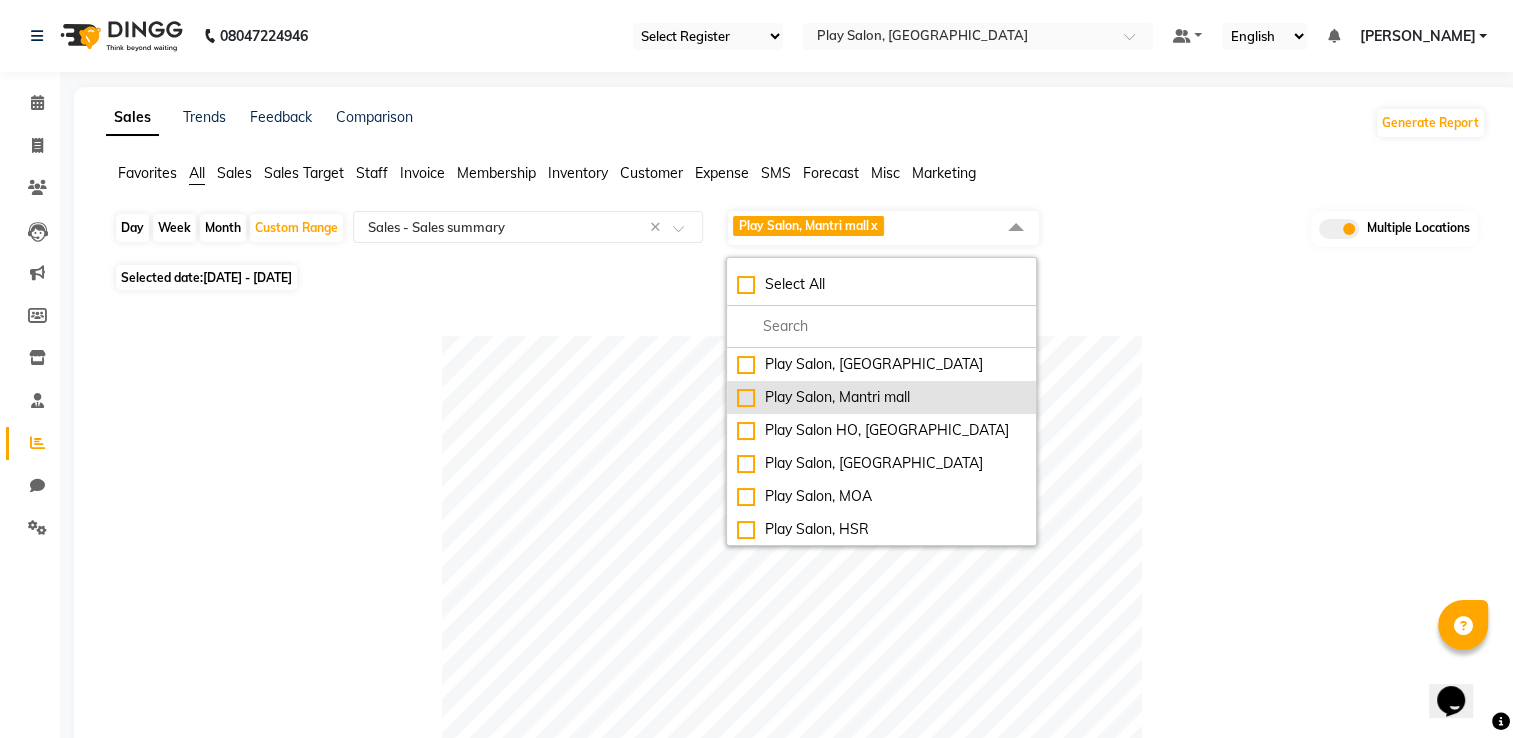 checkbox on "false" 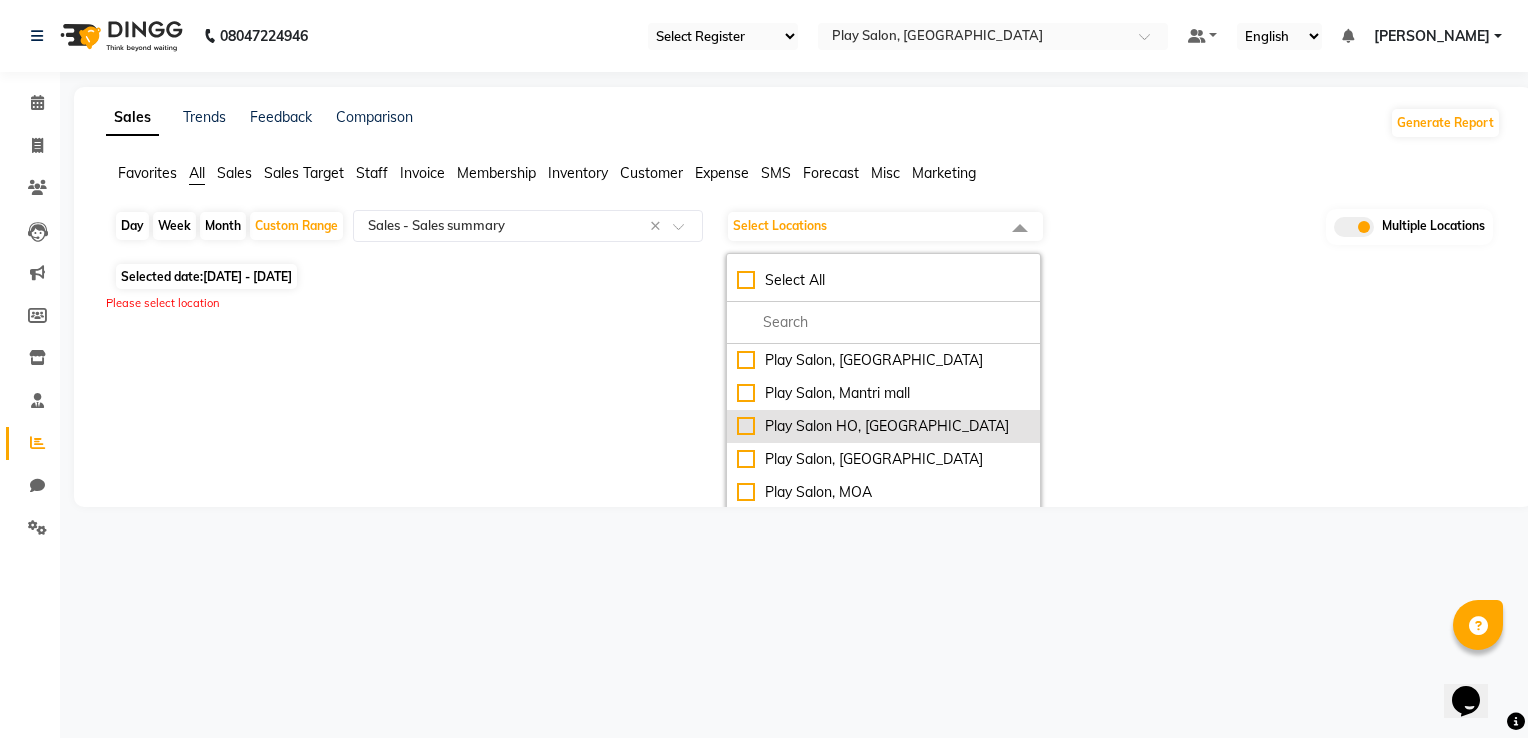click on "Play Salon HO, Bangalore" 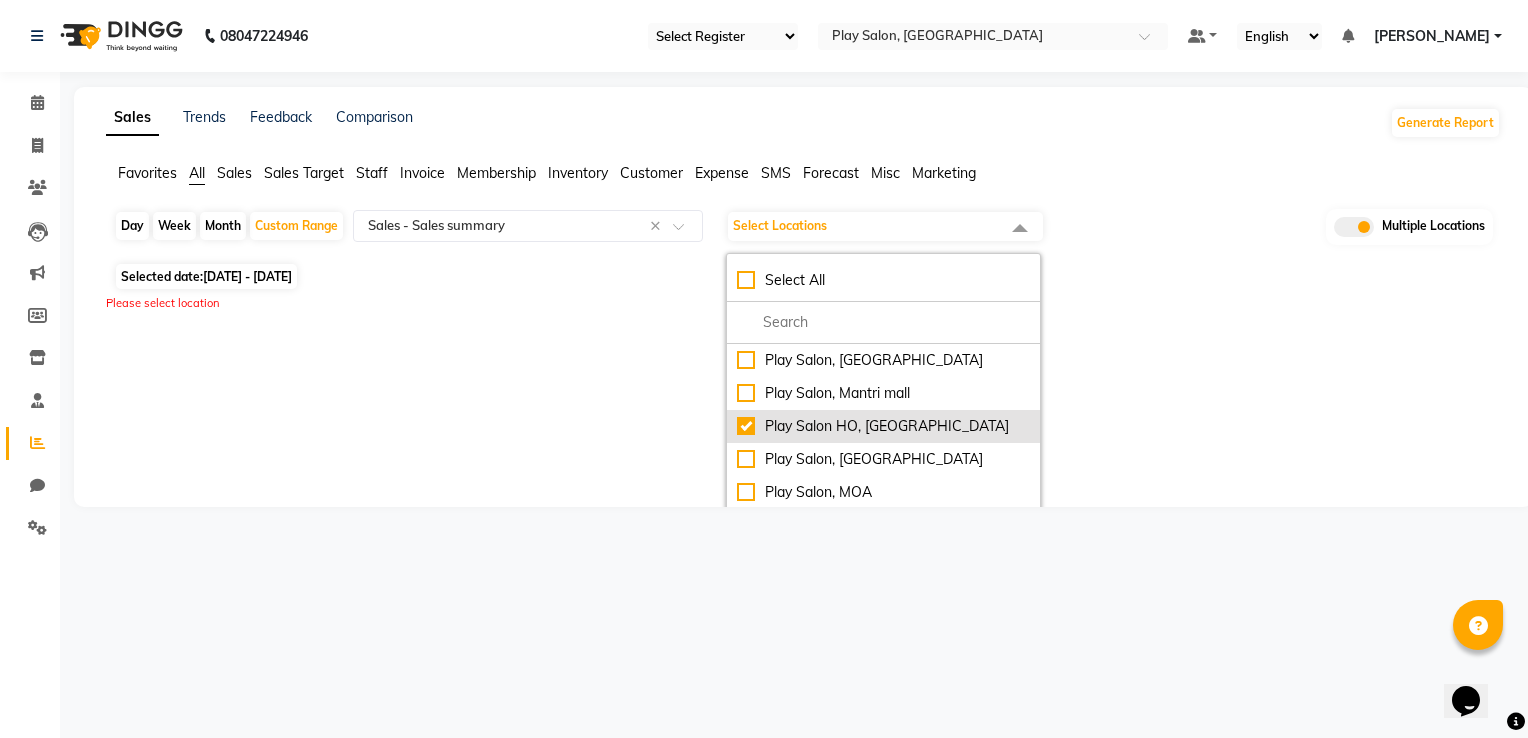 checkbox on "true" 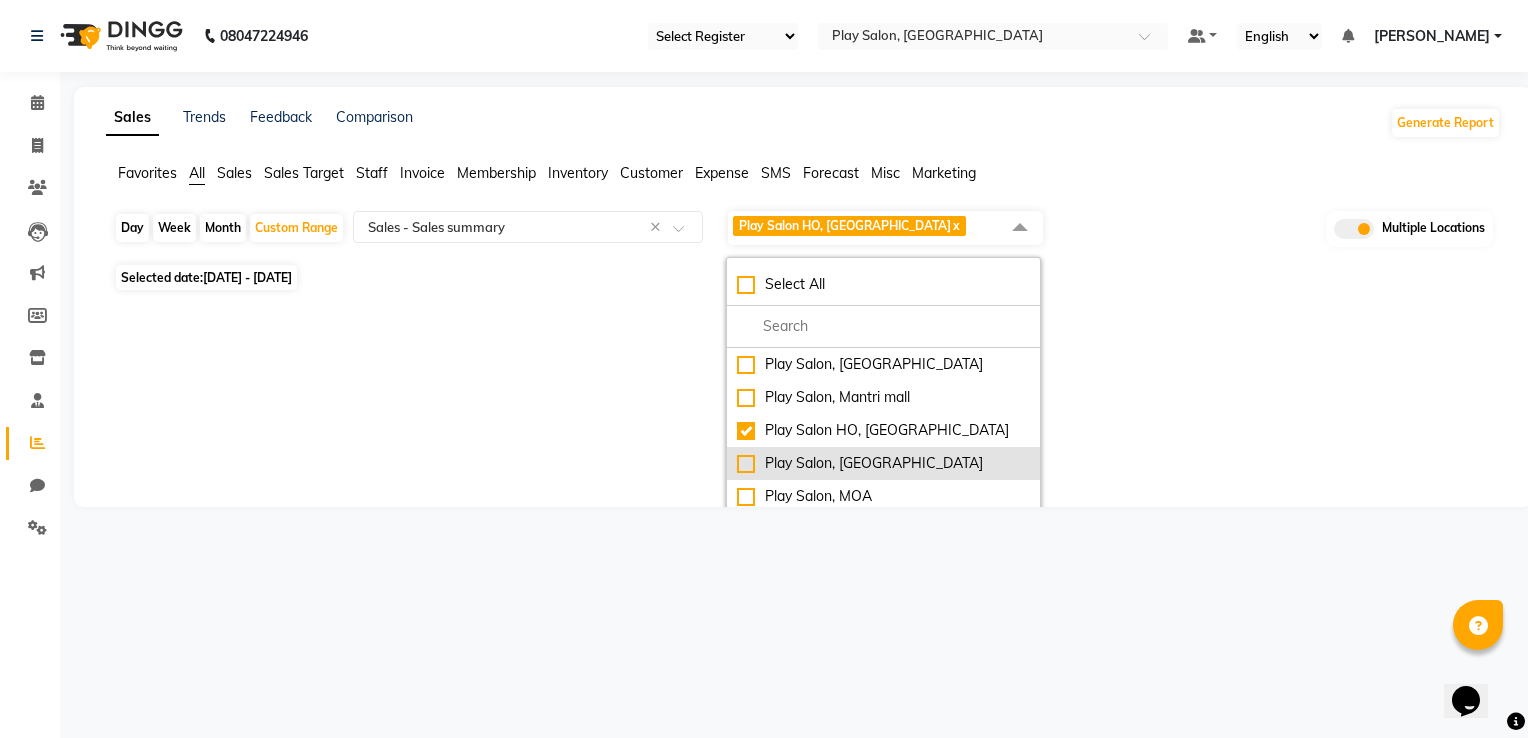 click on "Play Salon, Phoenix mall" 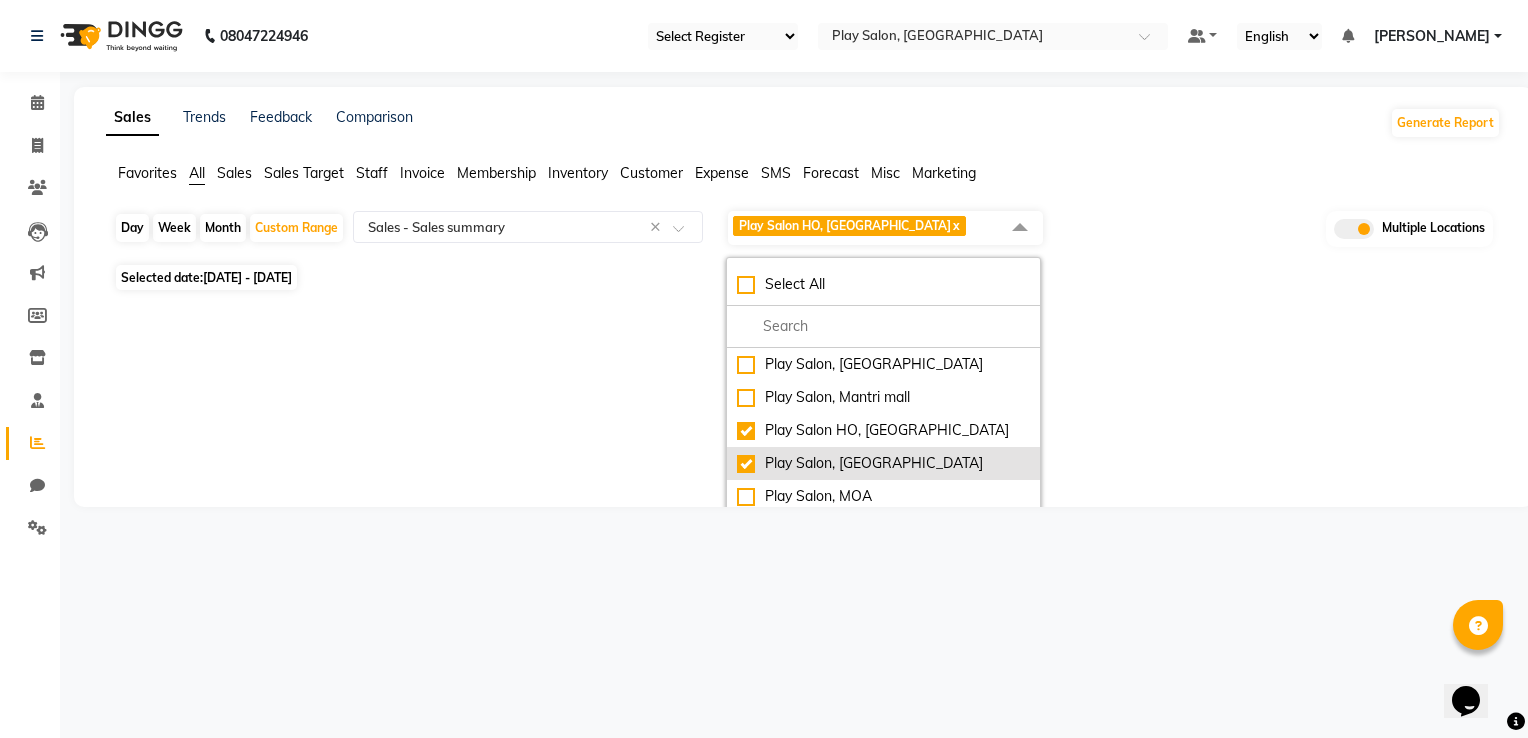 checkbox on "true" 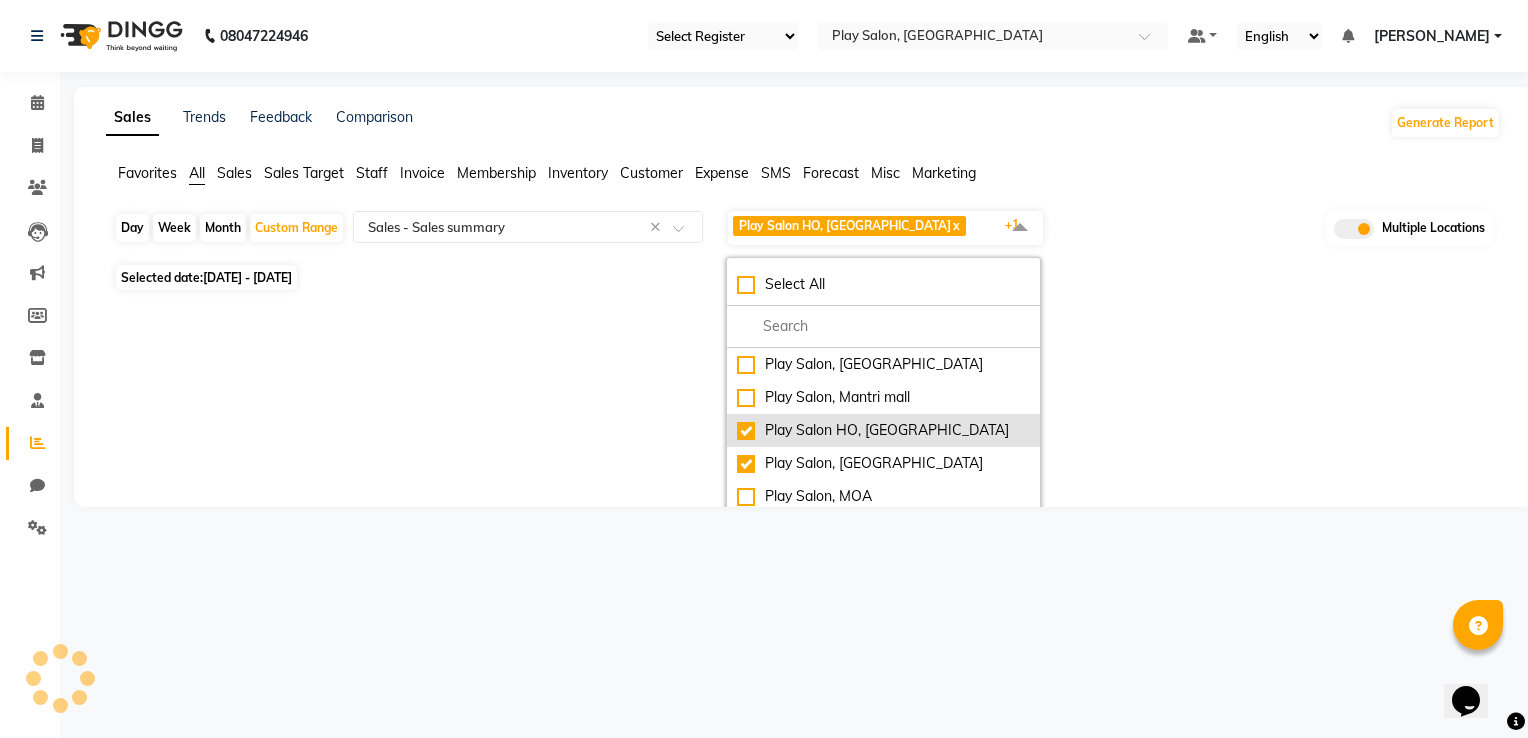 click on "Play Salon HO, Bangalore" 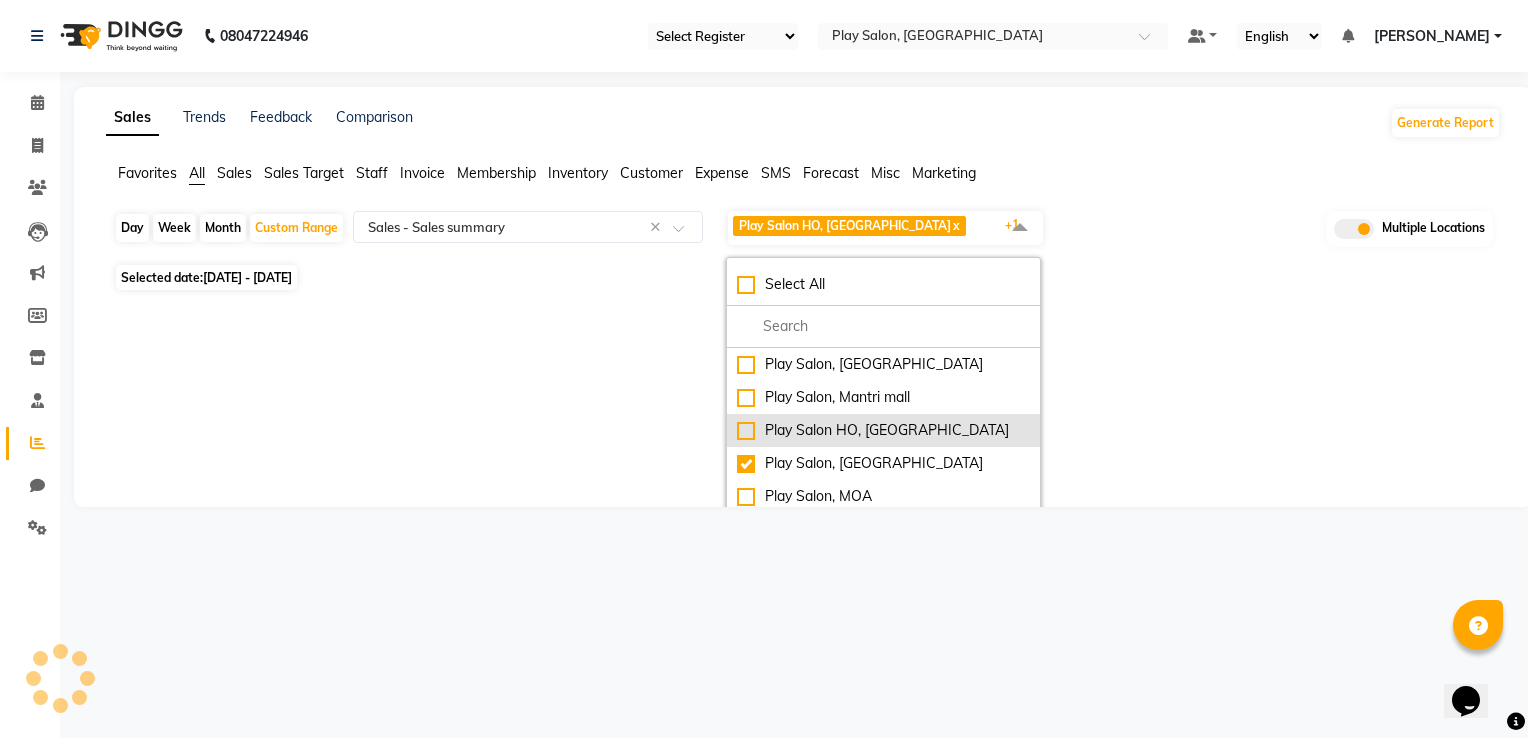checkbox on "false" 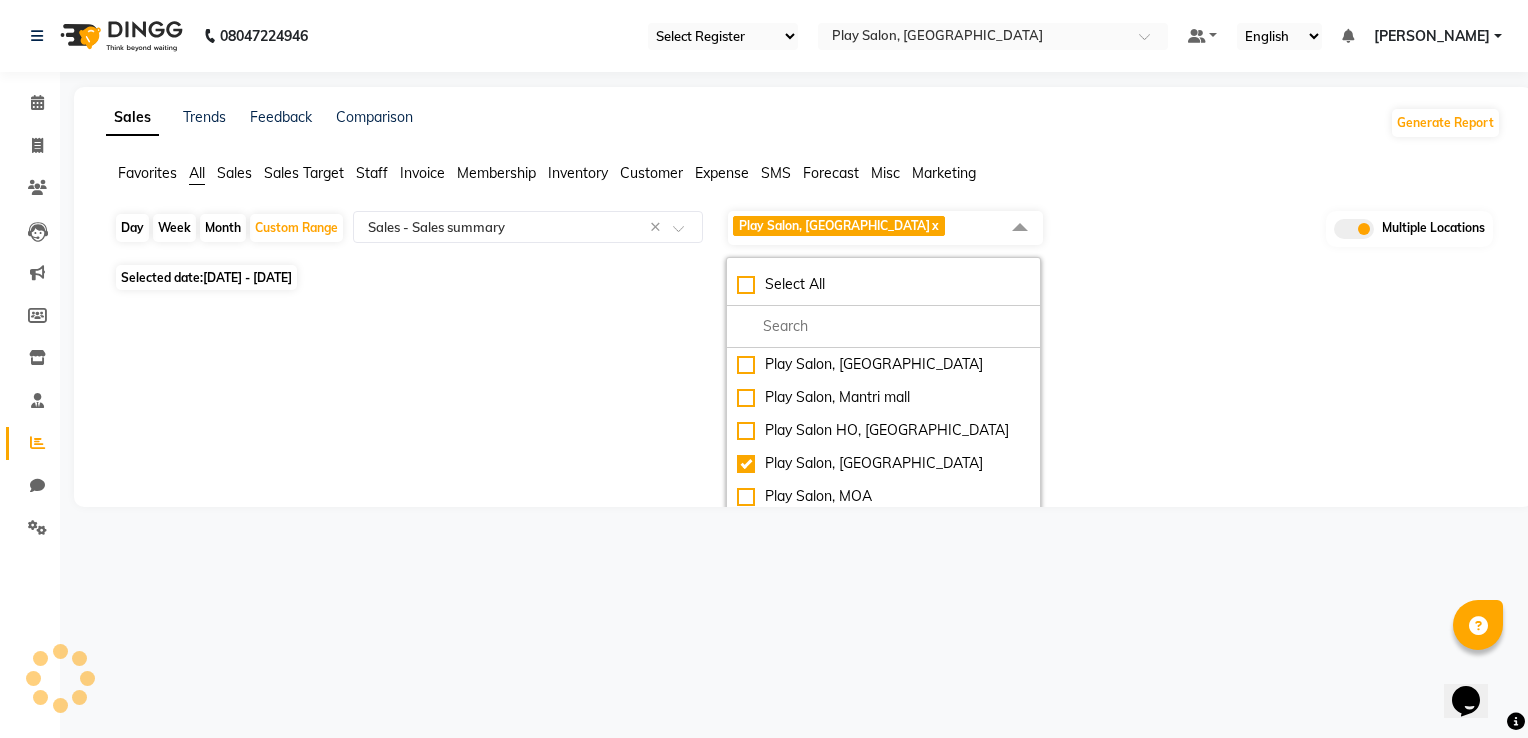 click on "Sales Trends Feedback Comparison Generate Report Favorites All Sales Sales Target Staff Invoice Membership Inventory Customer Expense SMS Forecast Misc Marketing  Day   Week   Month   Custom Range  Select Report Type × Sales -  Sales summary × Play Salon, Phoenix mall  x Select All Play Salon, Sarjapur Play Salon, Mantri mall Play Salon HO, Bangalore  Play Salon, Phoenix mall Play Salon, MOA Play Salon, HSR Play Salon, Nexus Whitefield Play salon, 77 East shea spa, Madhava nagar Multiple Locations Selected date:  01-07-2025 - 11-07-2025  ★ Mark as Favorite  Choose how you'd like to save "" report to favorites  Save to Personal Favorites:   Only you can see this report in your favorites tab. Share with Organization:   Everyone in your organization can see this report in their favorites tab.  Save to Favorites" 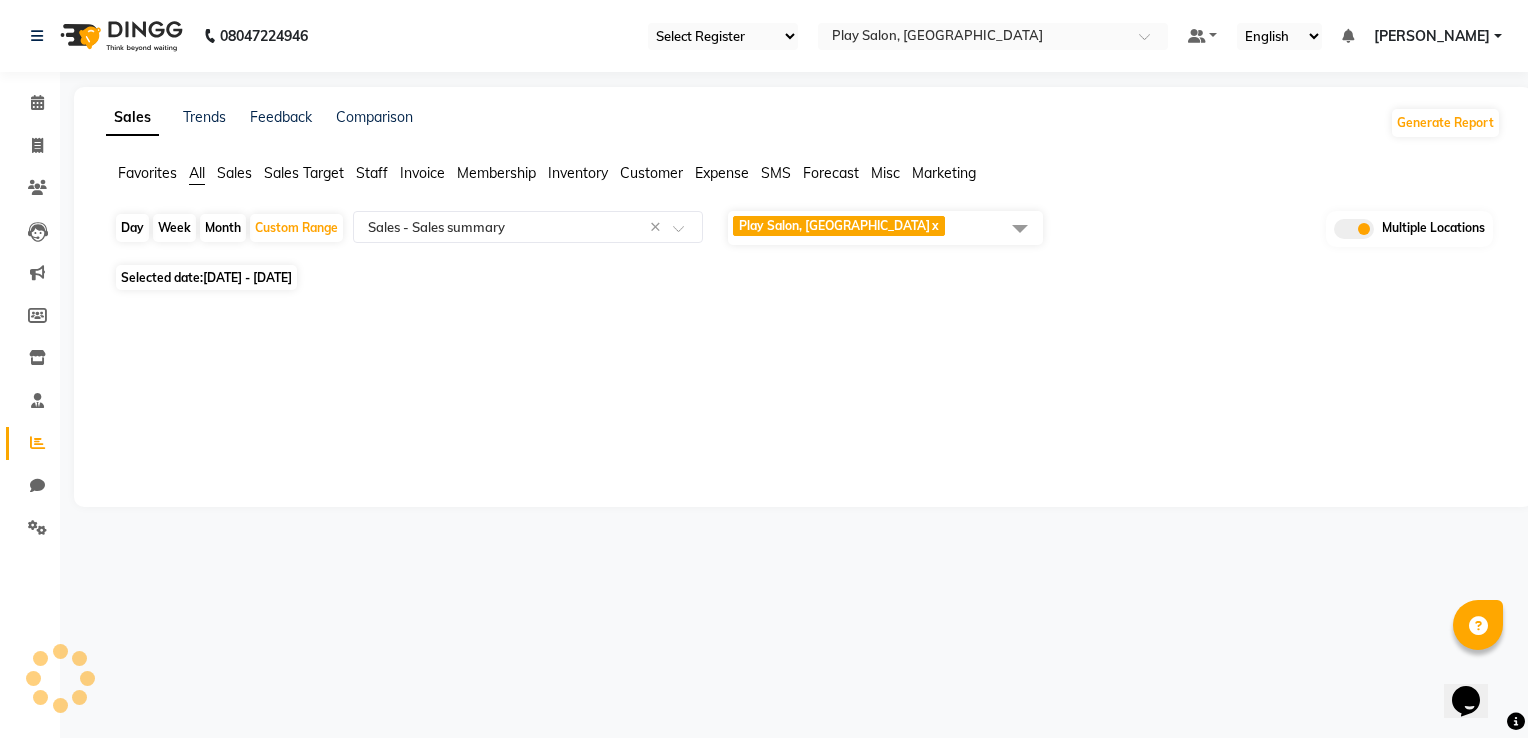 select on "full_report" 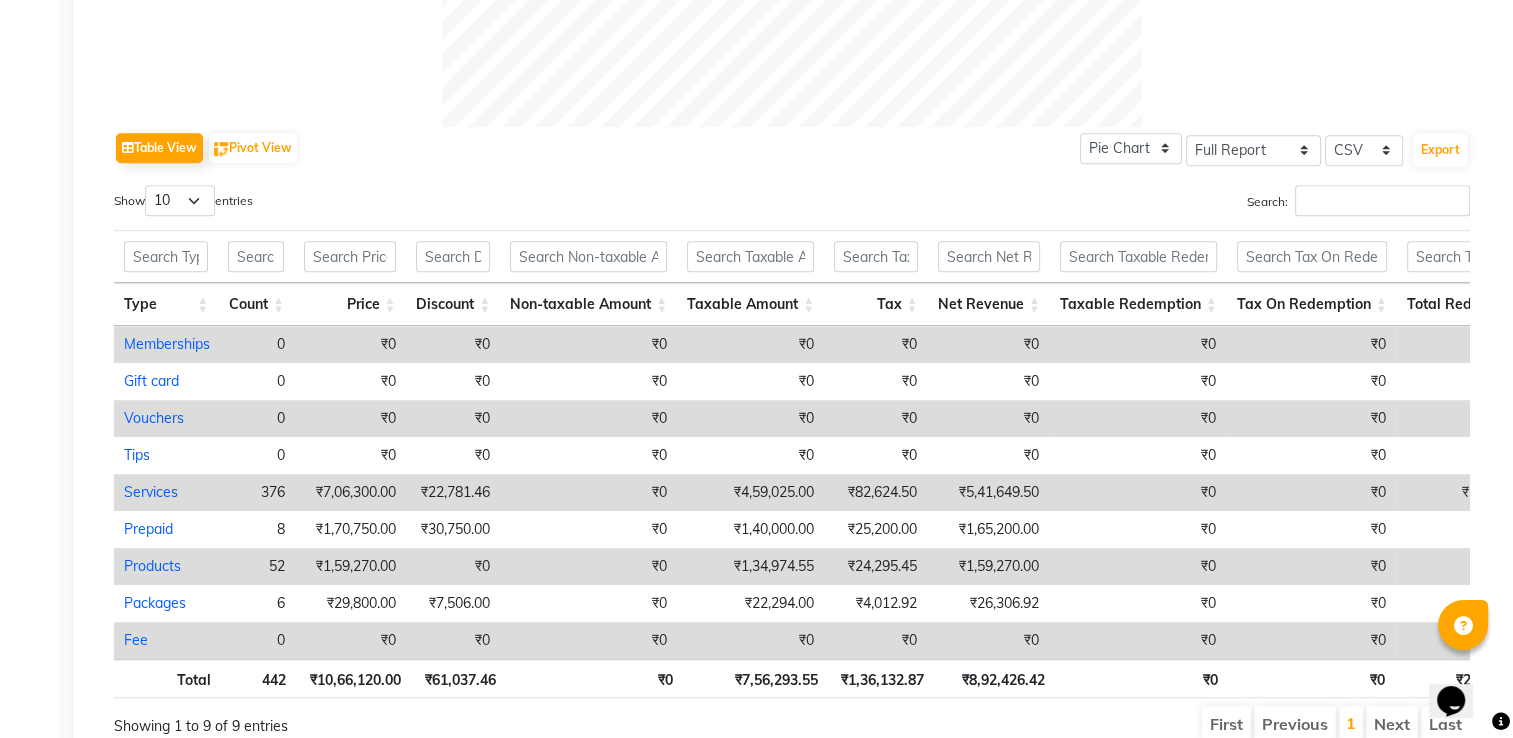 scroll, scrollTop: 1008, scrollLeft: 0, axis: vertical 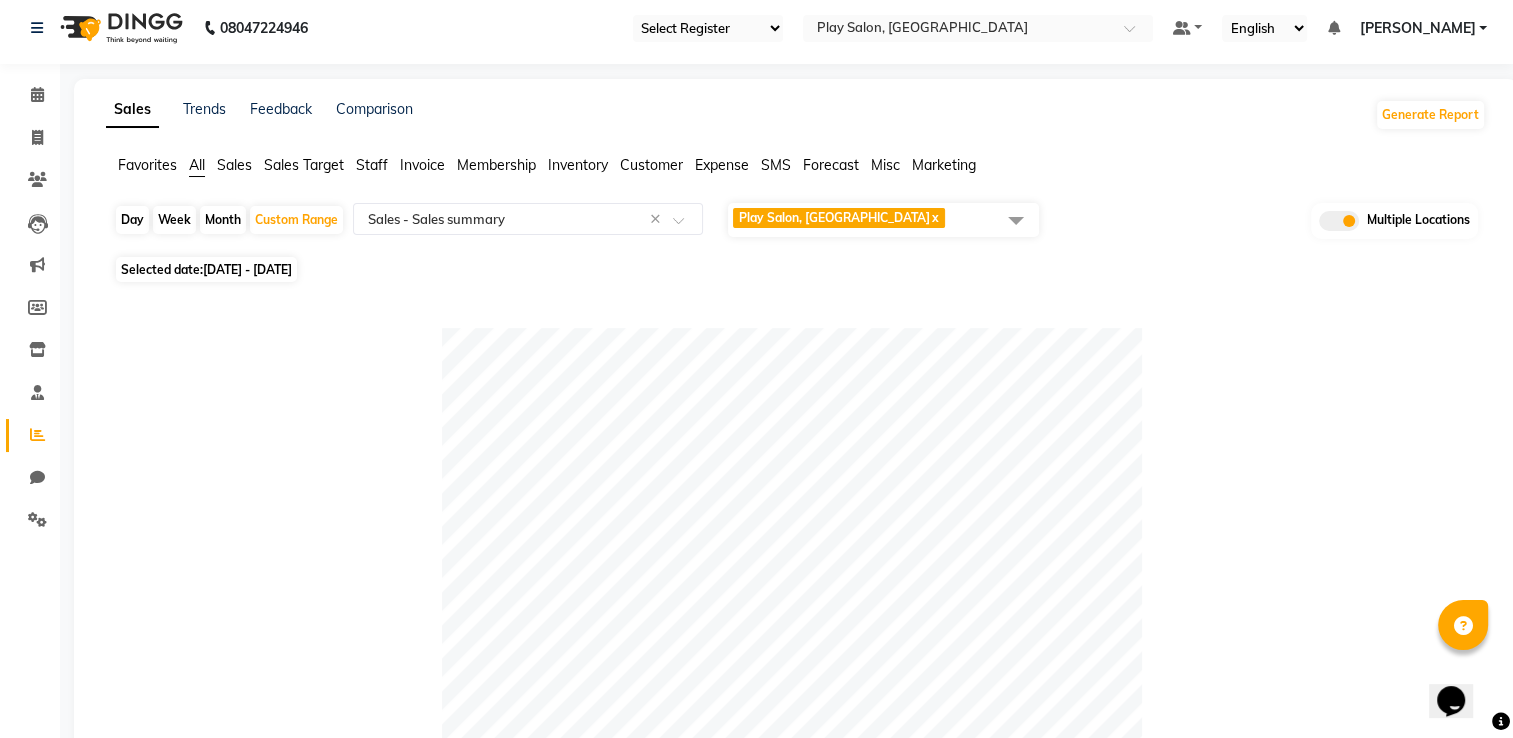 click on "Play Salon, Phoenix mall" 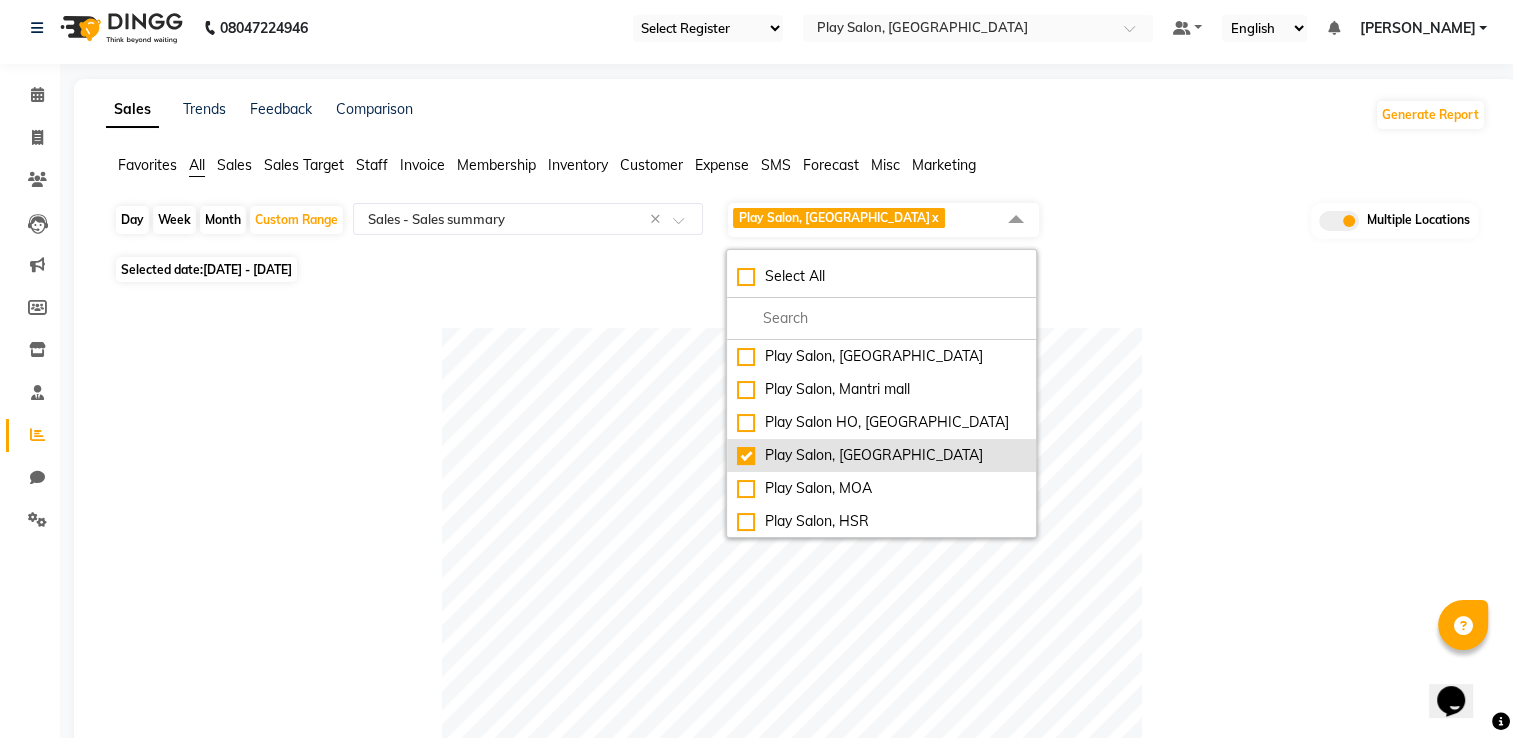 click on "Play Salon, Phoenix mall" 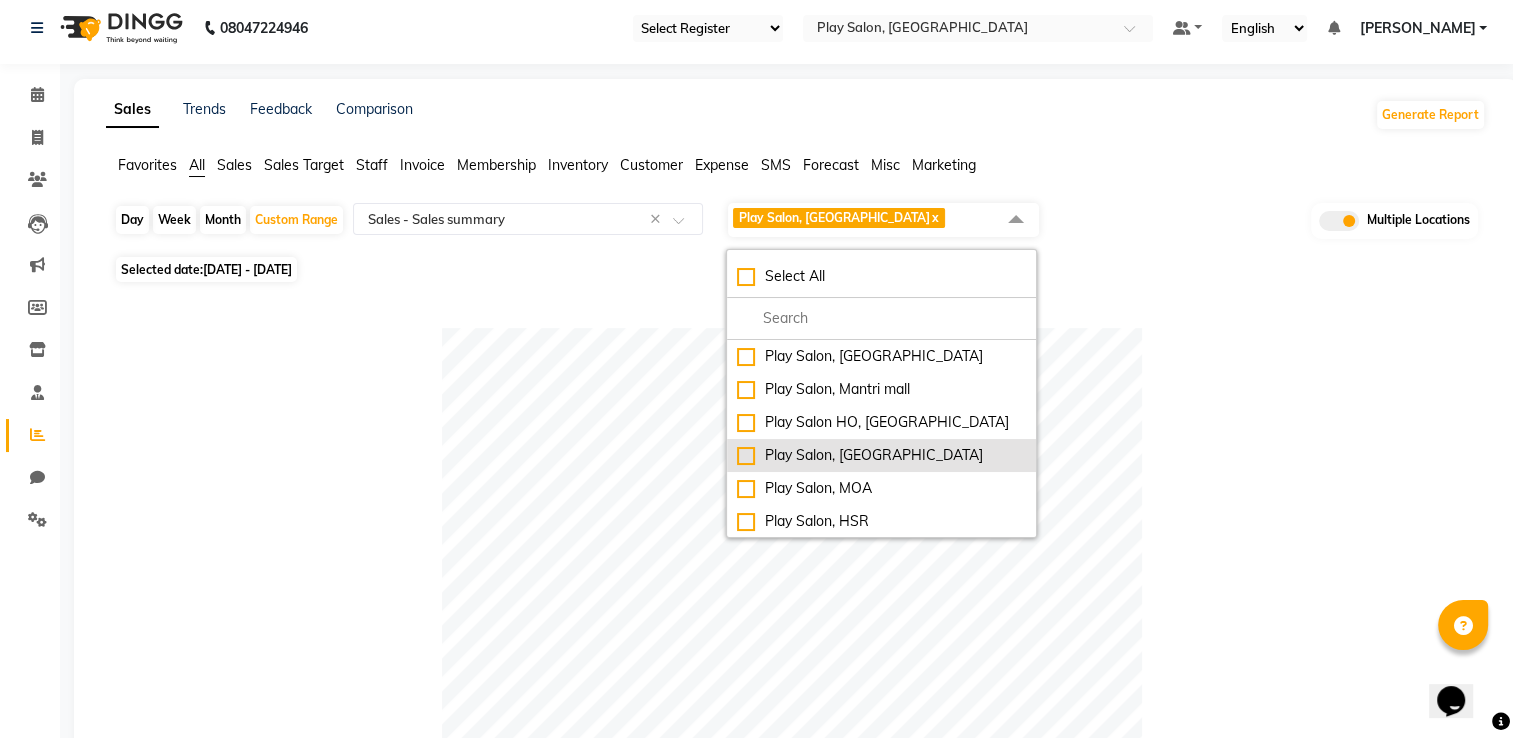 checkbox on "false" 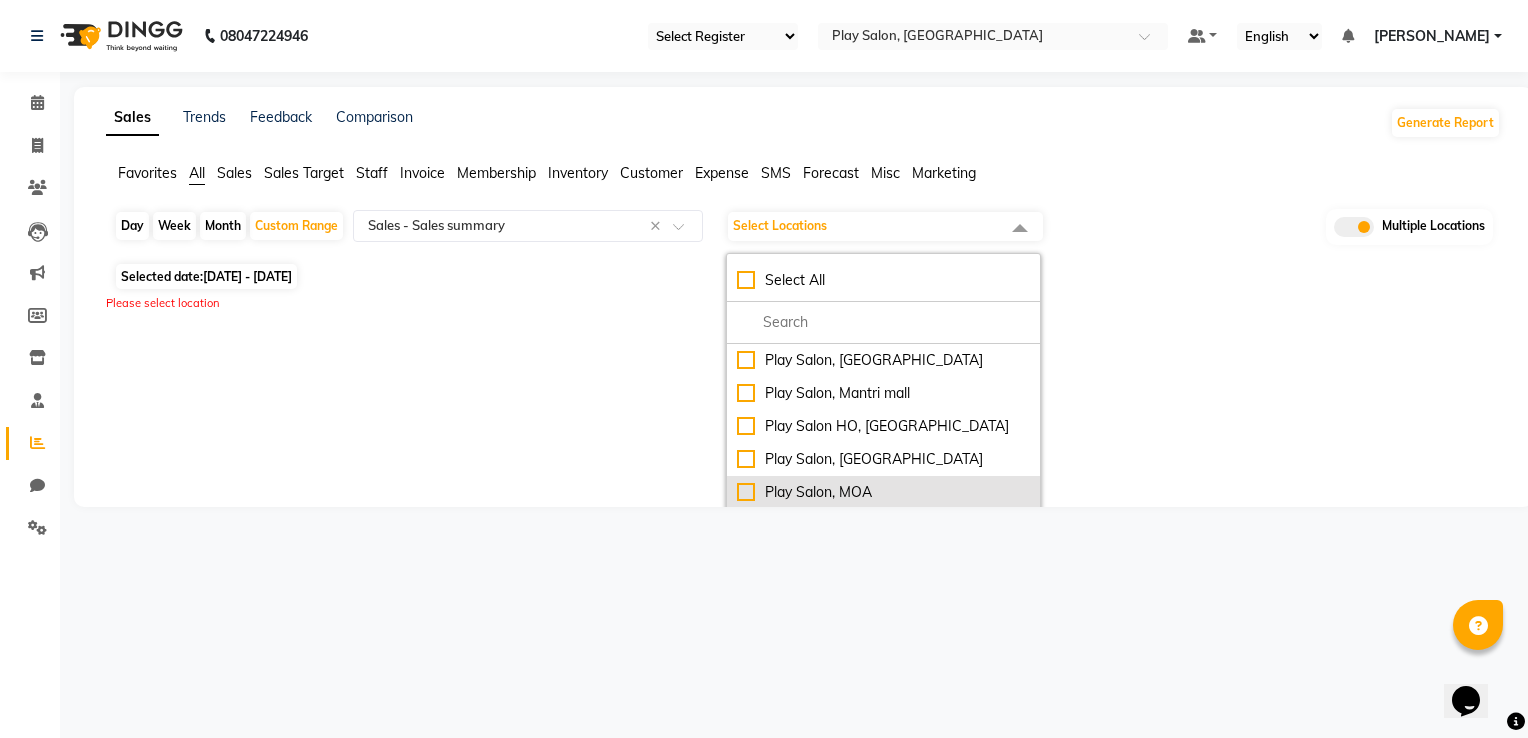 click on "Play Salon, MOA" 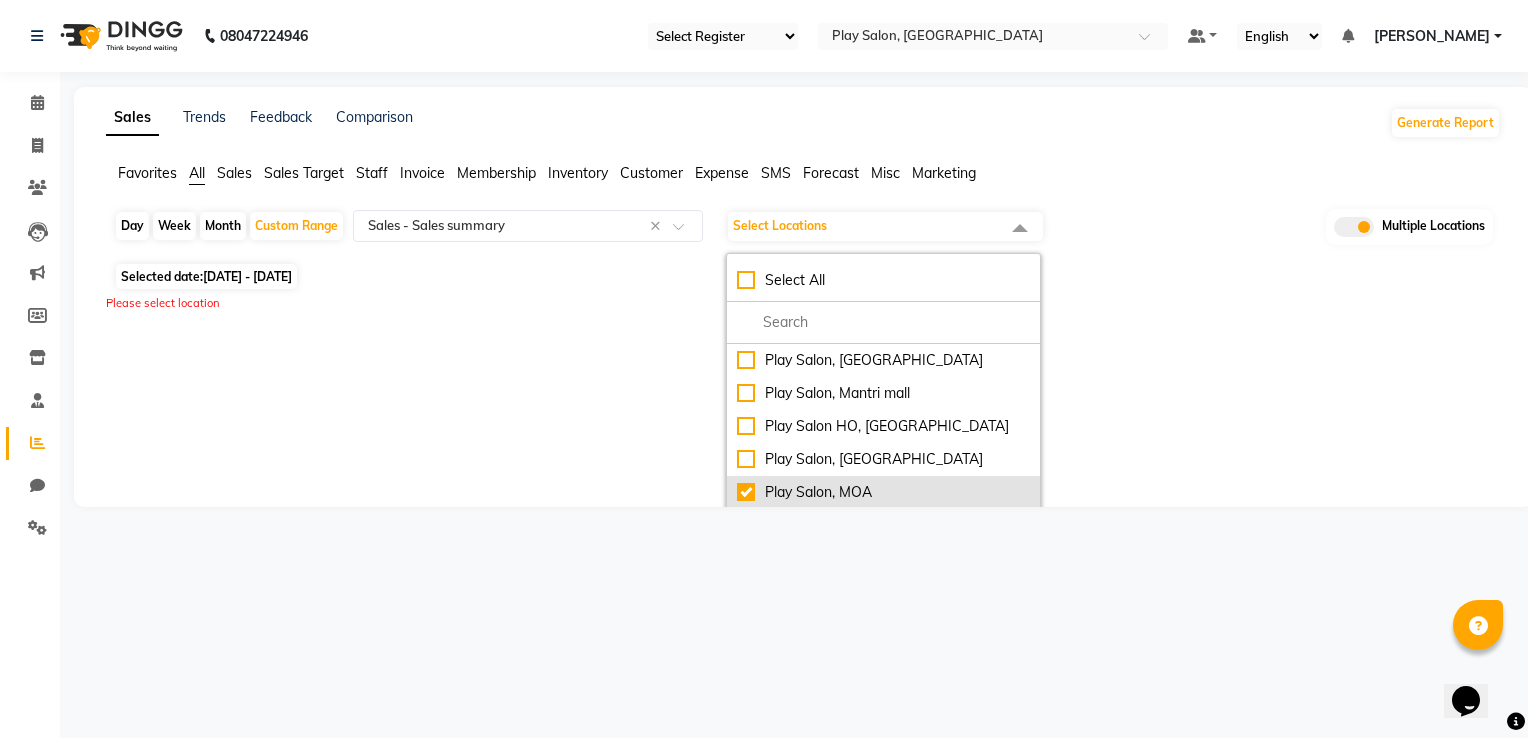 checkbox on "true" 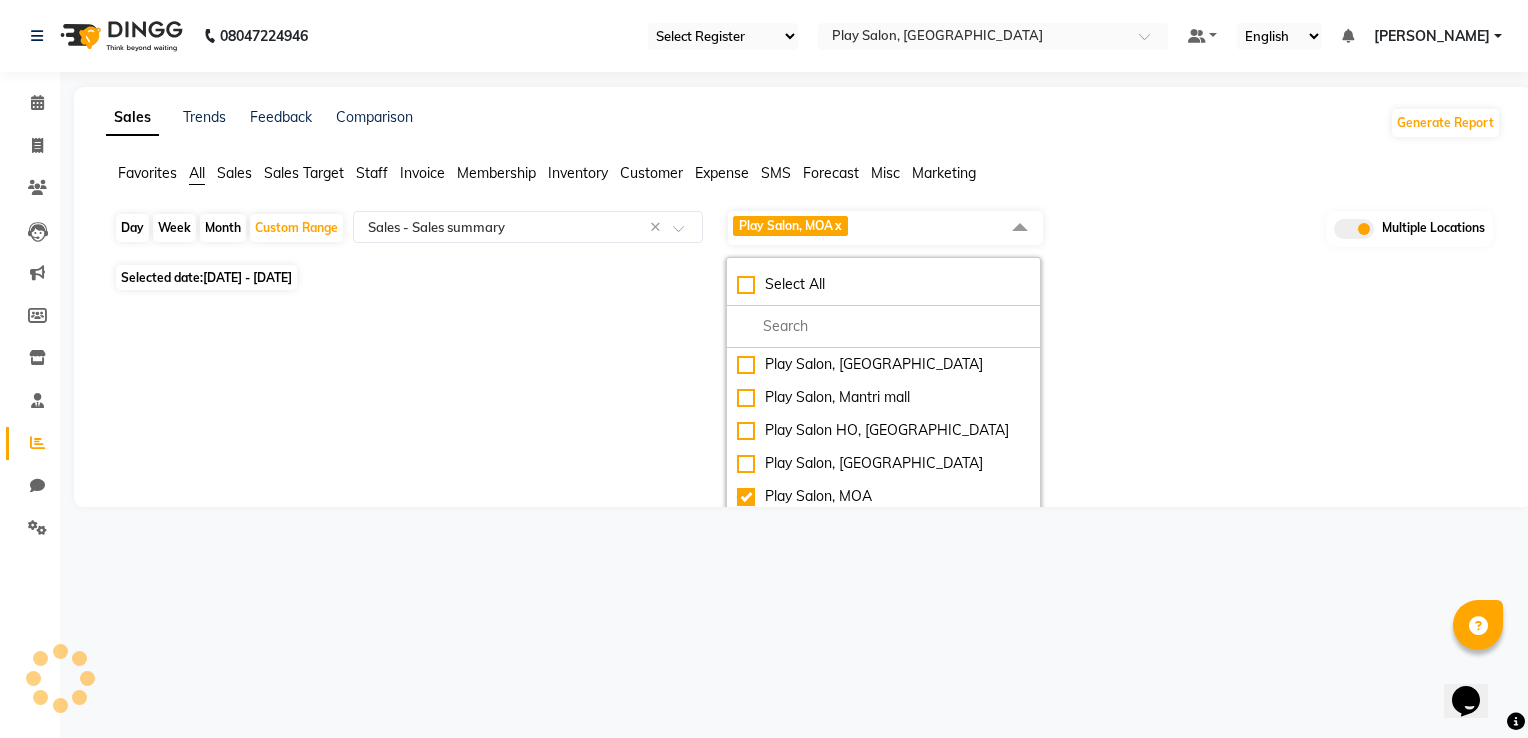 click on "Sales Trends Feedback Comparison Generate Report Favorites All Sales Sales Target Staff Invoice Membership Inventory Customer Expense SMS Forecast Misc Marketing  Day   Week   Month   Custom Range  Select Report Type × Sales -  Sales summary × Play Salon, MOA  x Select All Play Salon, Sarjapur Play Salon, Mantri mall Play Salon HO, Bangalore  Play Salon, Phoenix mall Play Salon, MOA Play Salon, HSR Play Salon, Nexus Whitefield Play salon, 77 East shea spa, Madhava nagar Multiple Locations Selected date:  01-07-2025 - 11-07-2025  ★ Mark as Favorite  Choose how you'd like to save "" report to favorites  Save to Personal Favorites:   Only you can see this report in your favorites tab. Share with Organization:   Everyone in your organization can see this report in their favorites tab.  Save to Favorites" 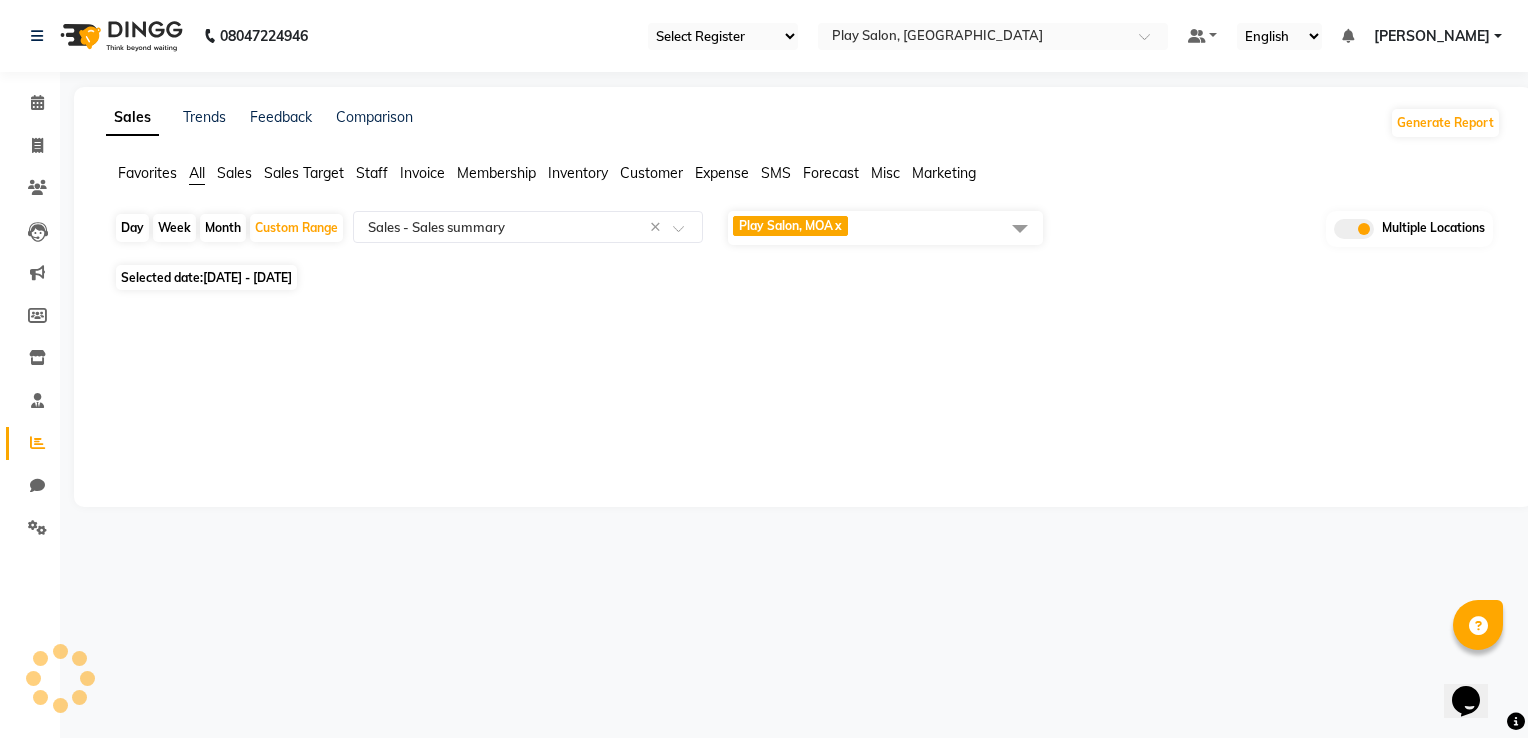 select on "full_report" 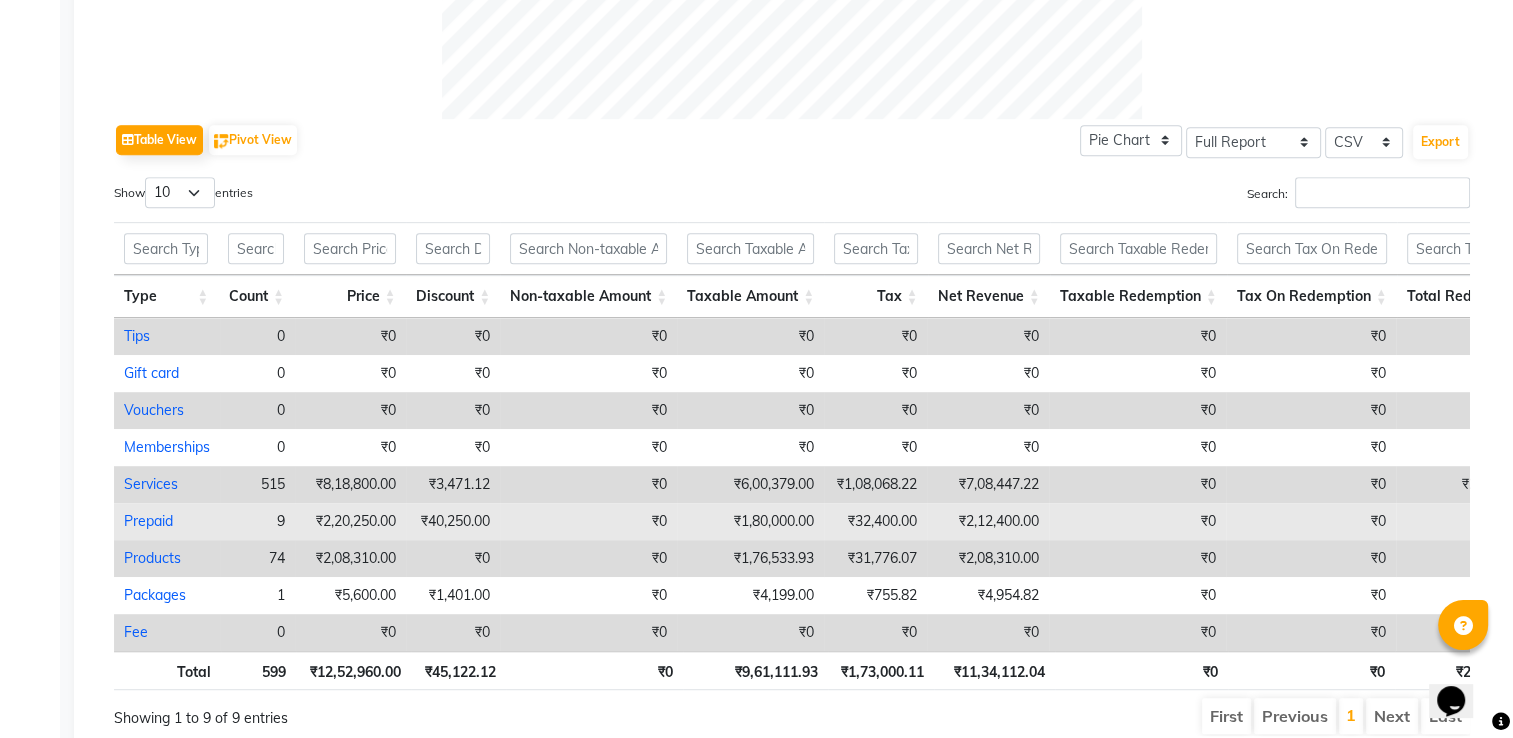 scroll, scrollTop: 1008, scrollLeft: 0, axis: vertical 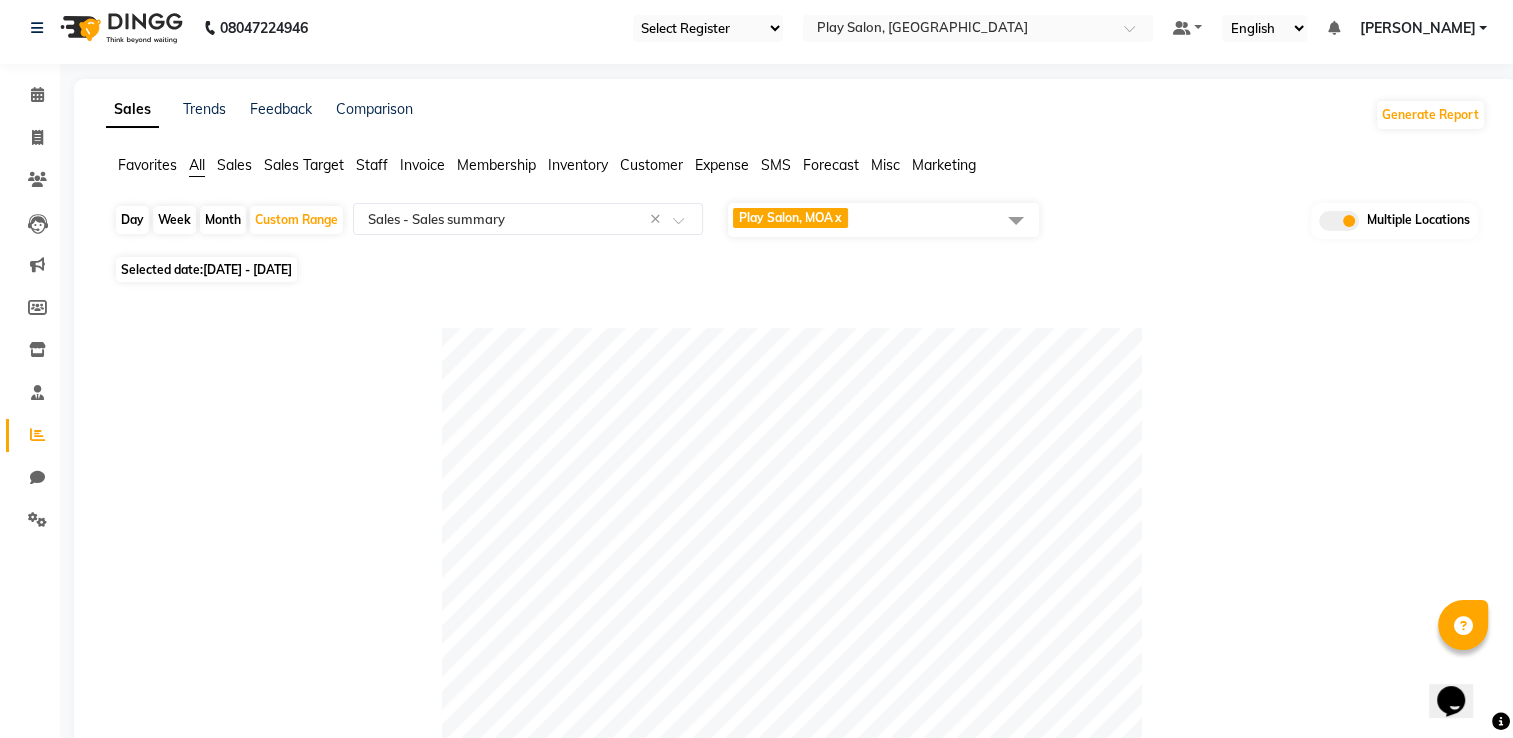 click on "Play Salon, MOA  x" 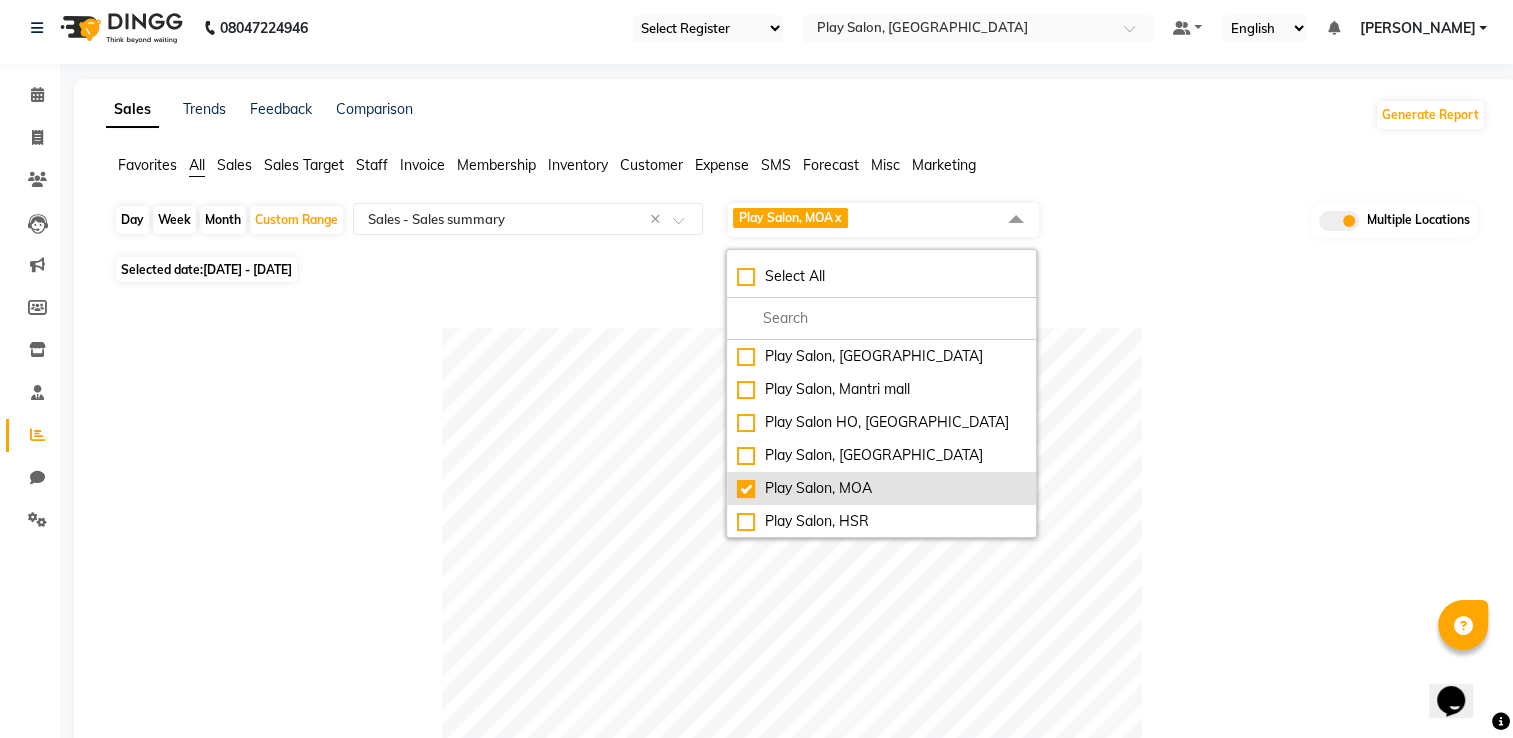 click on "Play Salon, MOA" 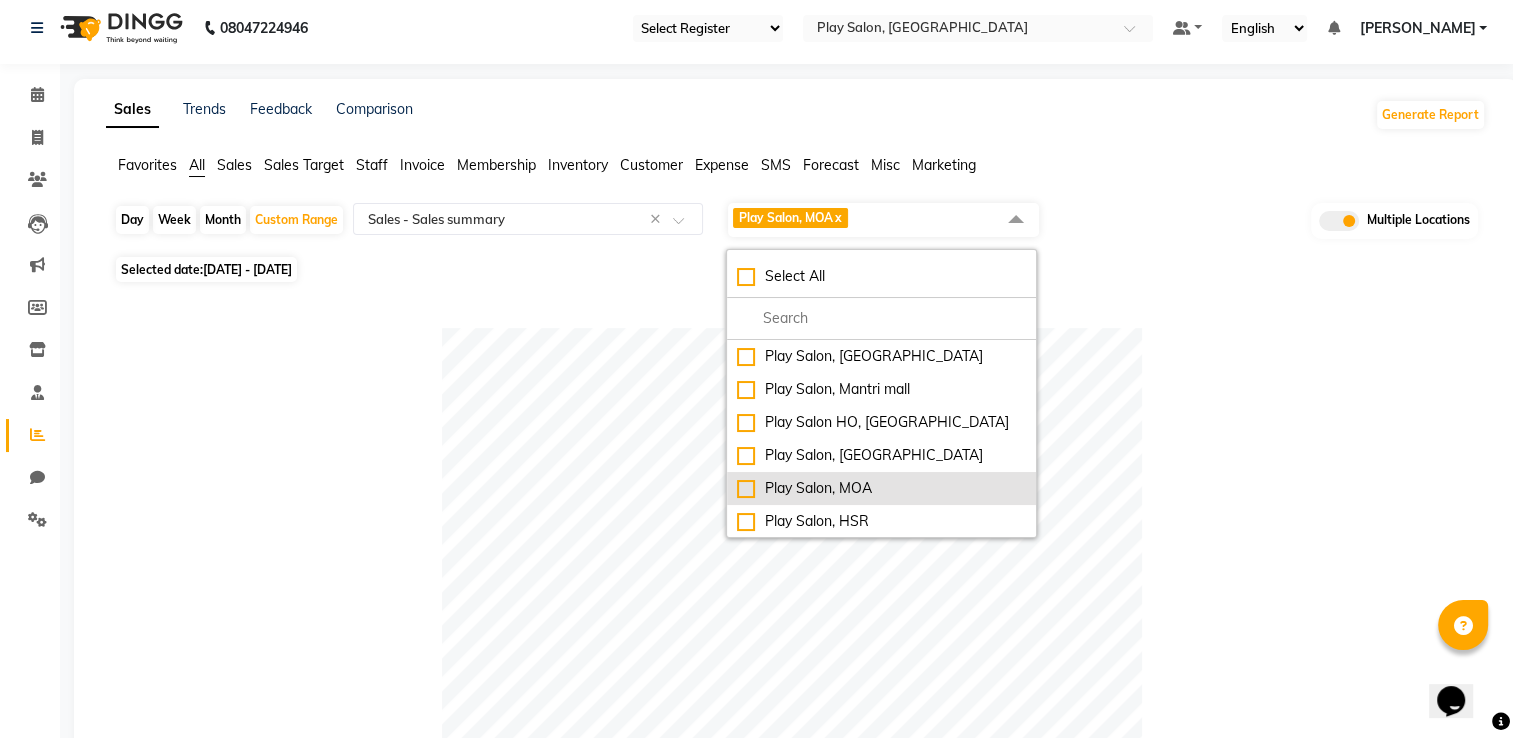checkbox on "false" 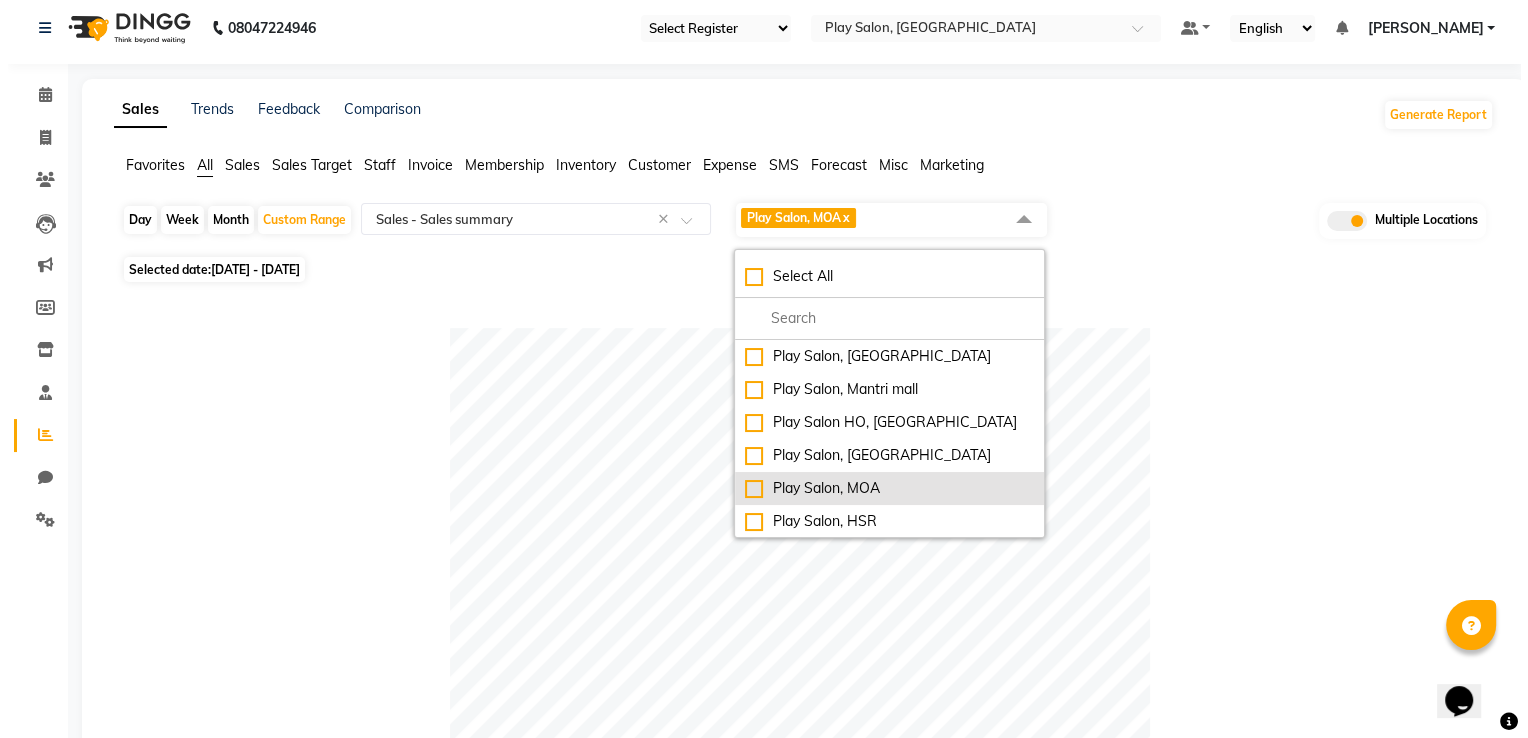 scroll, scrollTop: 0, scrollLeft: 0, axis: both 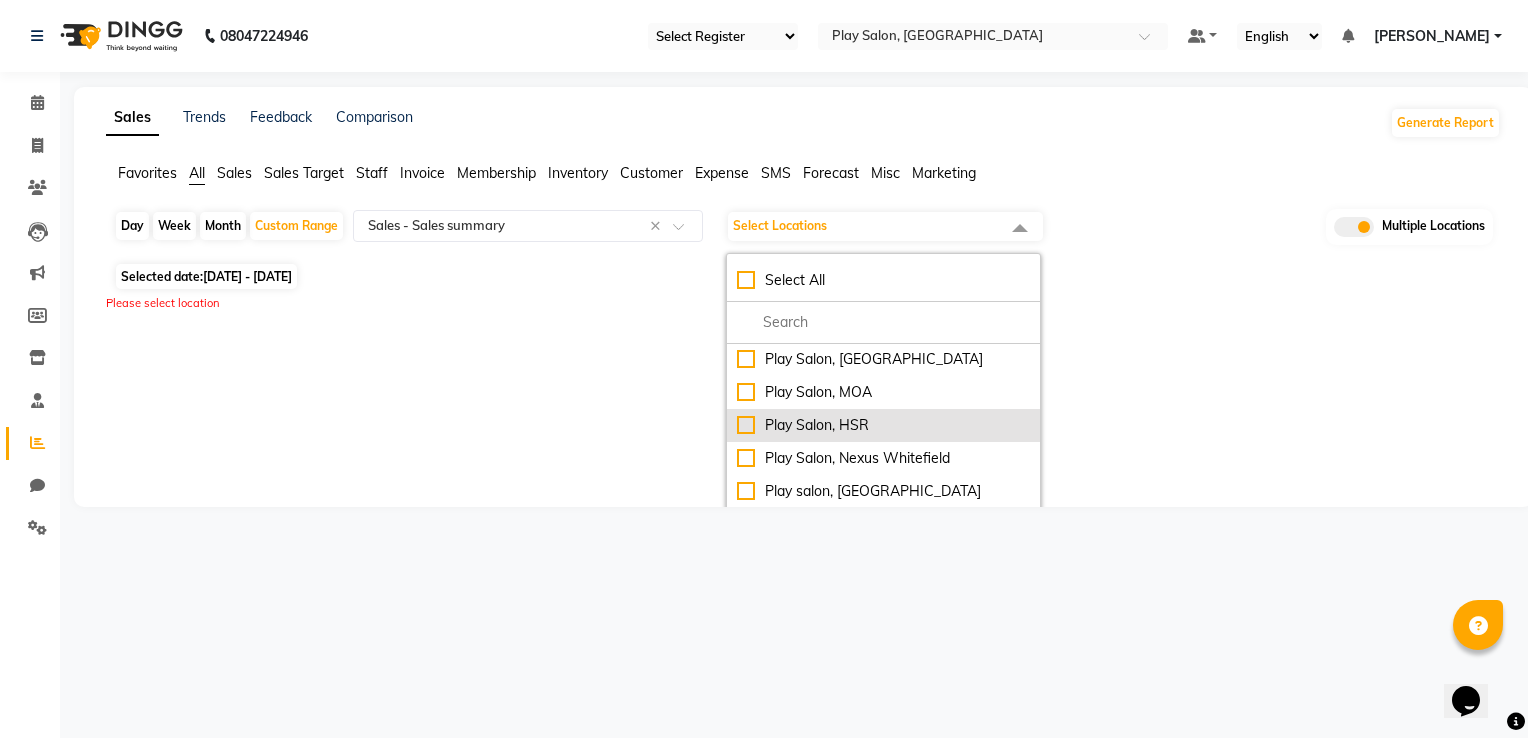 click on "Play Salon, HSR" 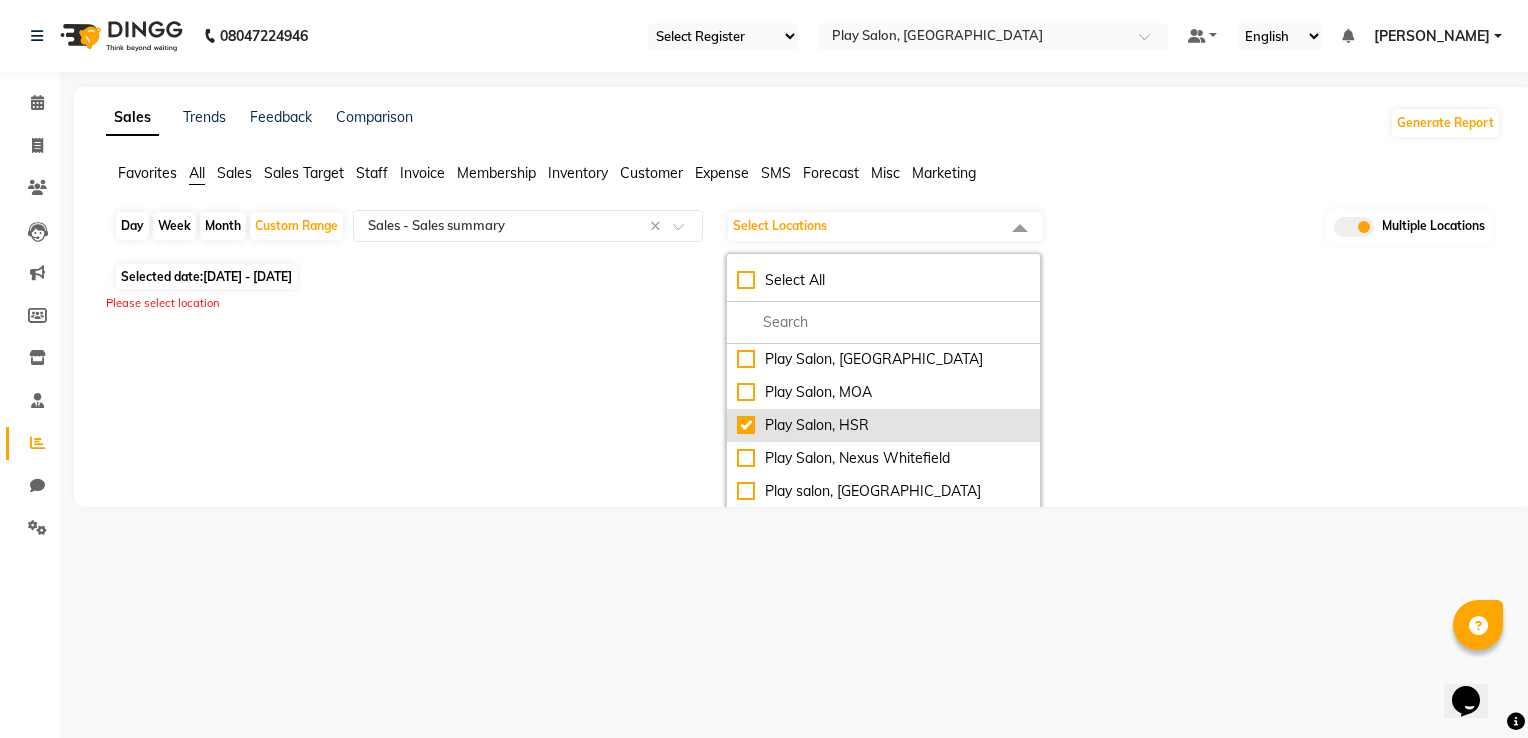 checkbox on "true" 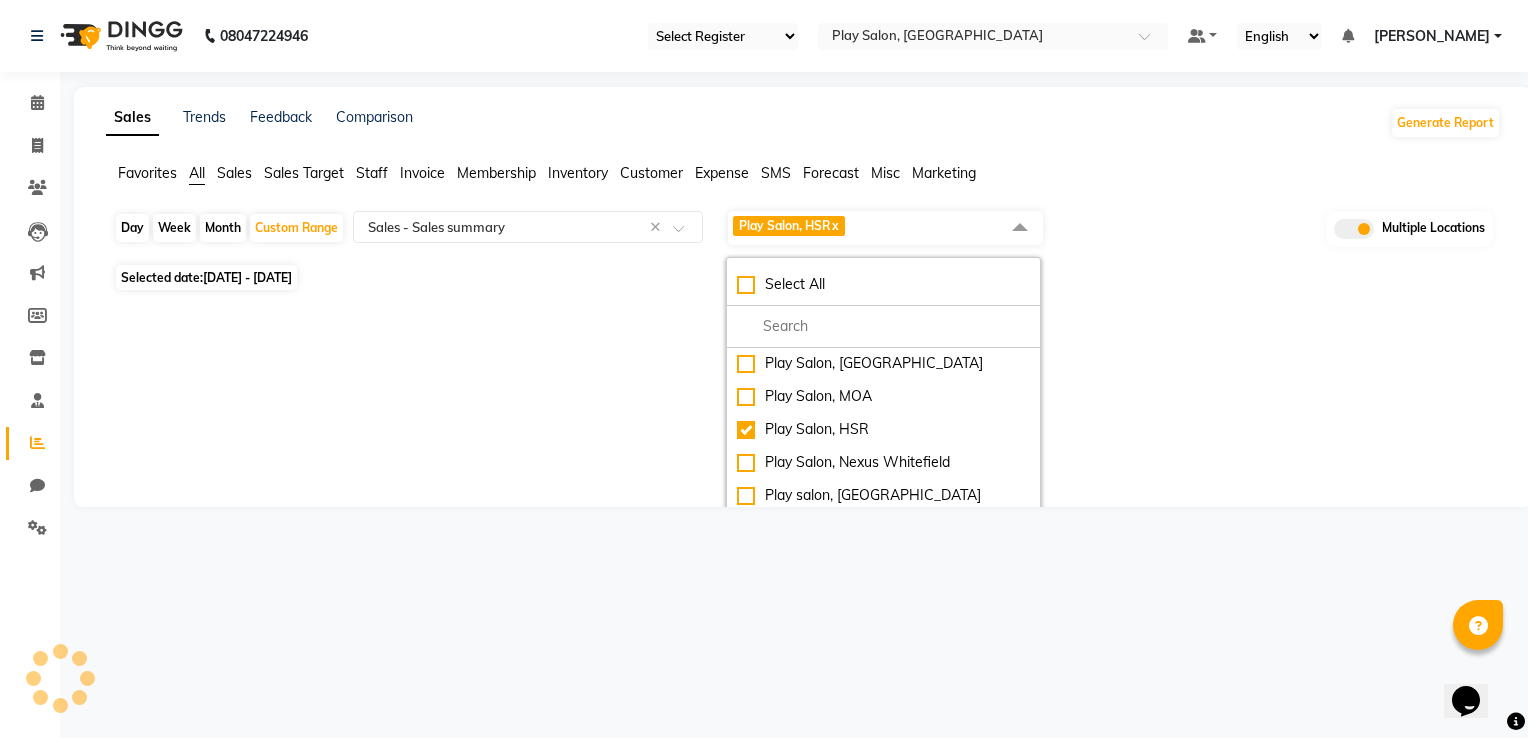 click on "Sales Trends Feedback Comparison Generate Report Favorites All Sales Sales Target Staff Invoice Membership Inventory Customer Expense SMS Forecast Misc Marketing  Day   Week   Month   Custom Range  Select Report Type × Sales -  Sales summary × Play Salon, HSR  x Select All Play Salon, Sarjapur Play Salon, Mantri mall Play Salon HO, Bangalore  Play Salon, Phoenix mall Play Salon, MOA Play Salon, HSR Play Salon, Nexus Whitefield Play salon, 77 East shea spa, Madhava nagar Multiple Locations Selected date:  01-07-2025 - 11-07-2025  ★ Mark as Favorite  Choose how you'd like to save "" report to favorites  Save to Personal Favorites:   Only you can see this report in your favorites tab. Share with Organization:   Everyone in your organization can see this report in their favorites tab.  Save to Favorites" 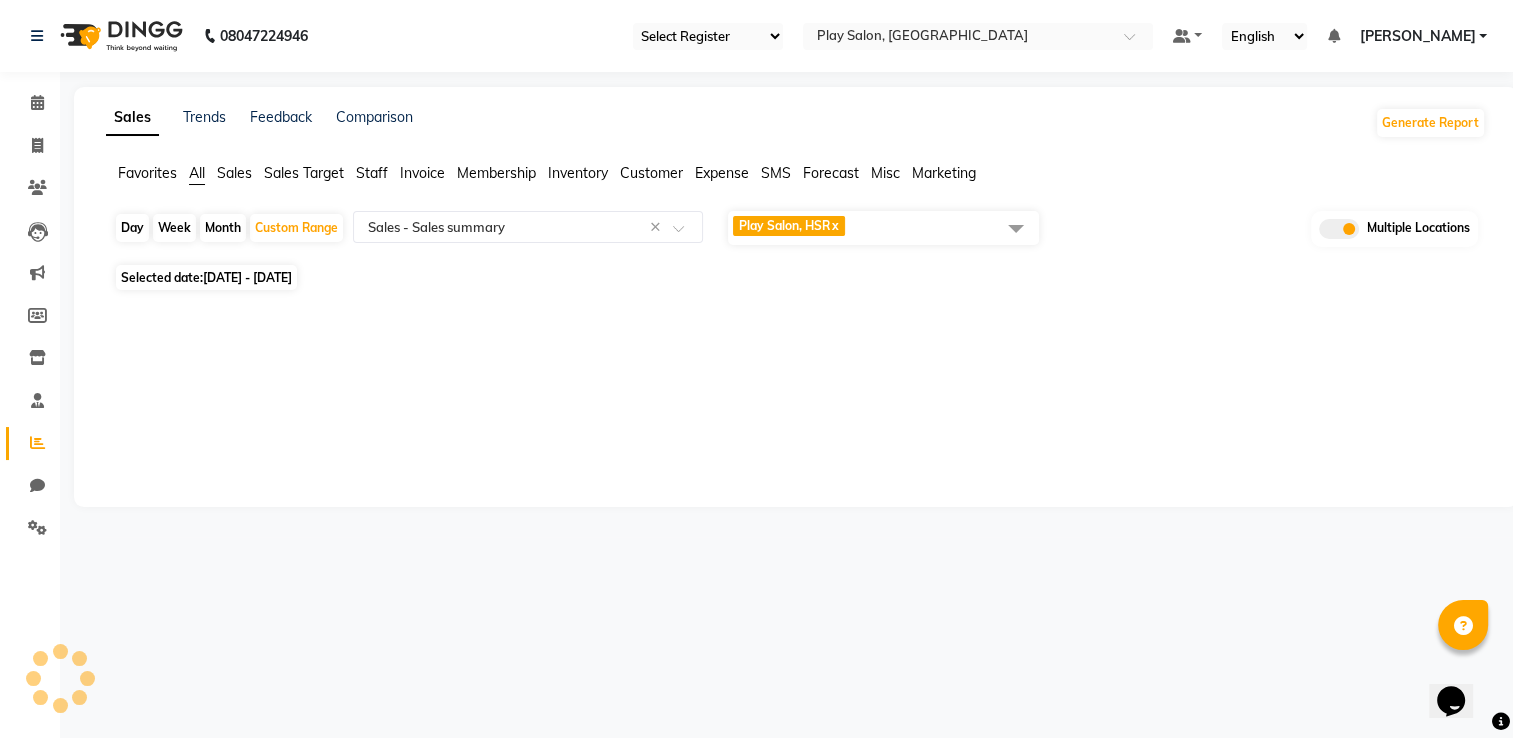 select on "full_report" 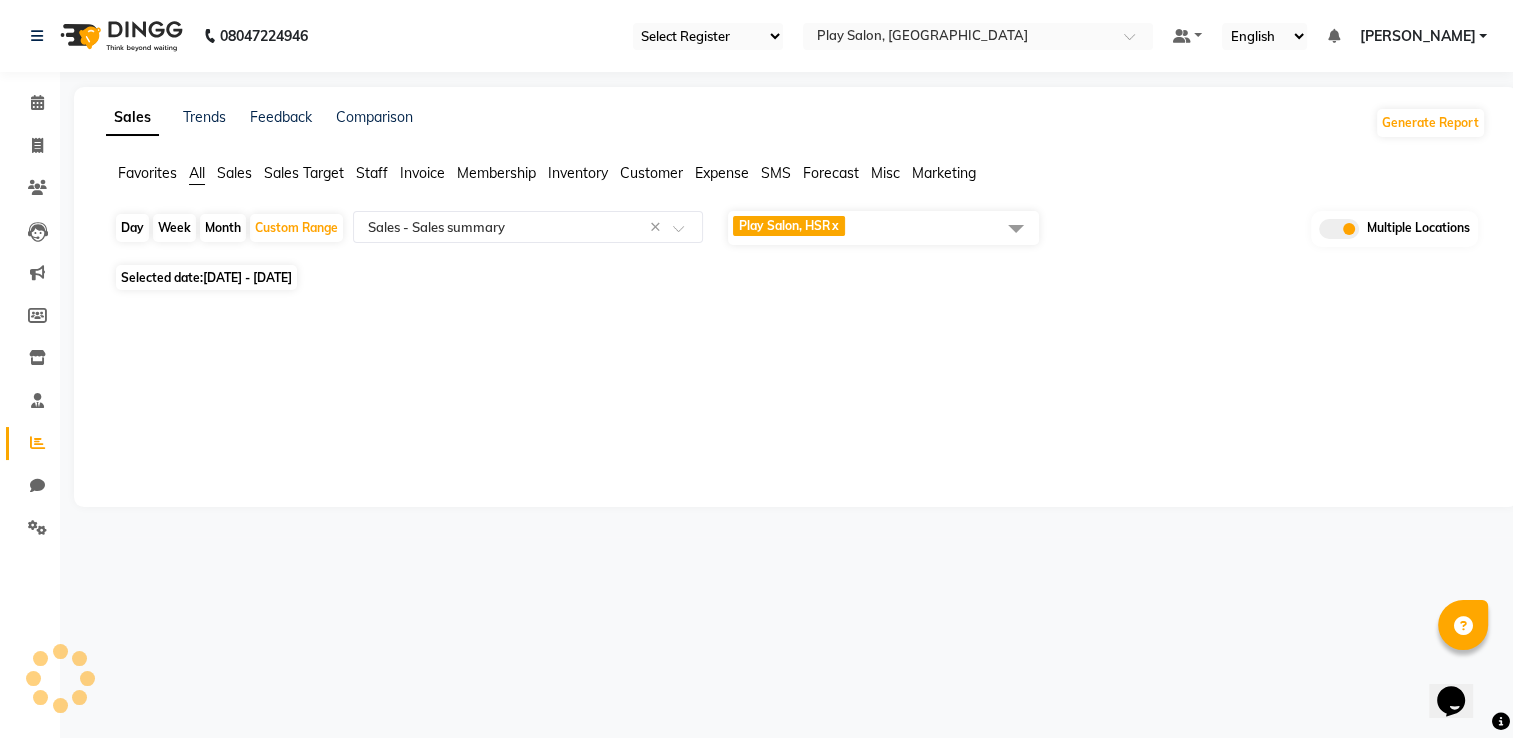 select on "csv" 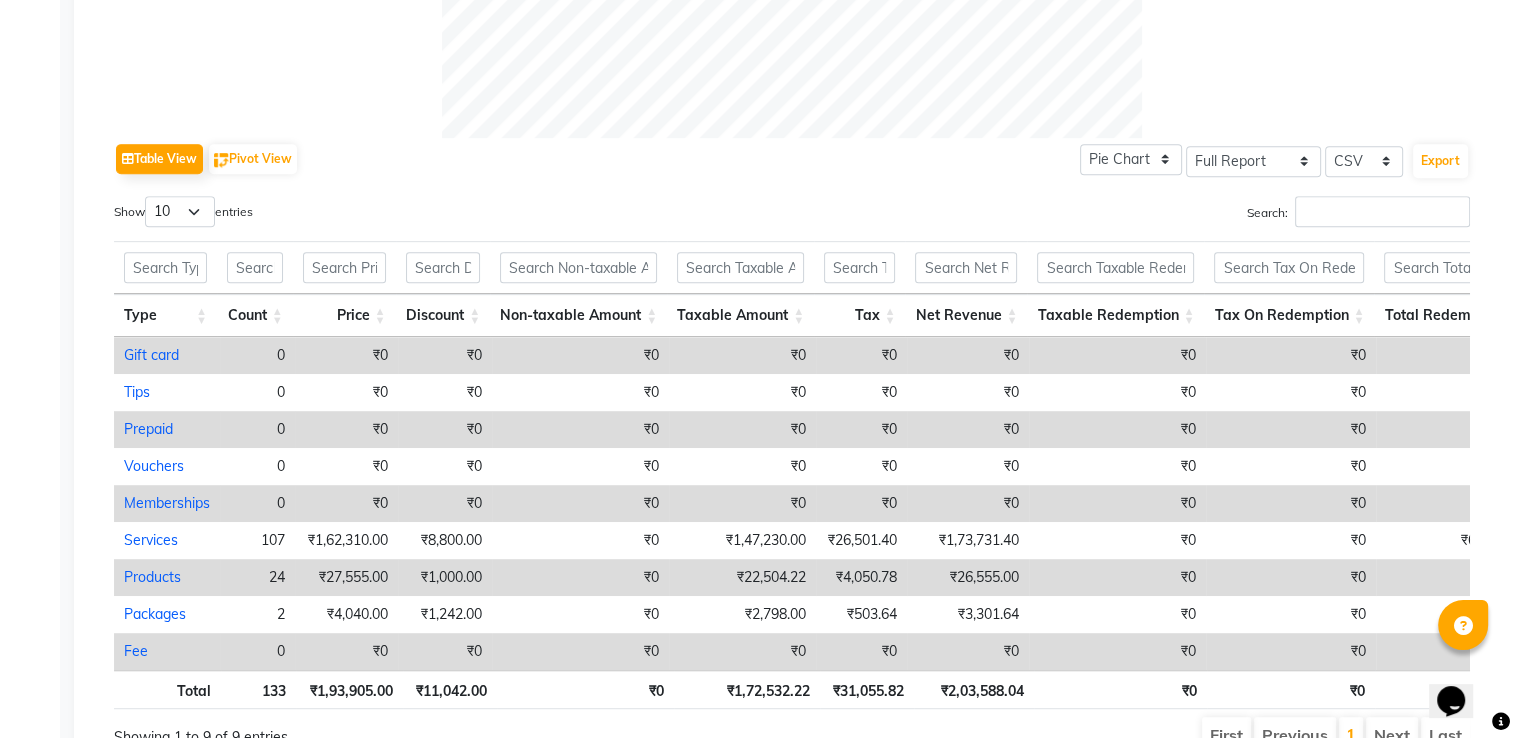 scroll, scrollTop: 1008, scrollLeft: 0, axis: vertical 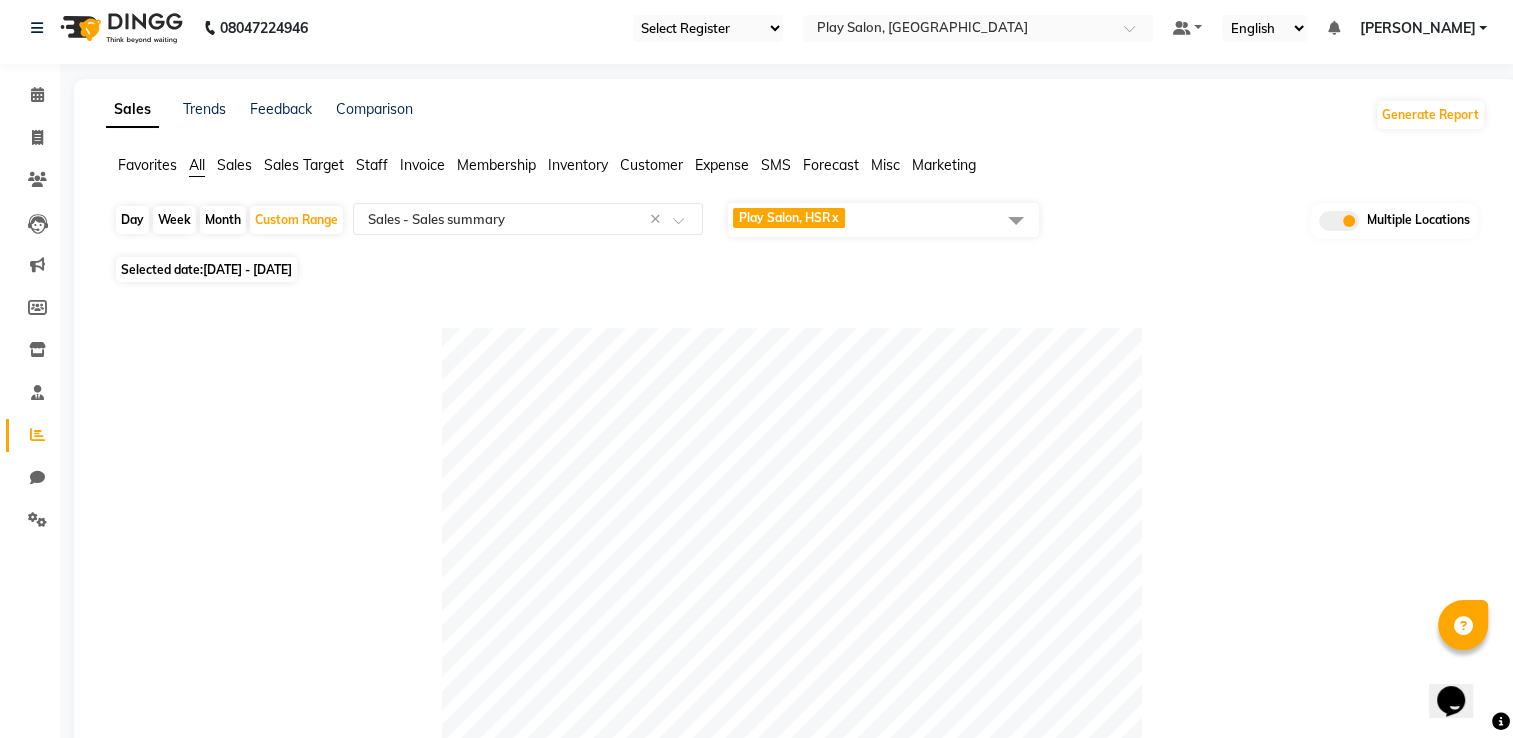 click on "Play Salon, HSR  x" 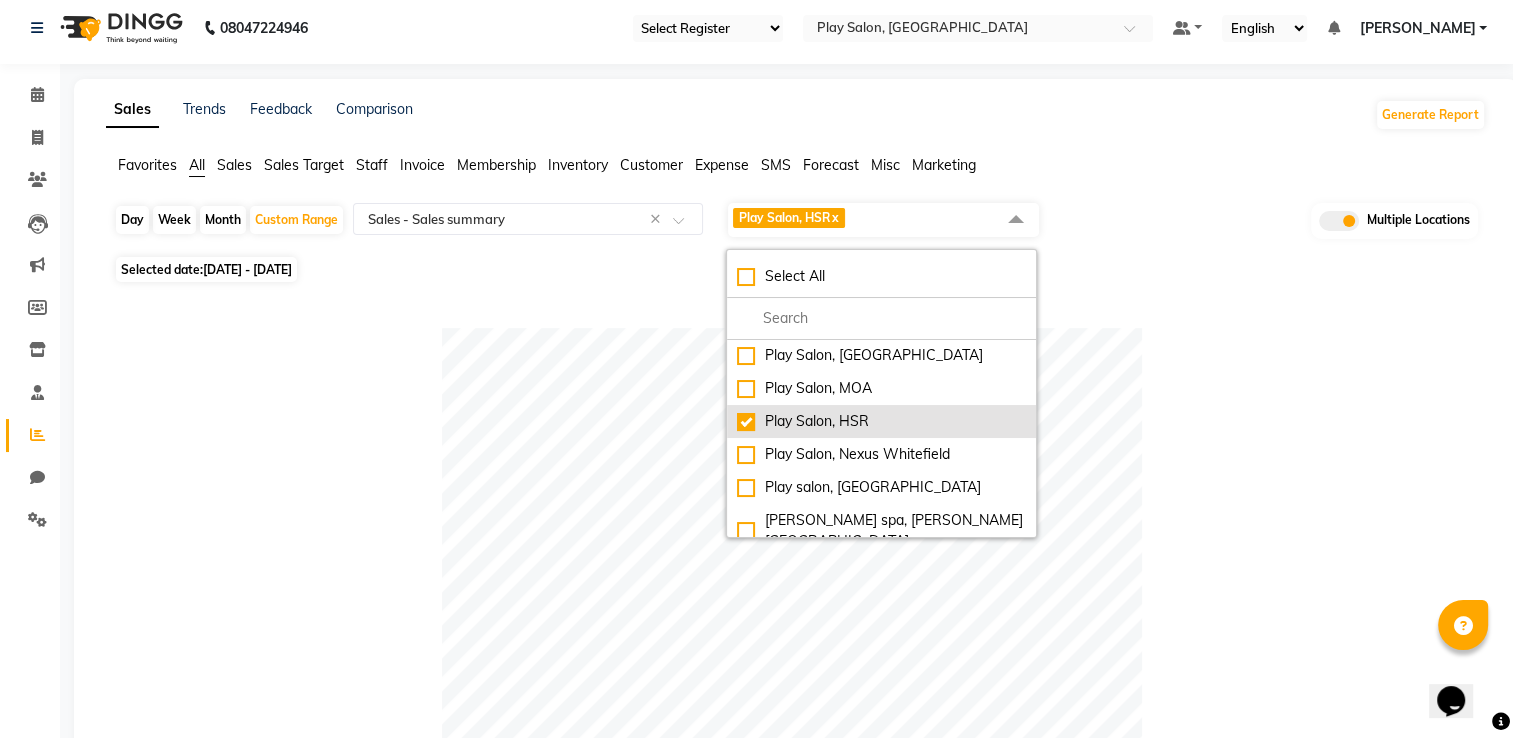 click on "Play Salon, HSR" 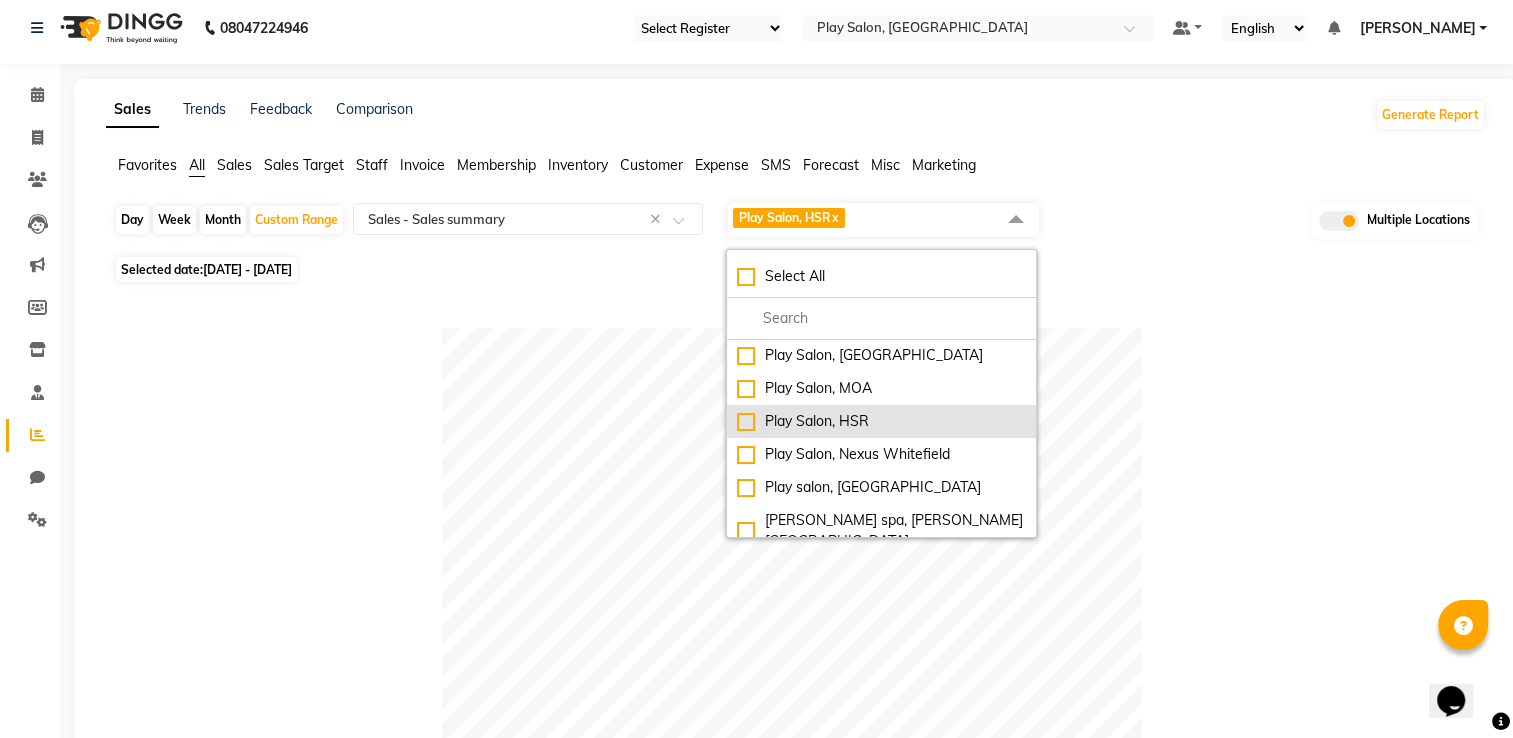 checkbox on "false" 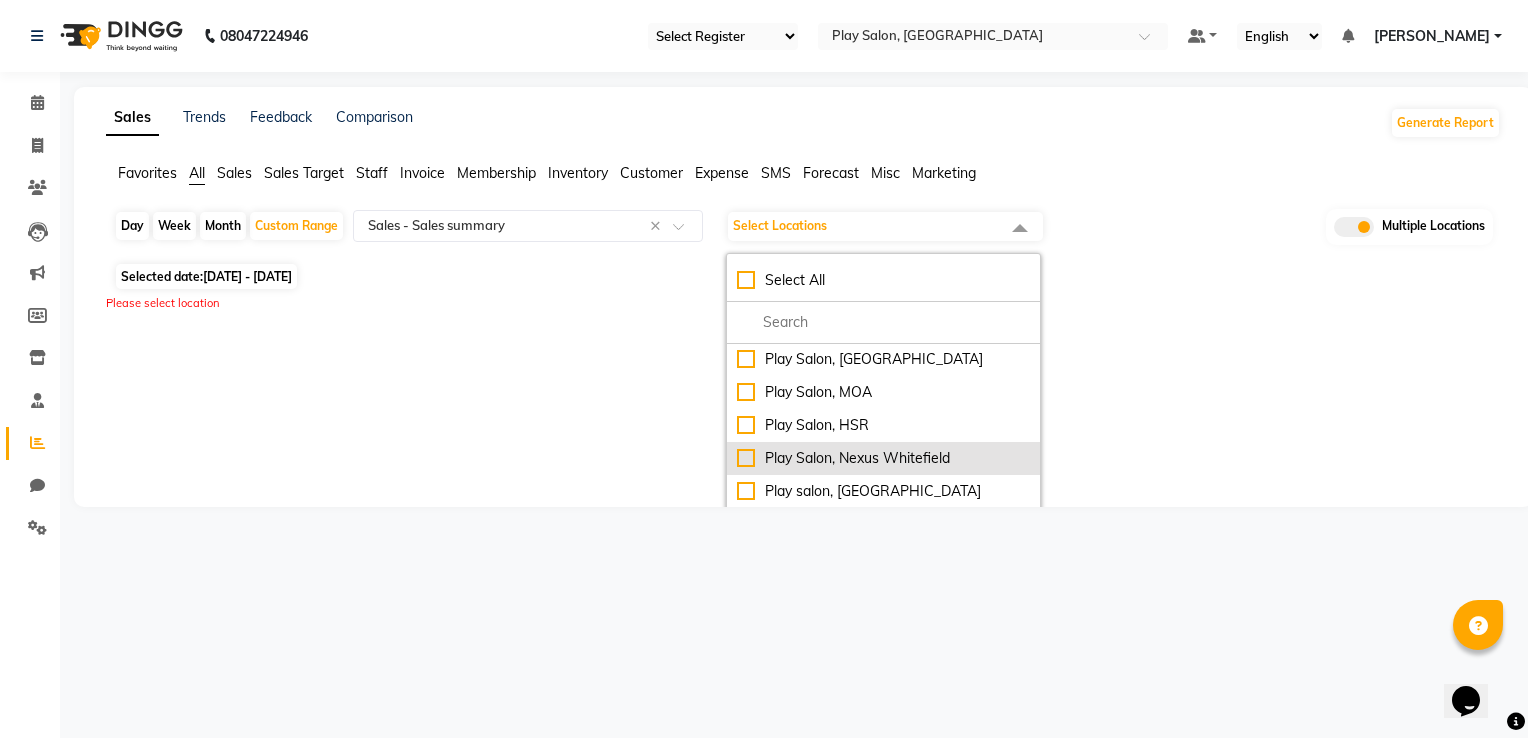 click on "Play Salon, Nexus Whitefield" 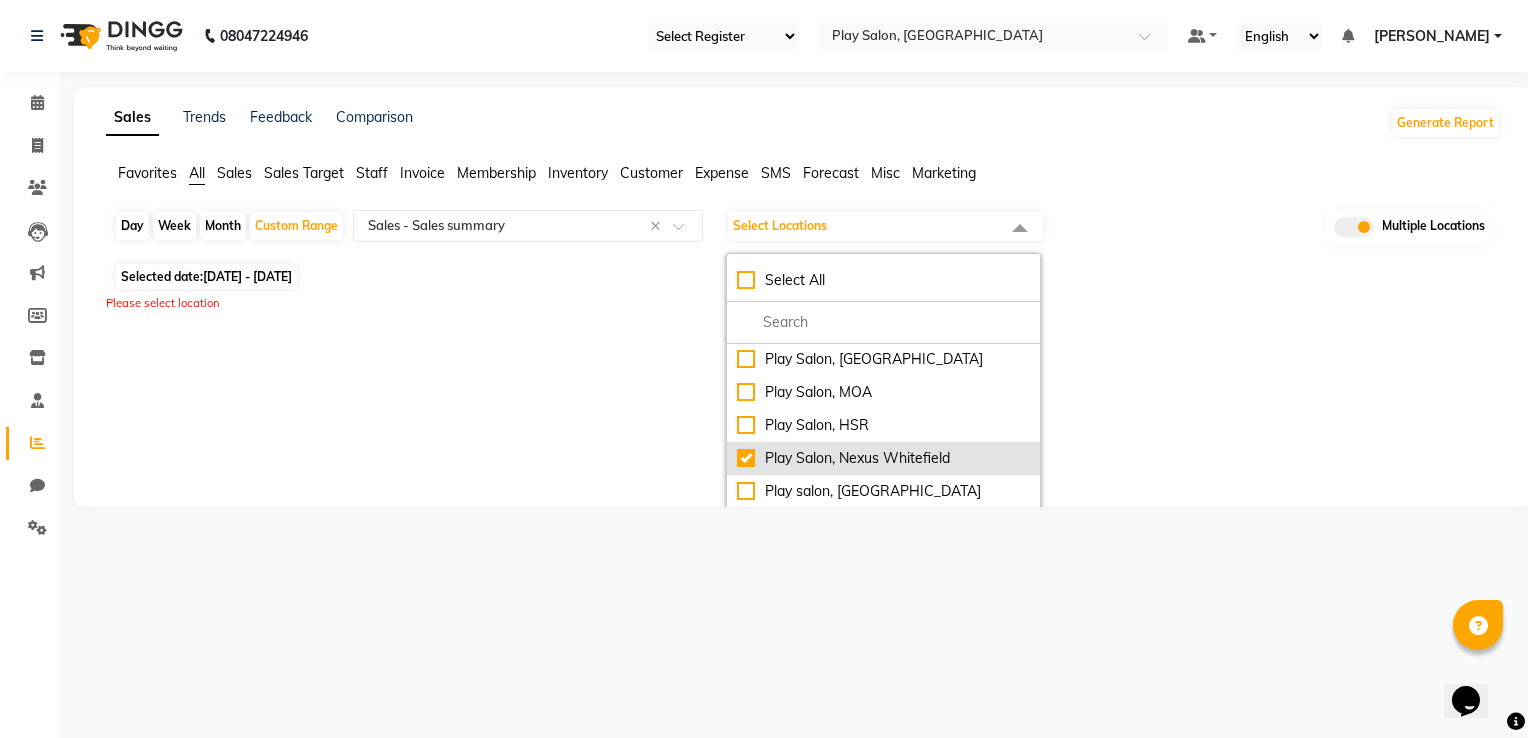 checkbox on "true" 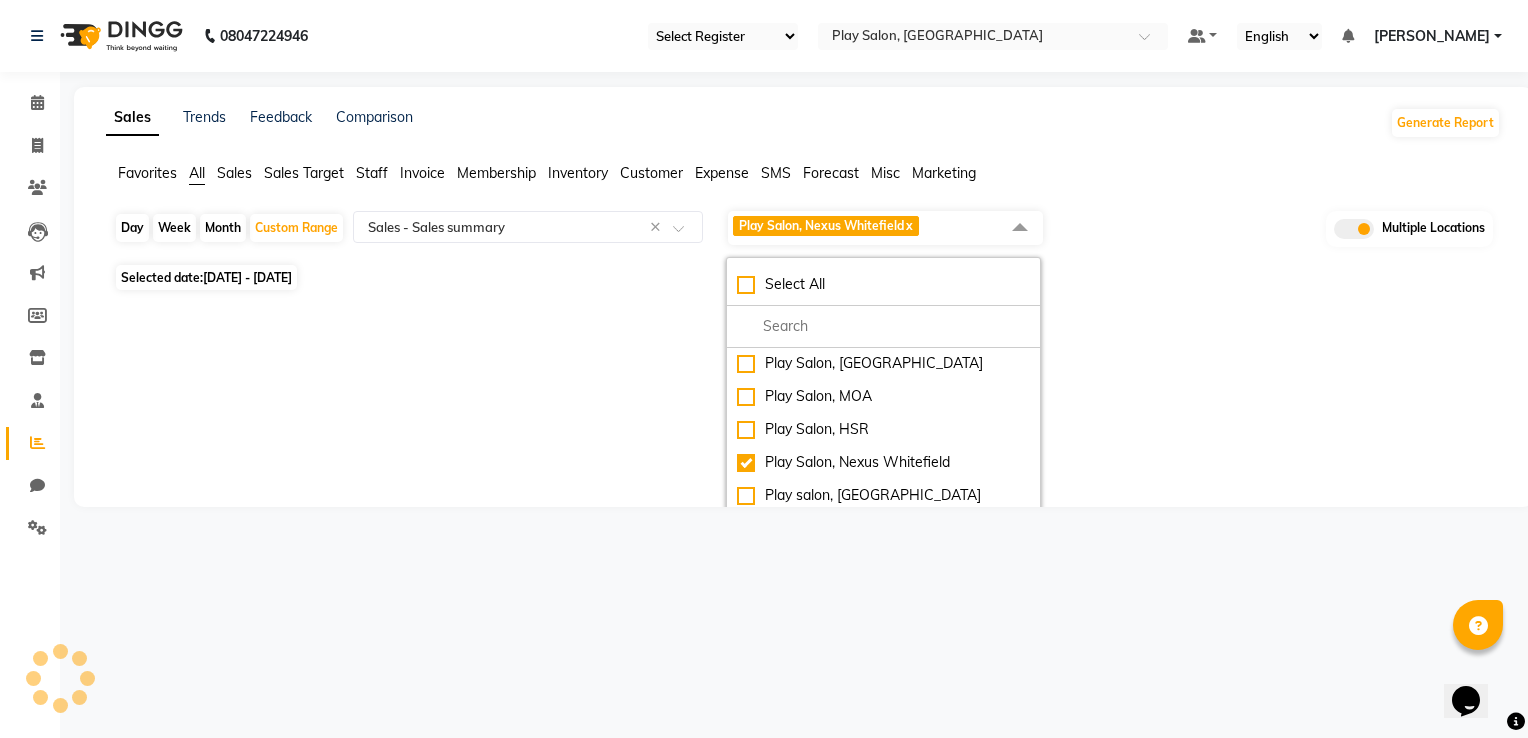 click on "Sales Trends Feedback Comparison Generate Report Favorites All Sales Sales Target Staff Invoice Membership Inventory Customer Expense SMS Forecast Misc Marketing  Day   Week   Month   Custom Range  Select Report Type × Sales -  Sales summary × Play Salon, Nexus Whitefield  x Select All Play Salon, Sarjapur Play Salon, Mantri mall Play Salon HO, Bangalore  Play Salon, Phoenix mall Play Salon, MOA Play Salon, HSR Play Salon, Nexus Whitefield Play salon, 77 East shea spa, Madhava nagar Multiple Locations Selected date:  01-07-2025 - 11-07-2025  ★ Mark as Favorite  Choose how you'd like to save "" report to favorites  Save to Personal Favorites:   Only you can see this report in your favorites tab. Share with Organization:   Everyone in your organization can see this report in their favorites tab.  Save to Favorites" 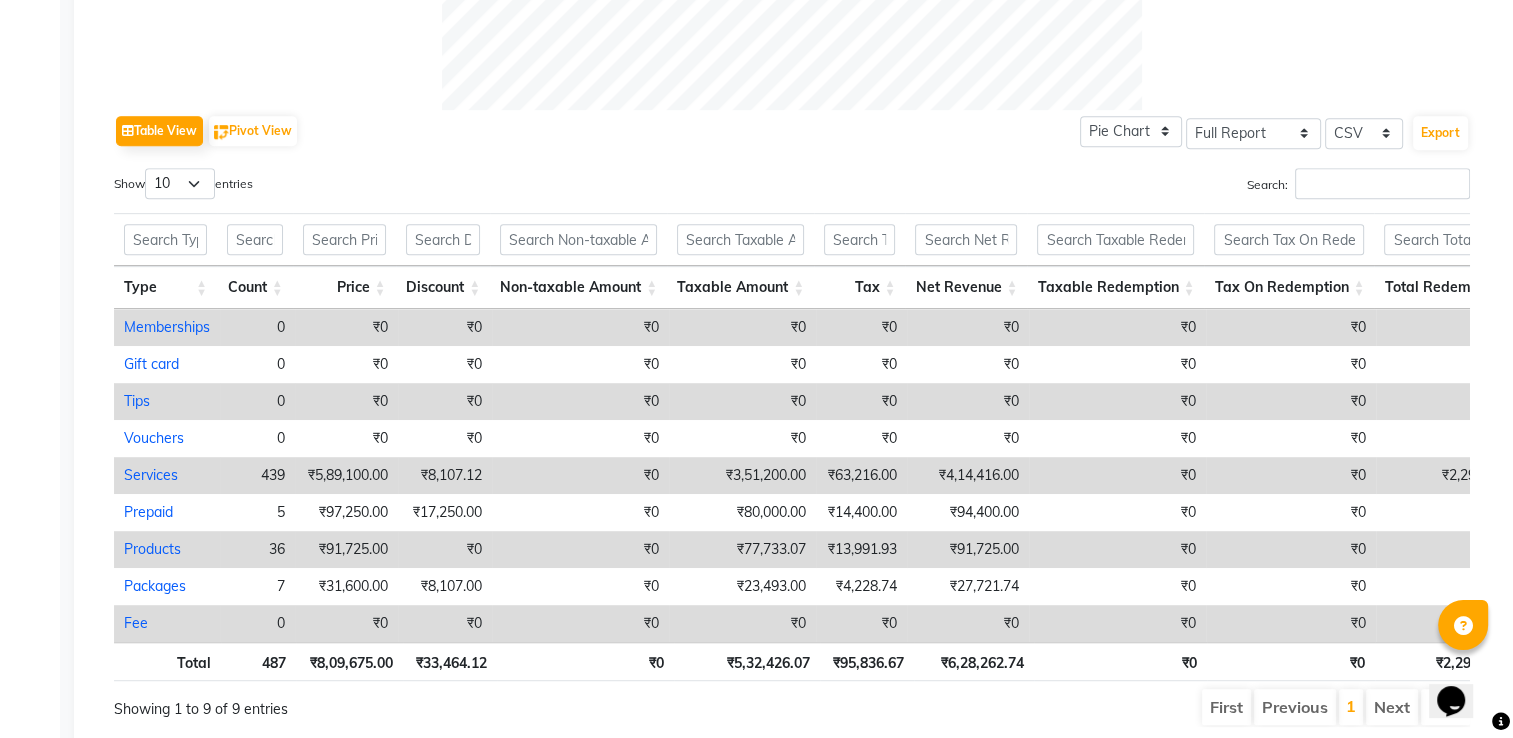 scroll, scrollTop: 1008, scrollLeft: 0, axis: vertical 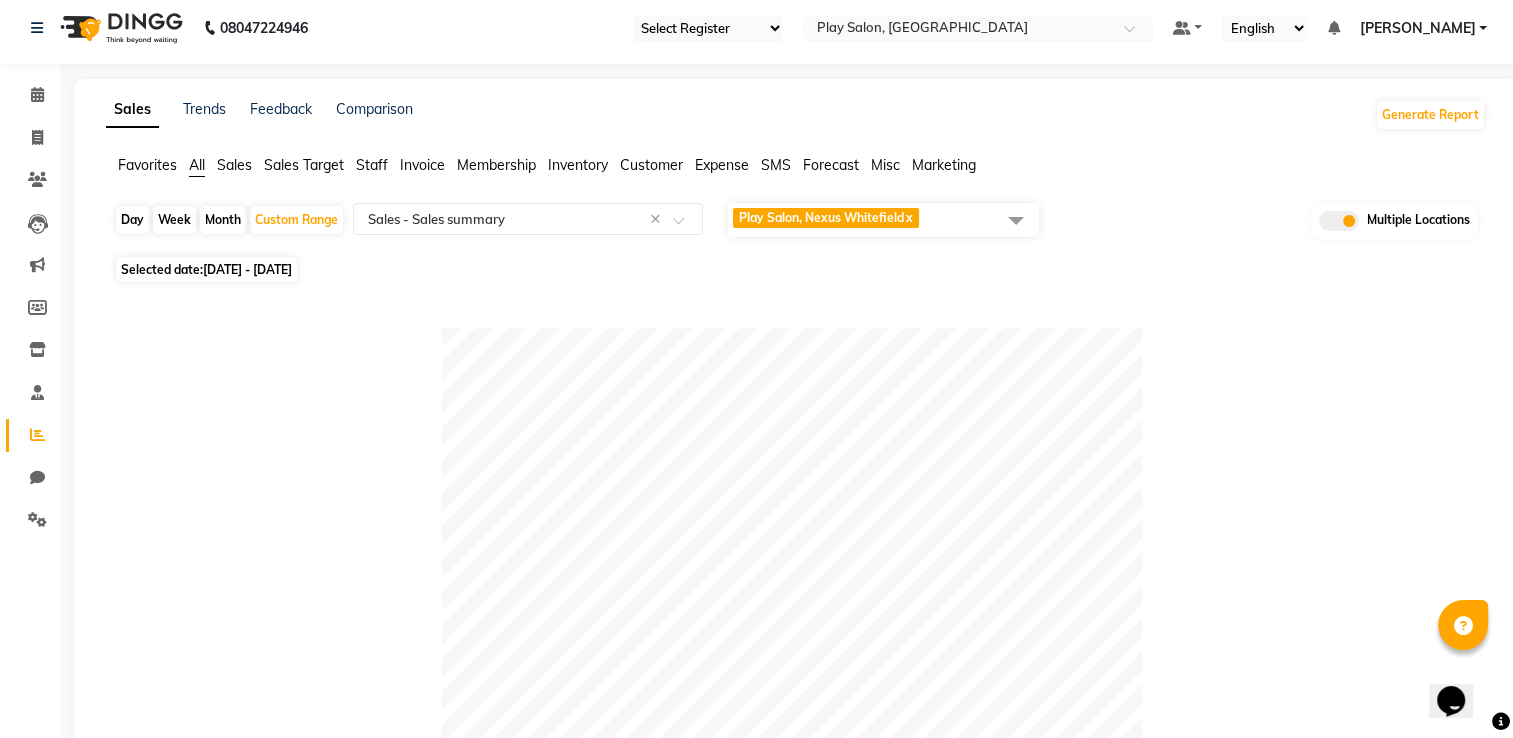 click on "Play Salon, Nexus Whitefield  x" 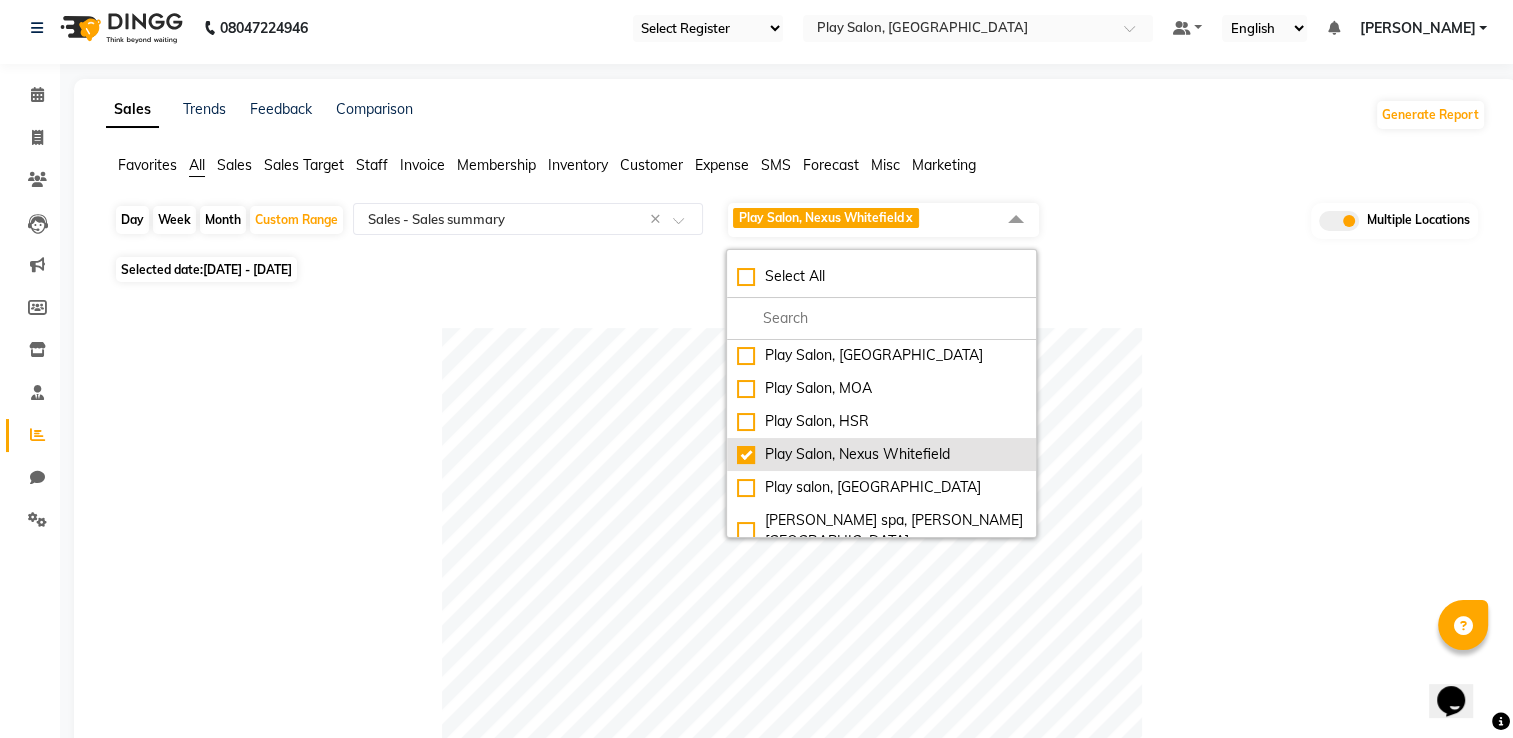 click on "Play Salon, Nexus Whitefield" 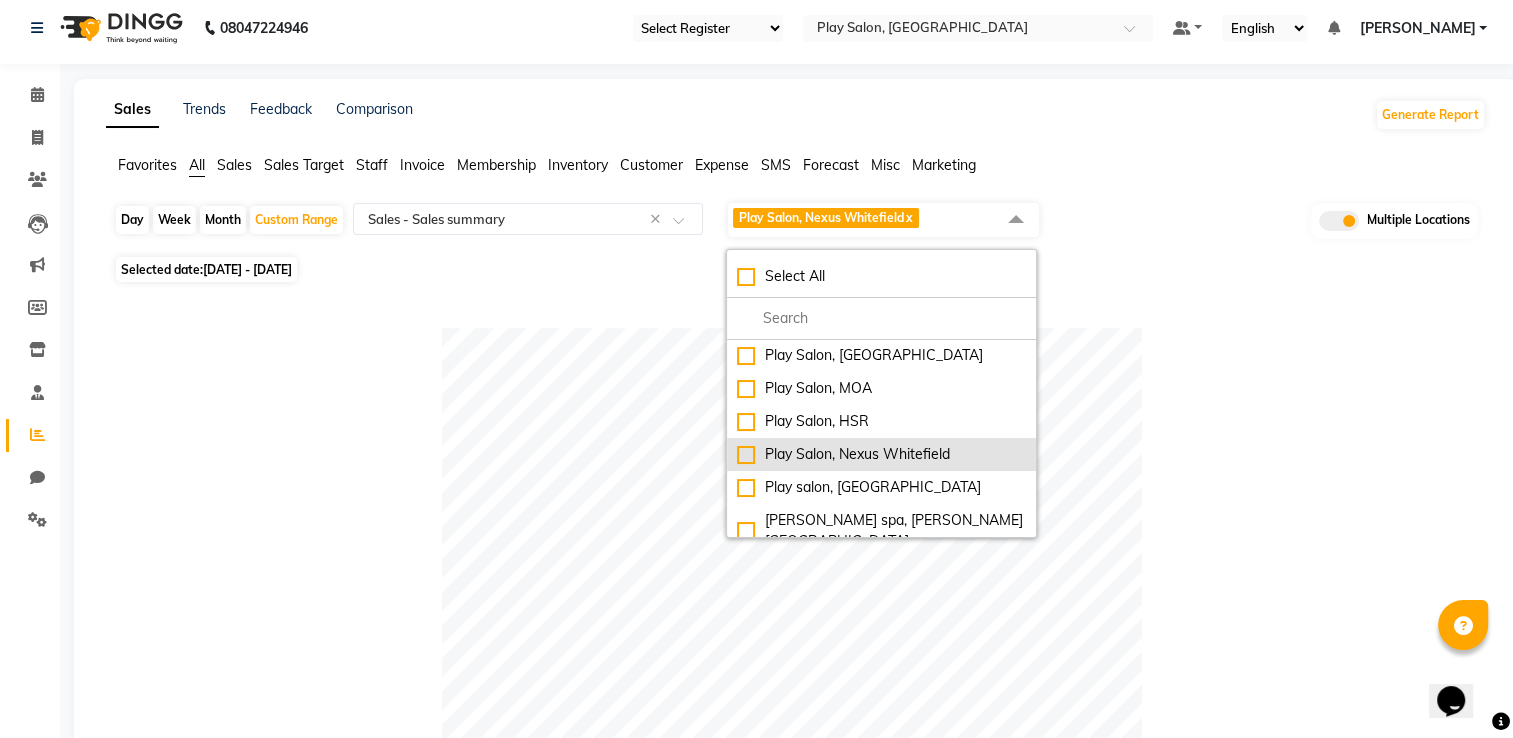 checkbox on "false" 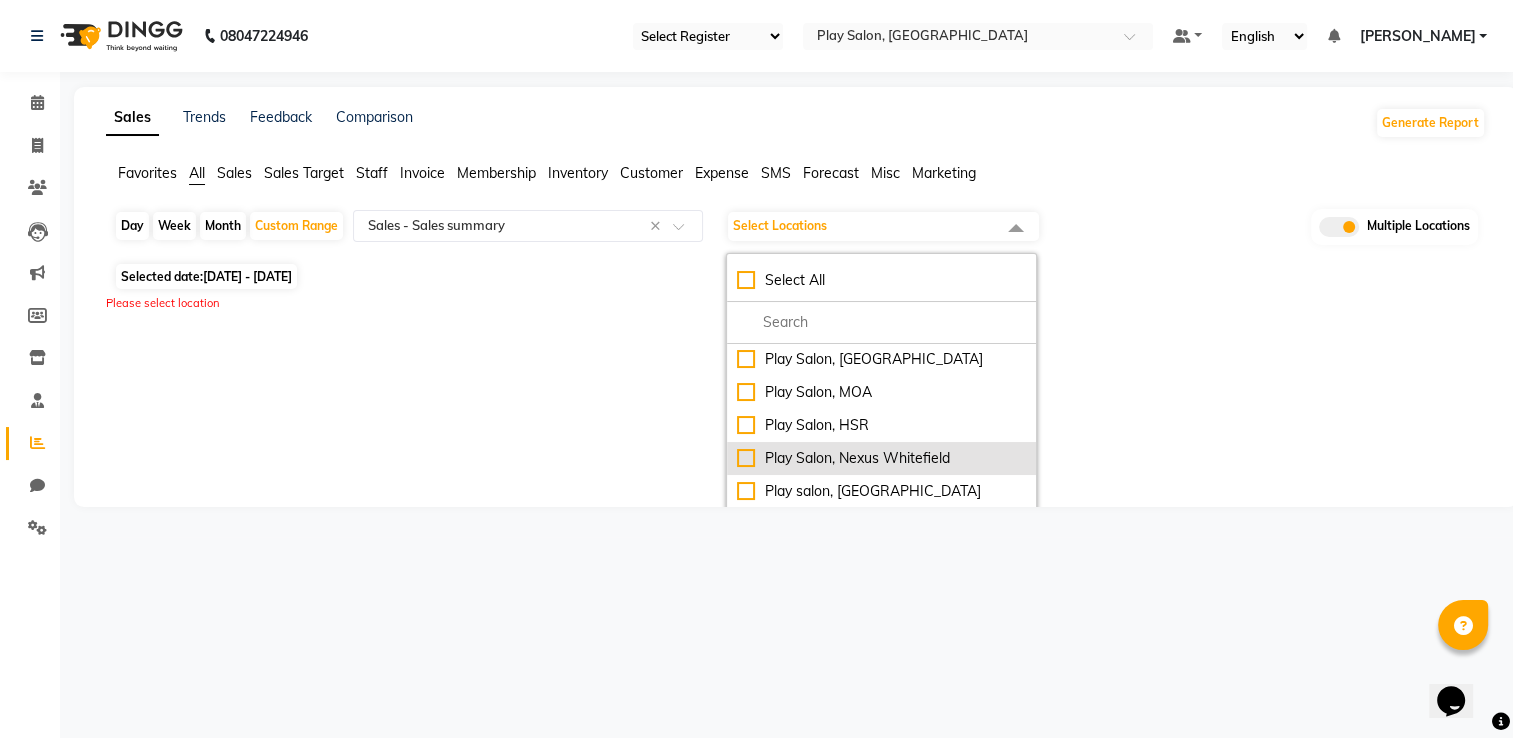 scroll, scrollTop: 0, scrollLeft: 0, axis: both 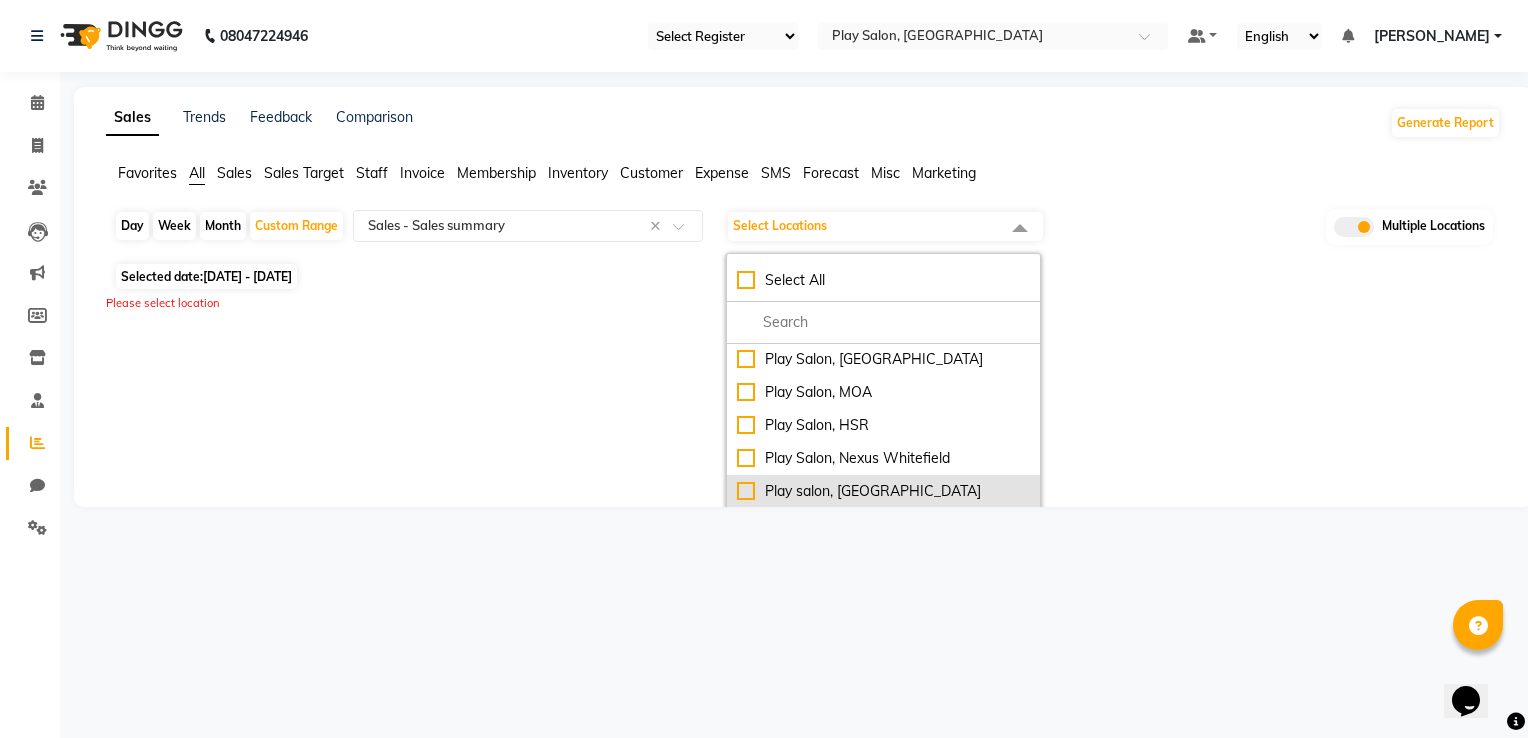 click on "Play salon, 77 East" 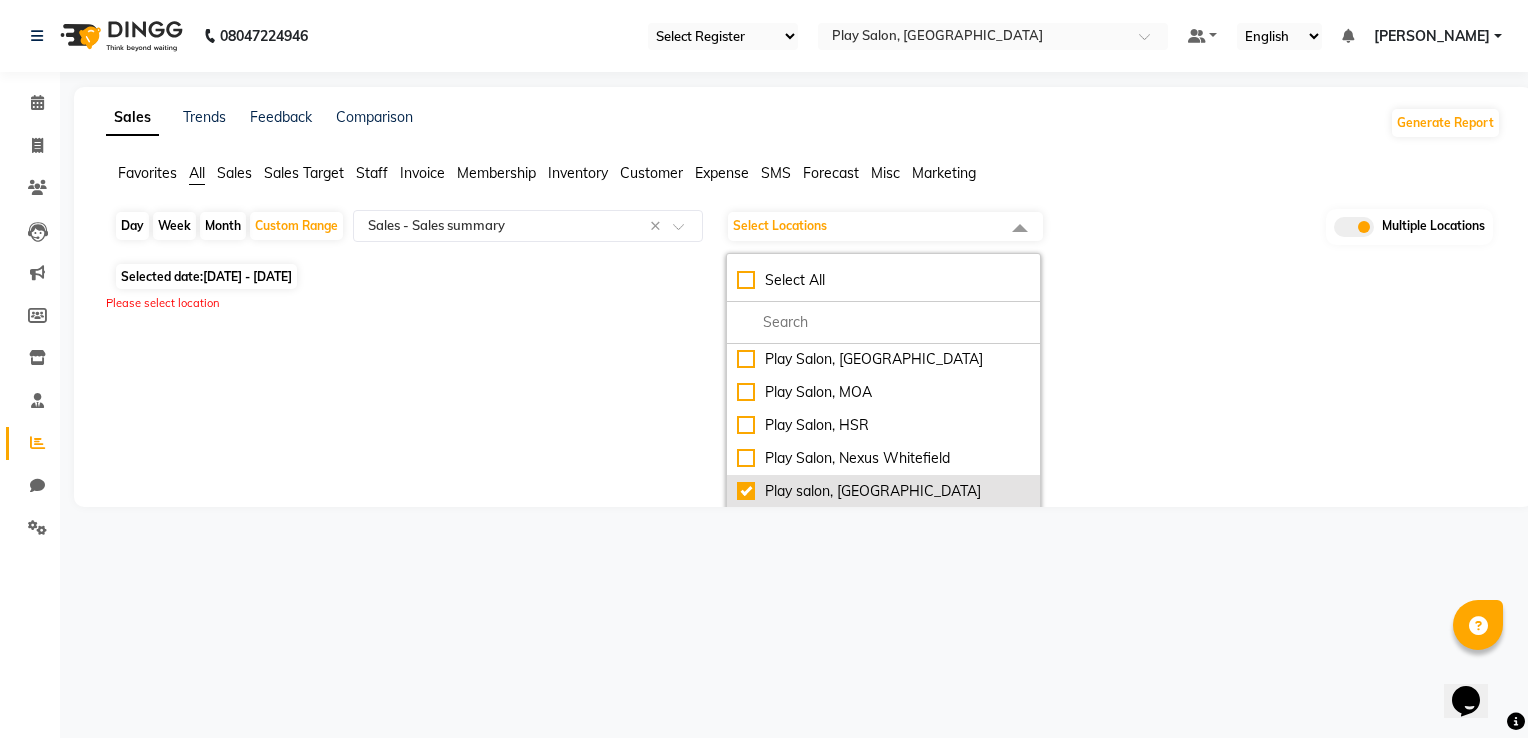 checkbox on "true" 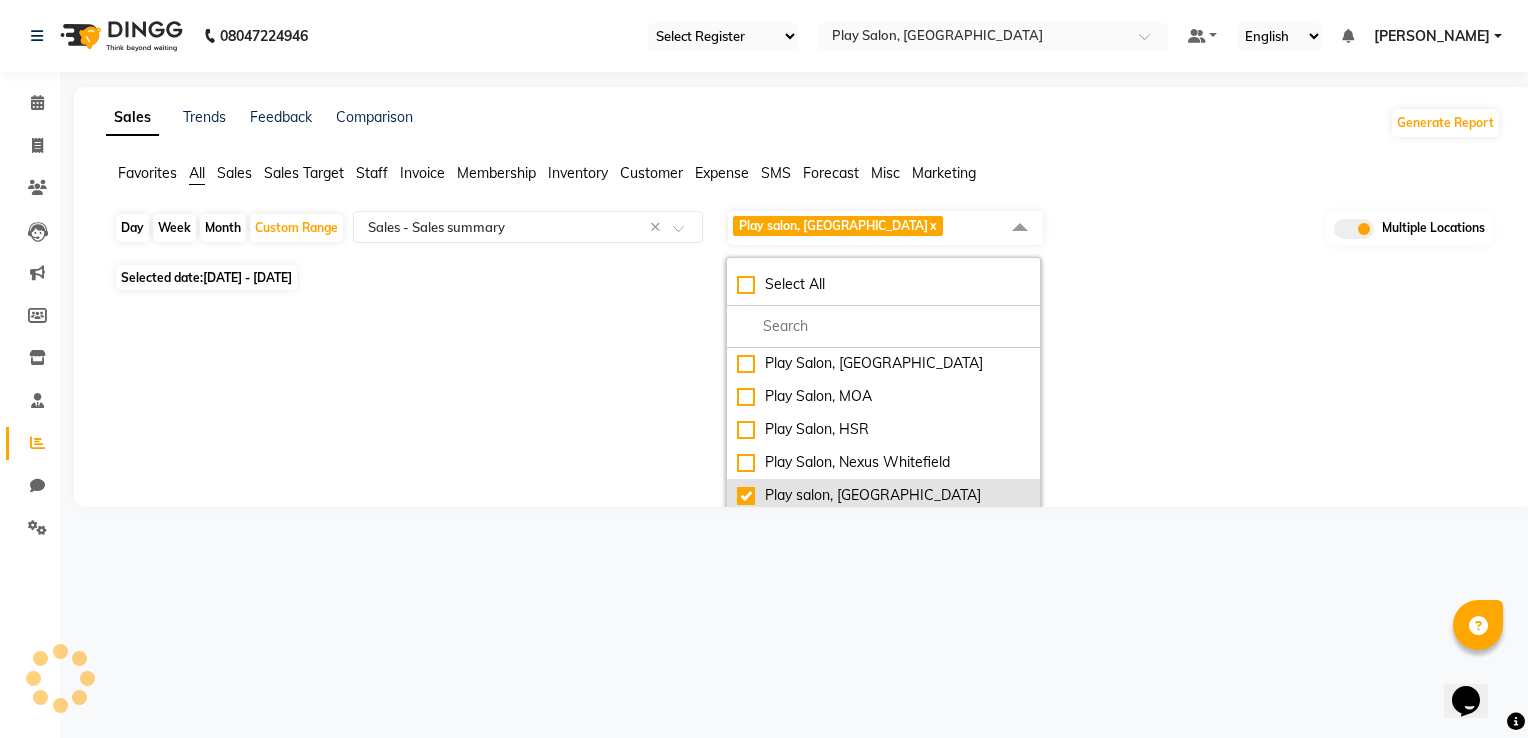 select on "full_report" 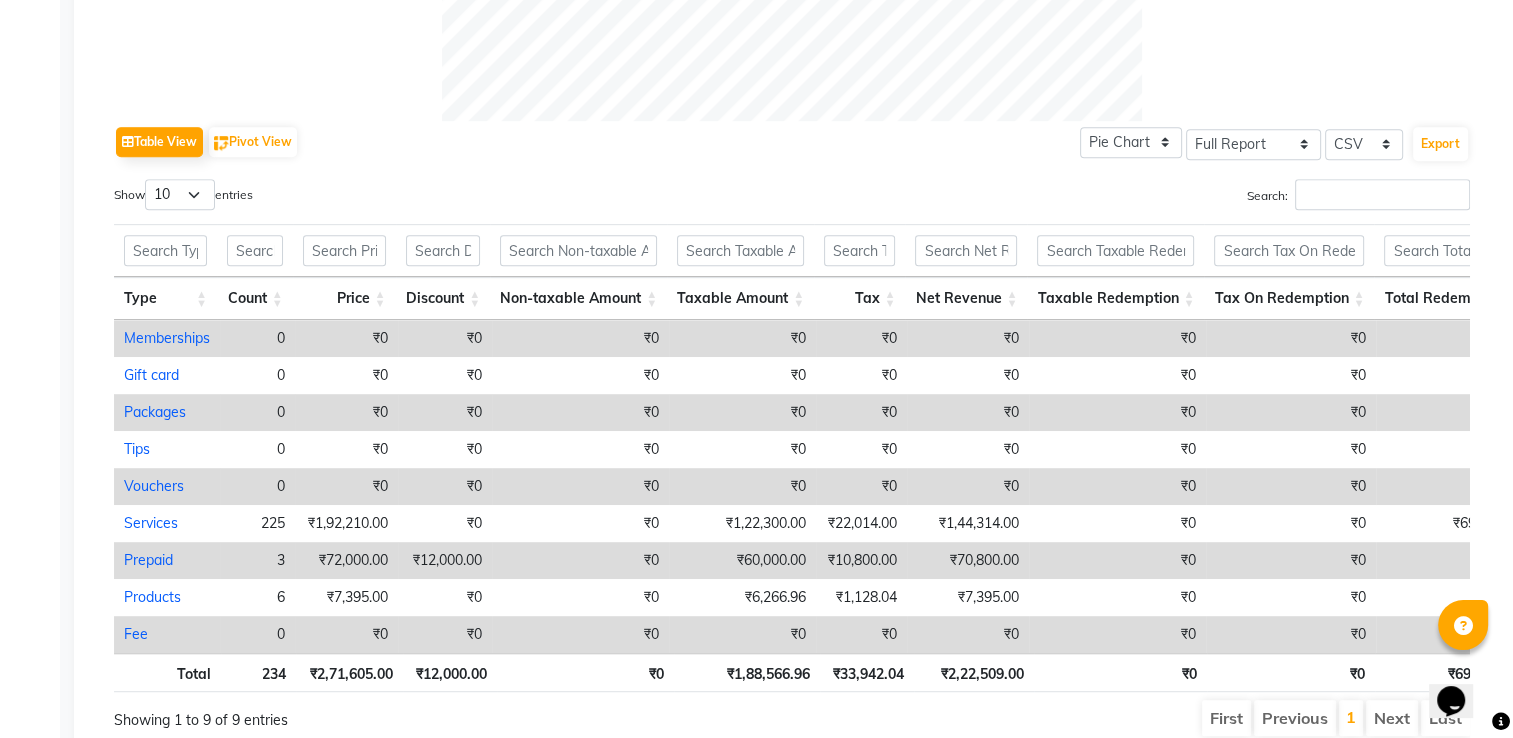scroll, scrollTop: 1000, scrollLeft: 0, axis: vertical 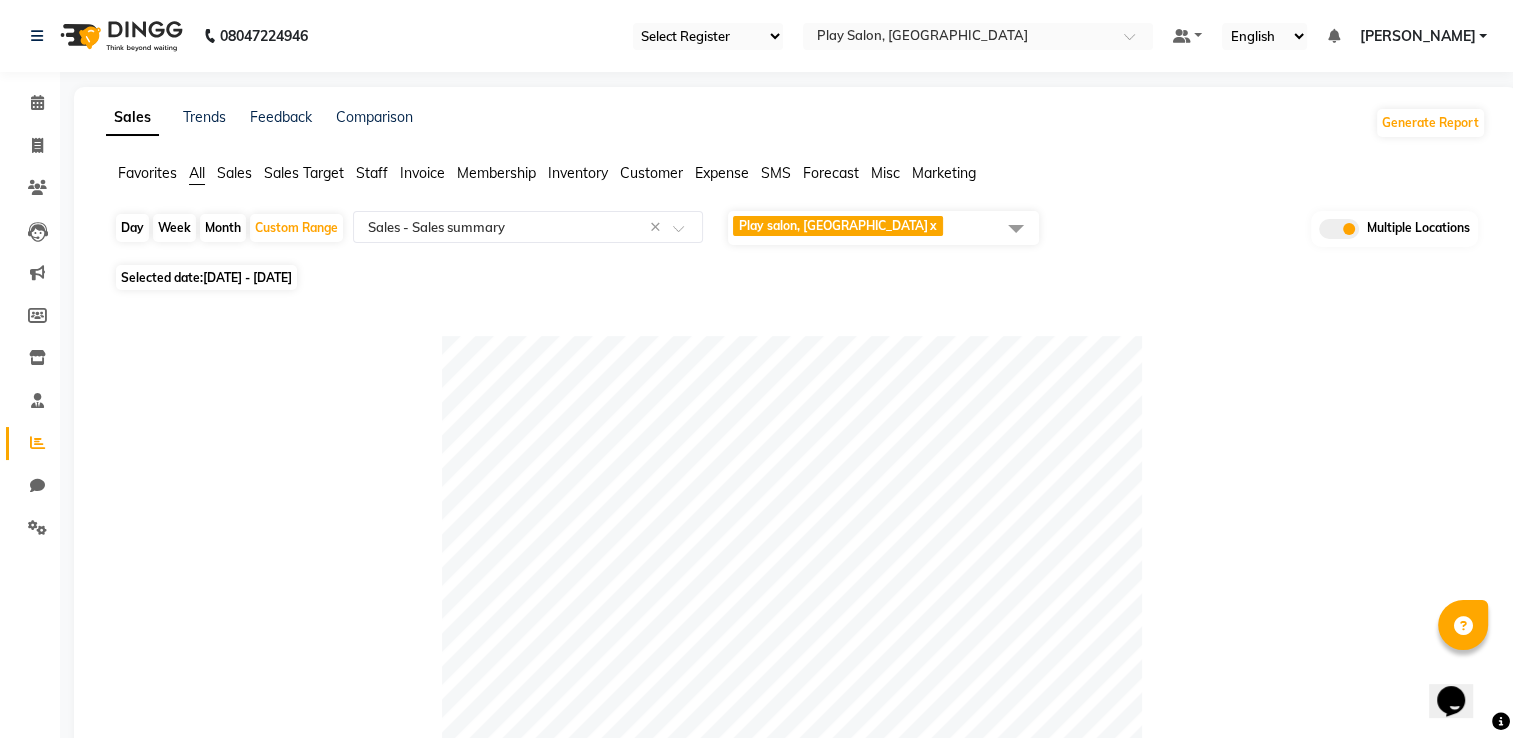 click on "Play salon, 77 East  x" 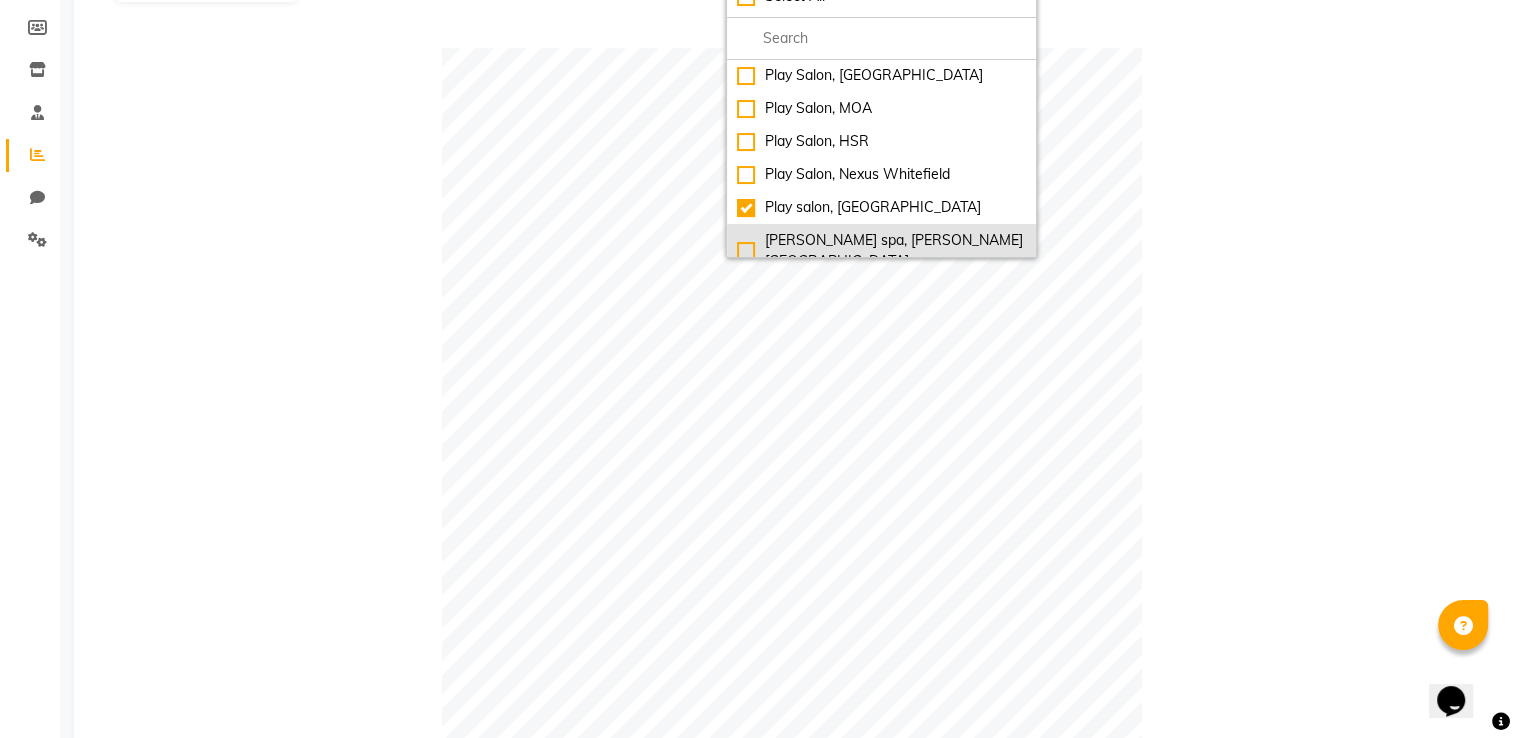 scroll, scrollTop: 300, scrollLeft: 0, axis: vertical 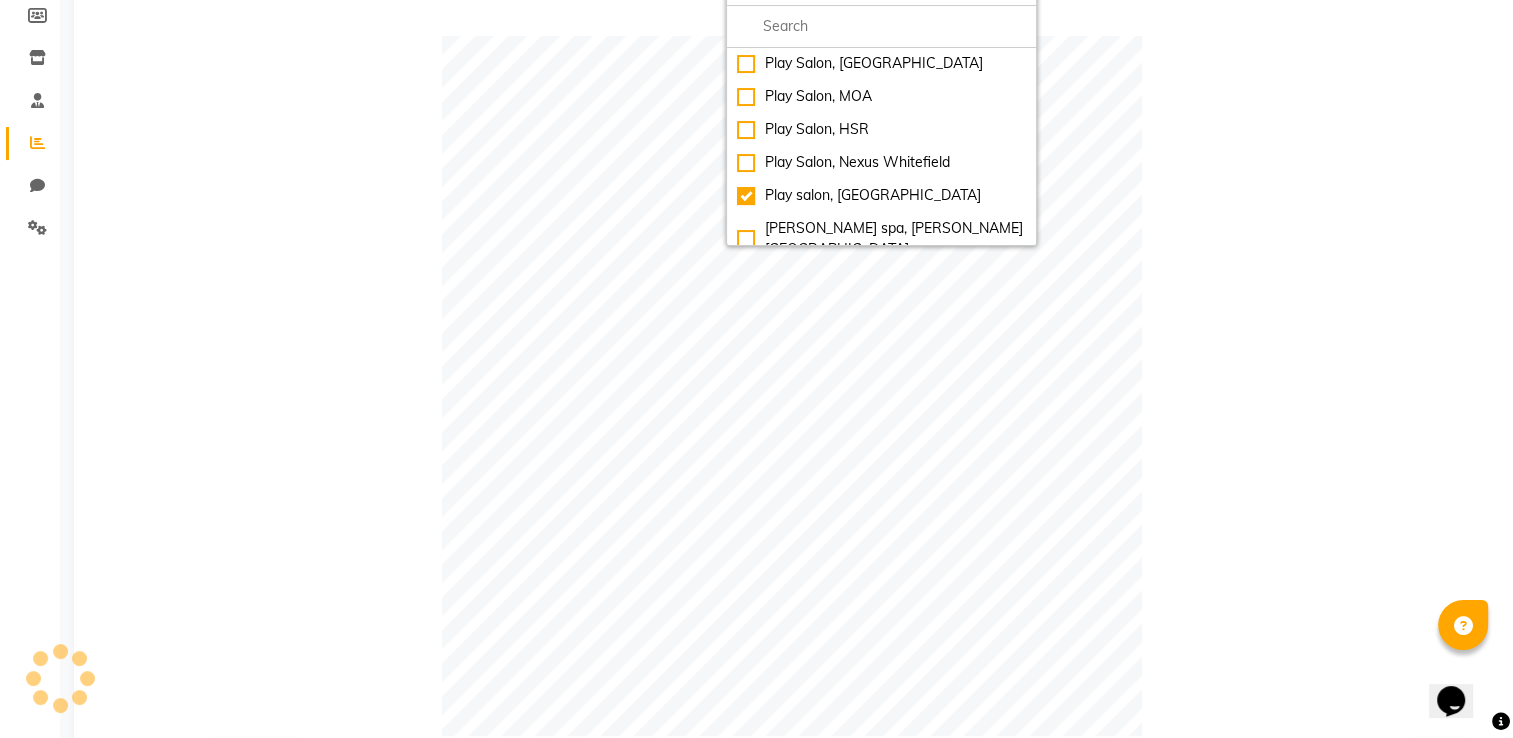 click on "Play salon, 77 East" 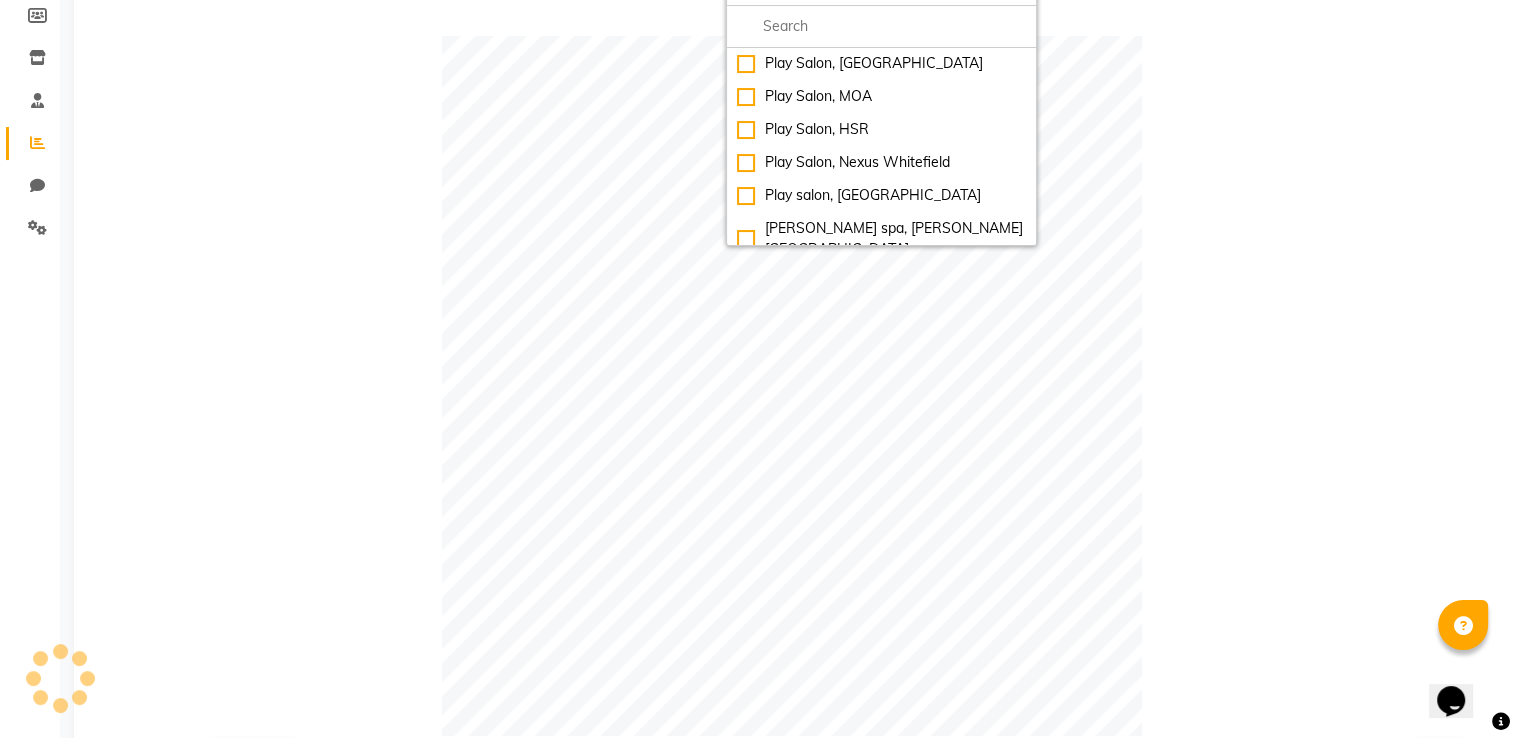 scroll, scrollTop: 0, scrollLeft: 0, axis: both 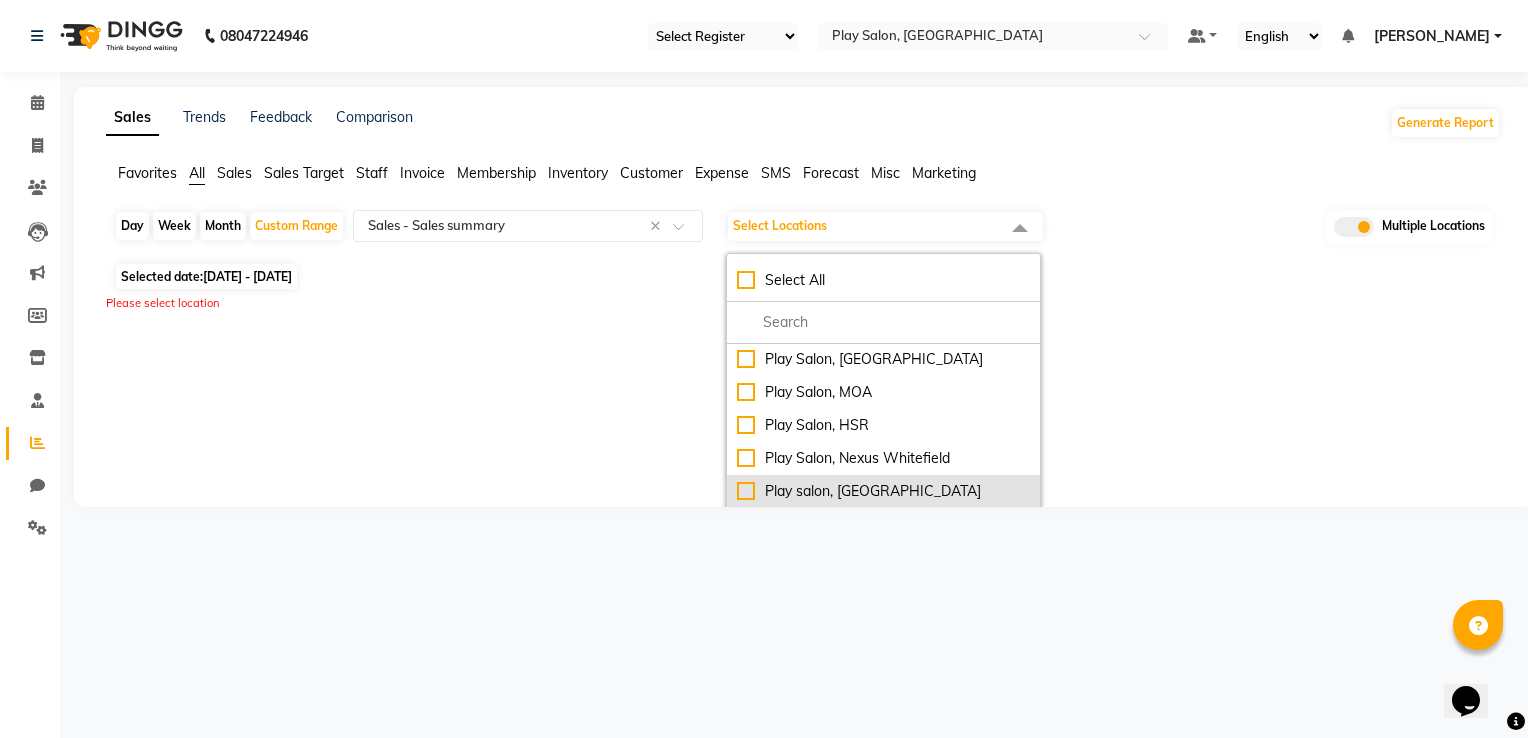 click on "Play salon, 77 East" 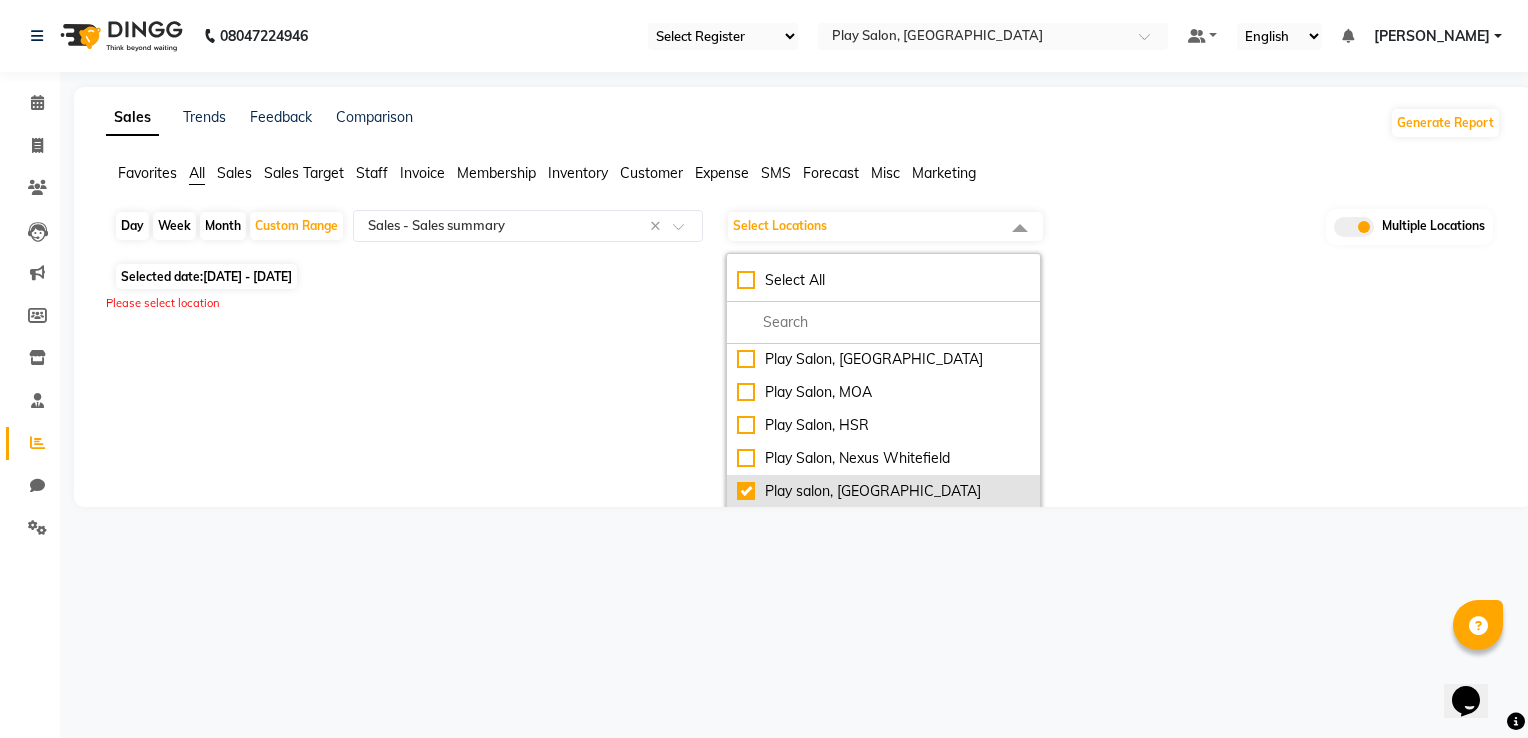 checkbox on "true" 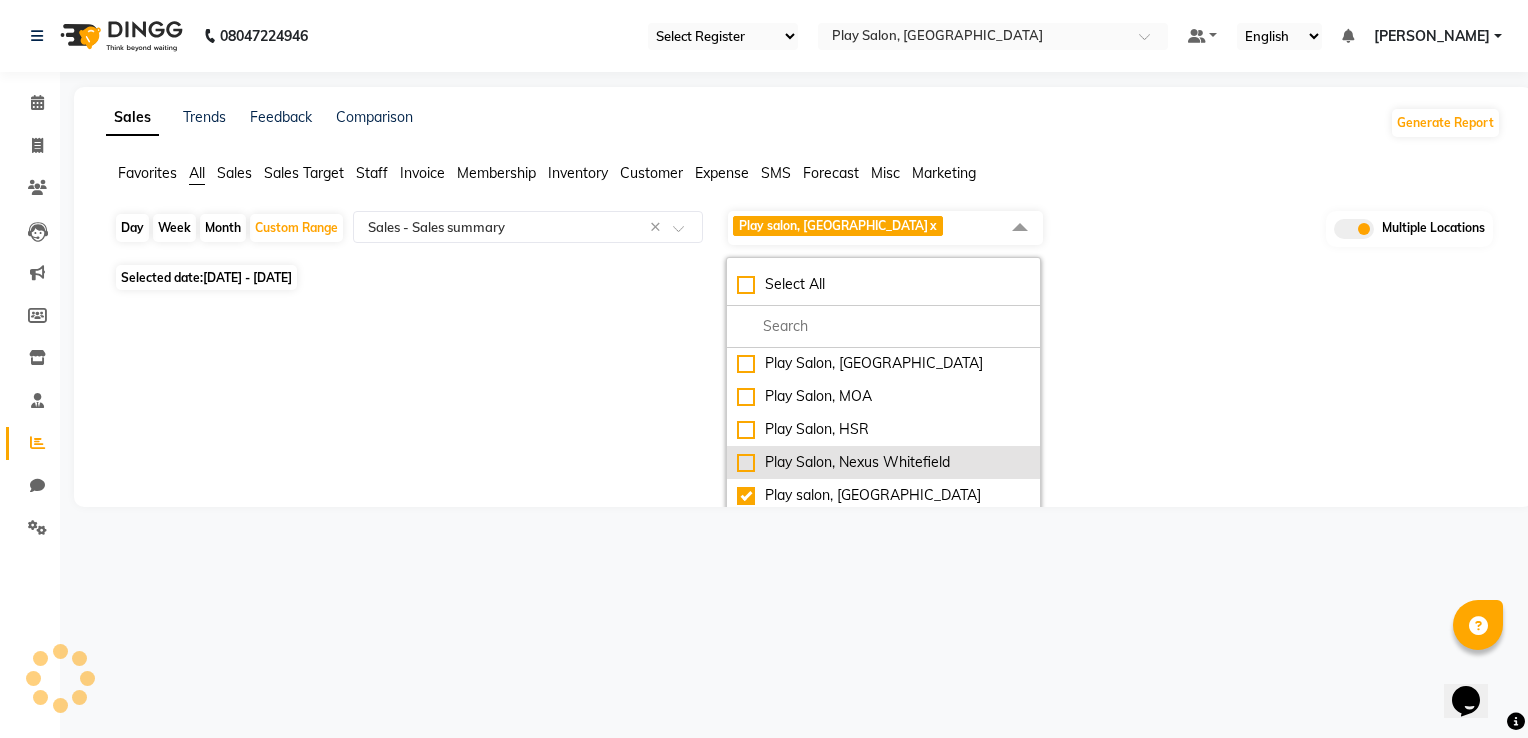select on "full_report" 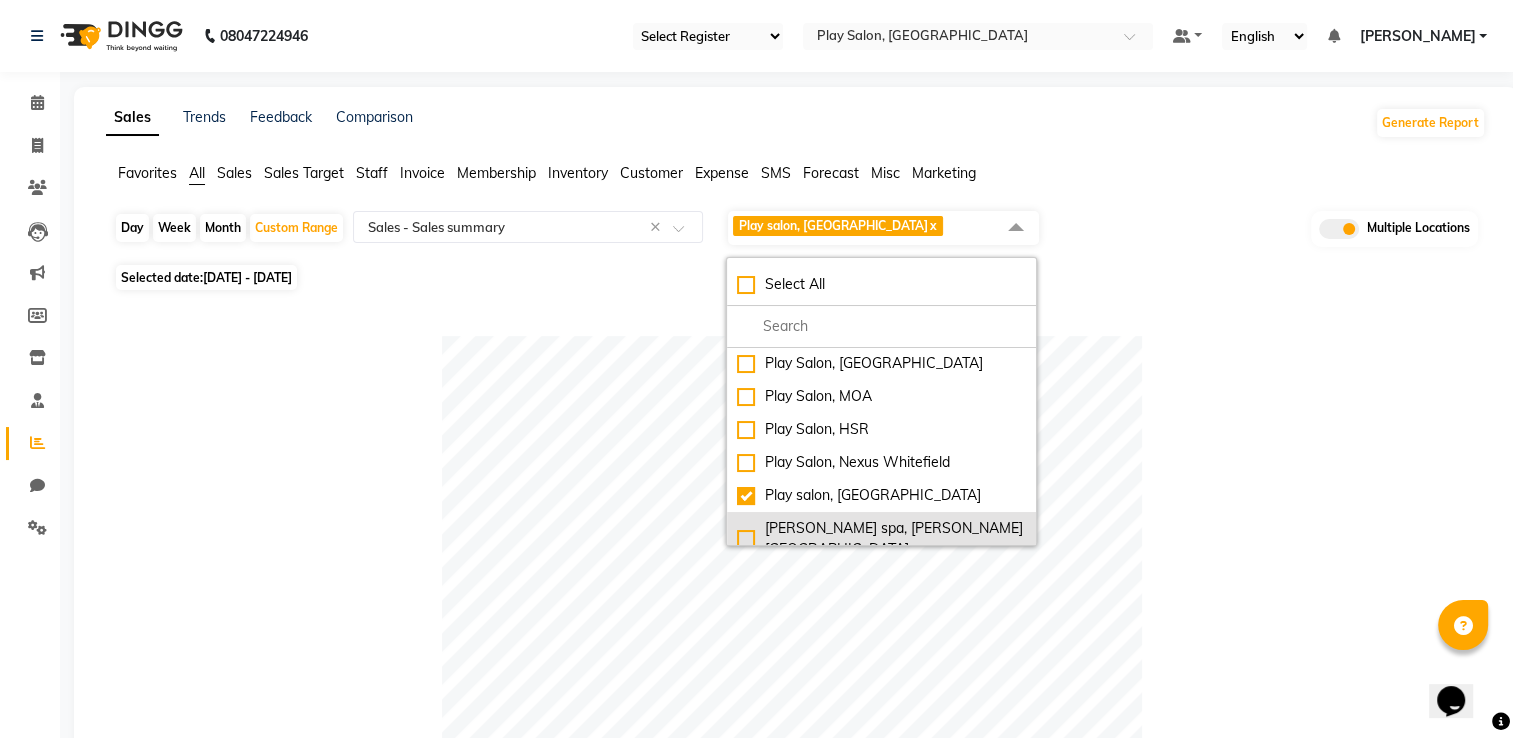 drag, startPoint x: 752, startPoint y: 532, endPoint x: 746, endPoint y: 511, distance: 21.84033 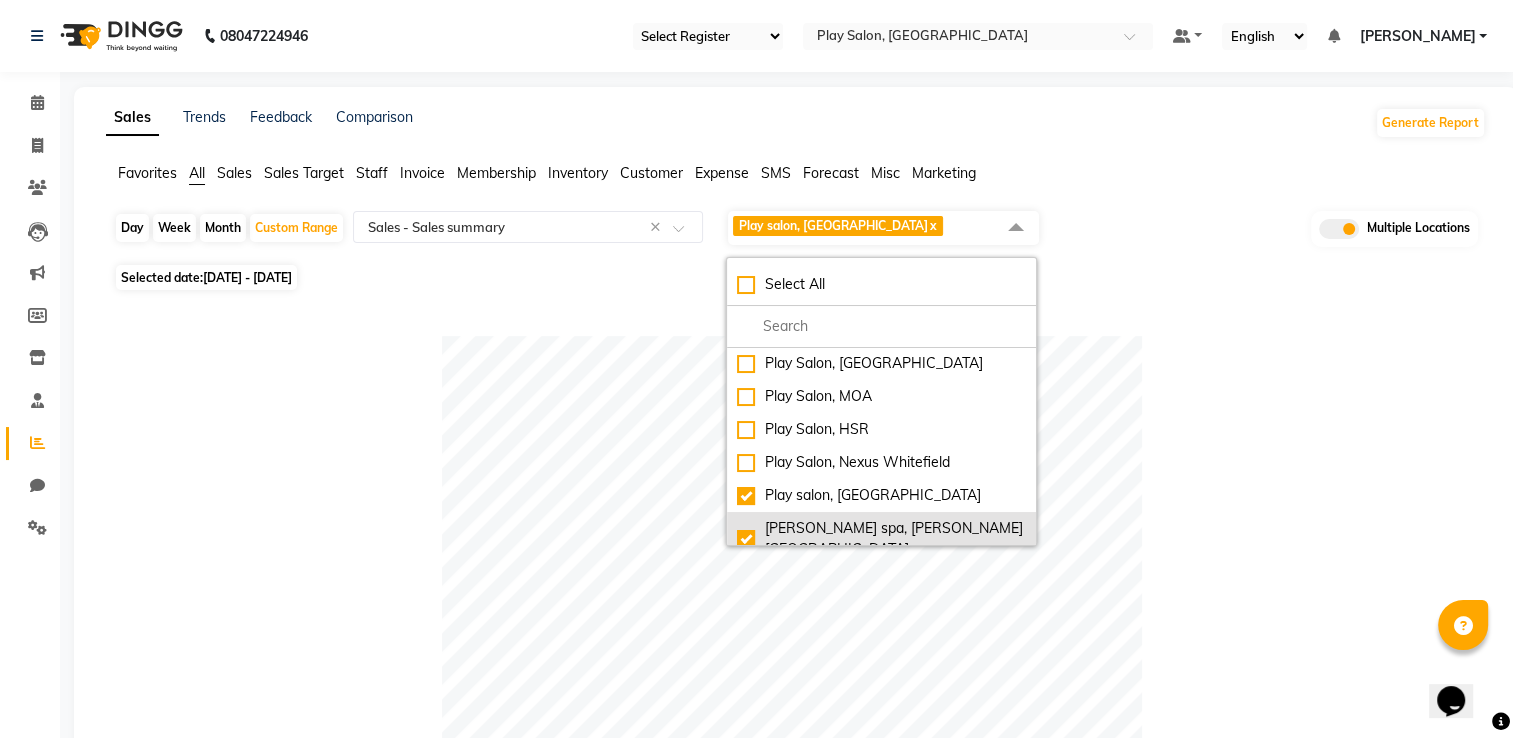 checkbox on "true" 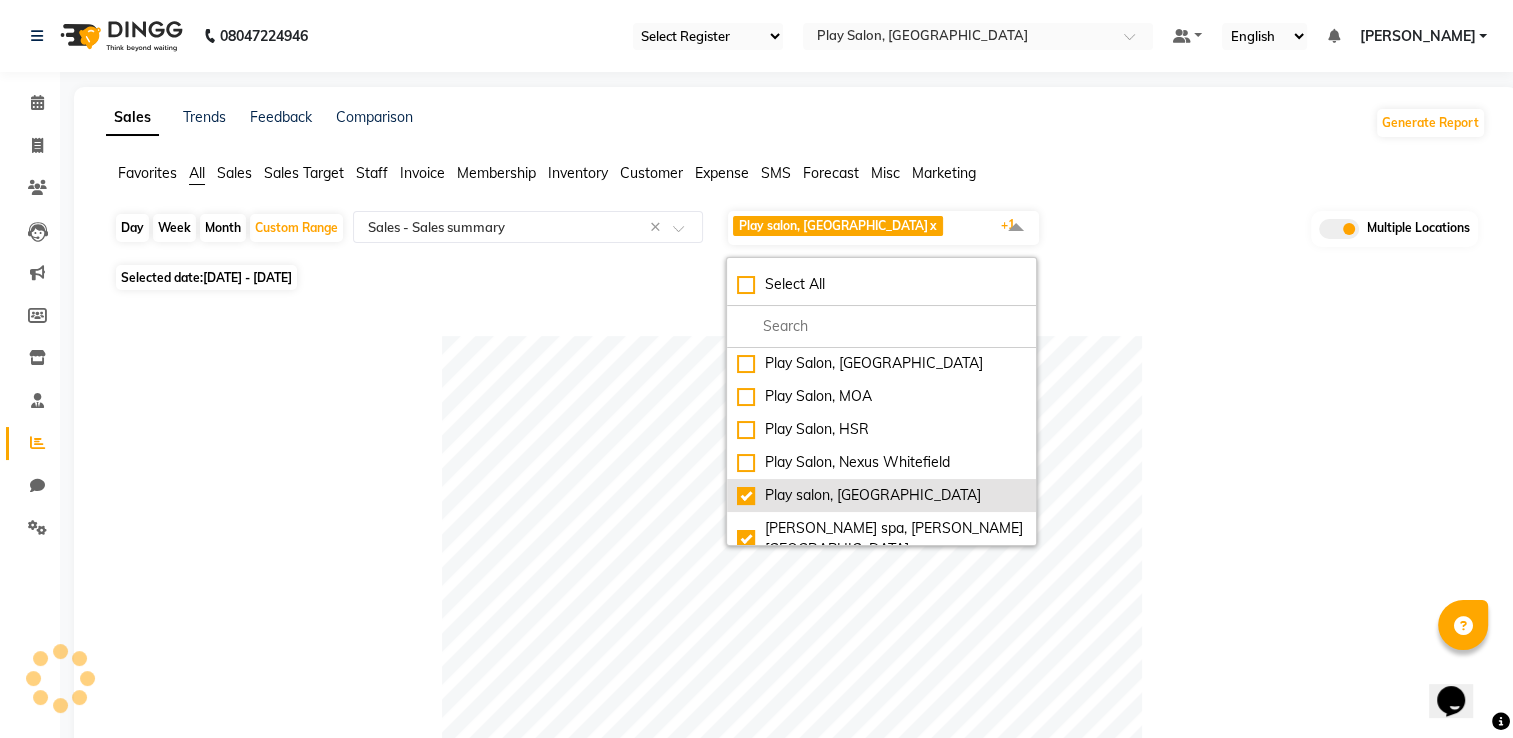 click on "Play salon, 77 East" 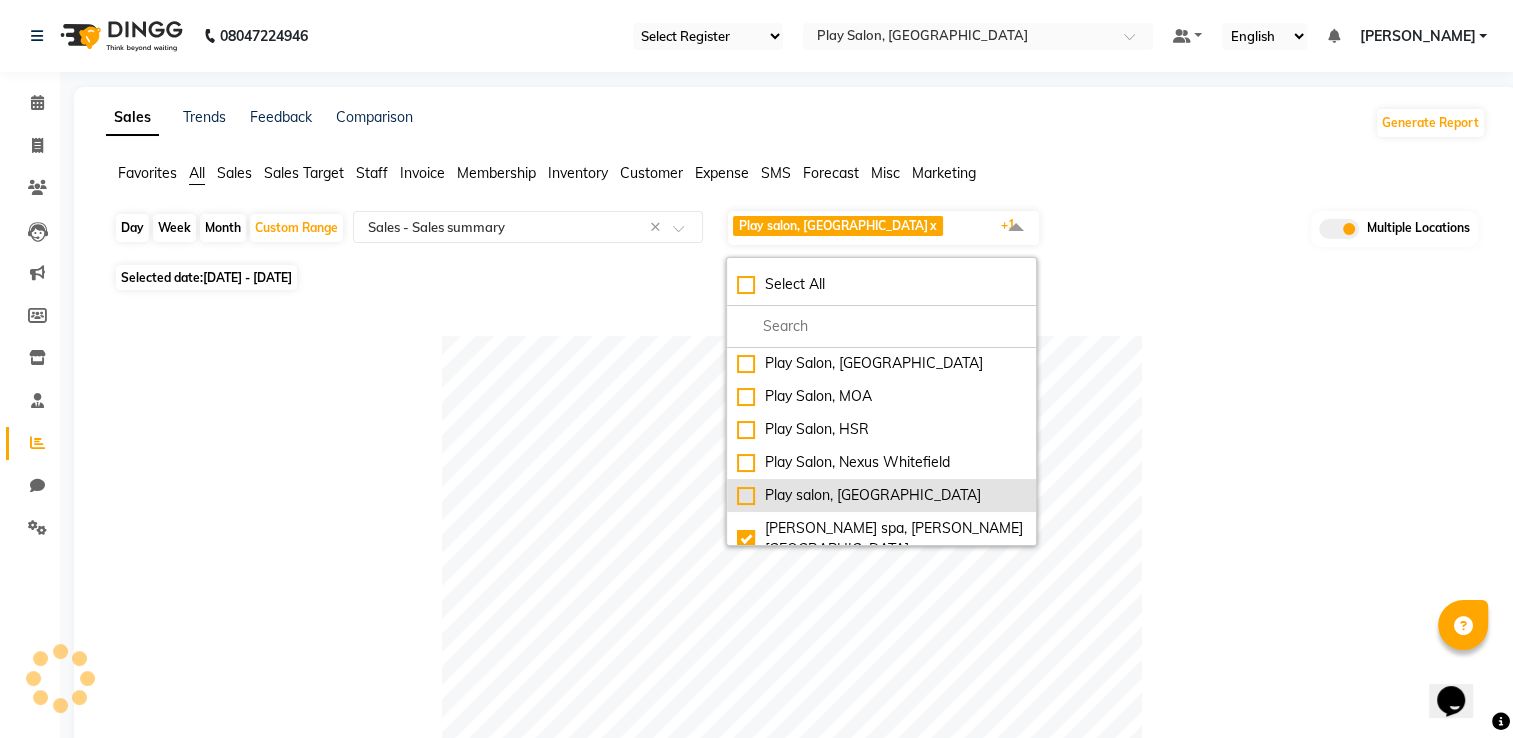checkbox on "false" 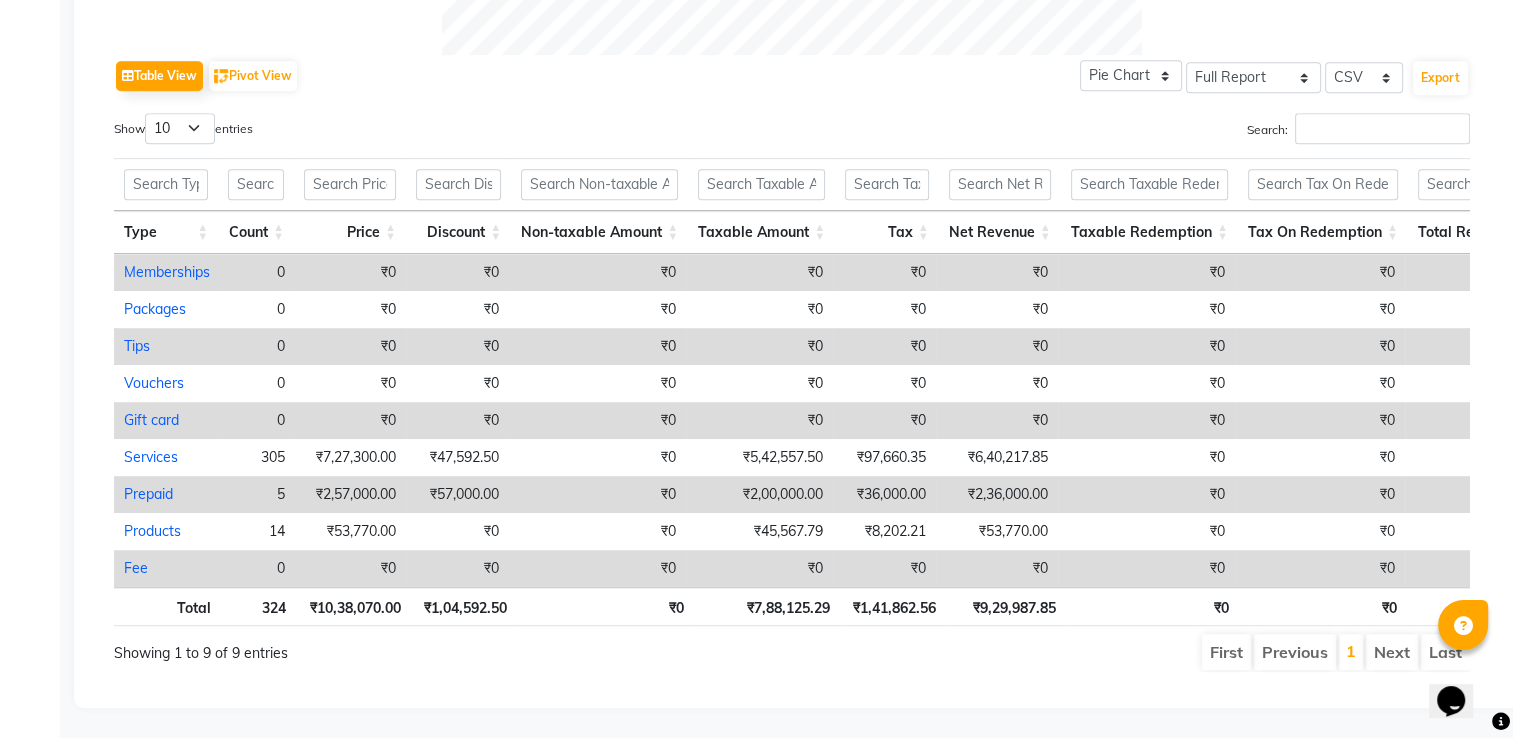 scroll, scrollTop: 1008, scrollLeft: 0, axis: vertical 